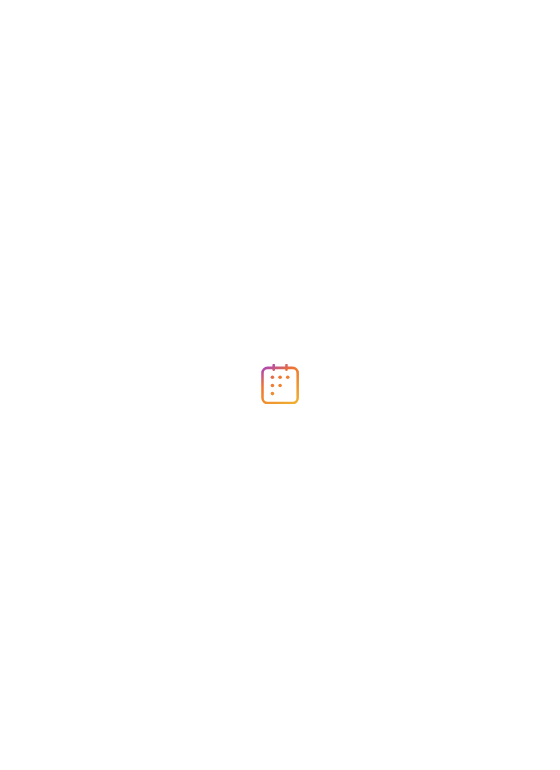 scroll, scrollTop: 0, scrollLeft: 0, axis: both 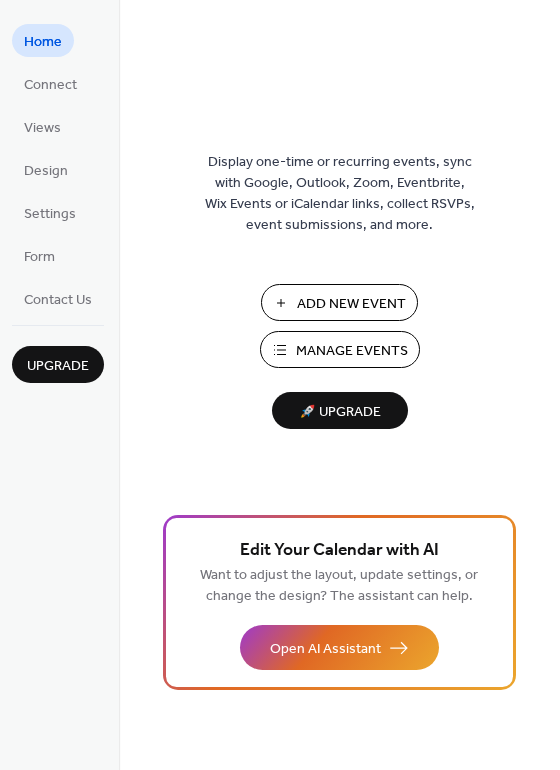 click on "Manage Events" at bounding box center (352, 351) 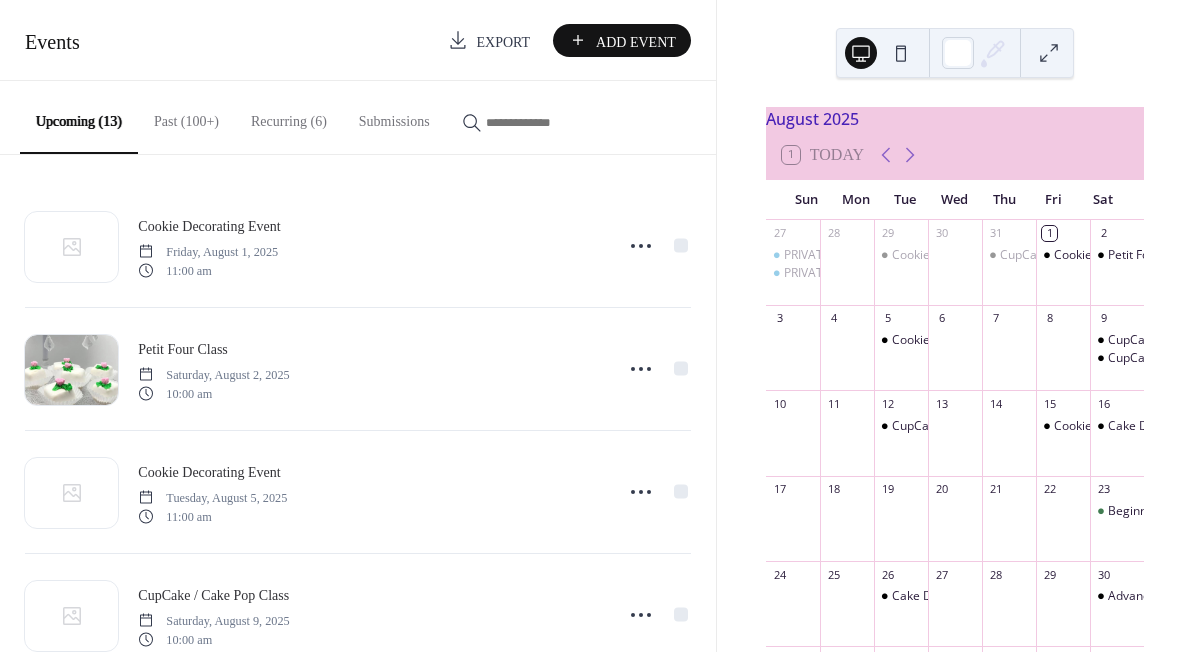 scroll, scrollTop: 0, scrollLeft: 0, axis: both 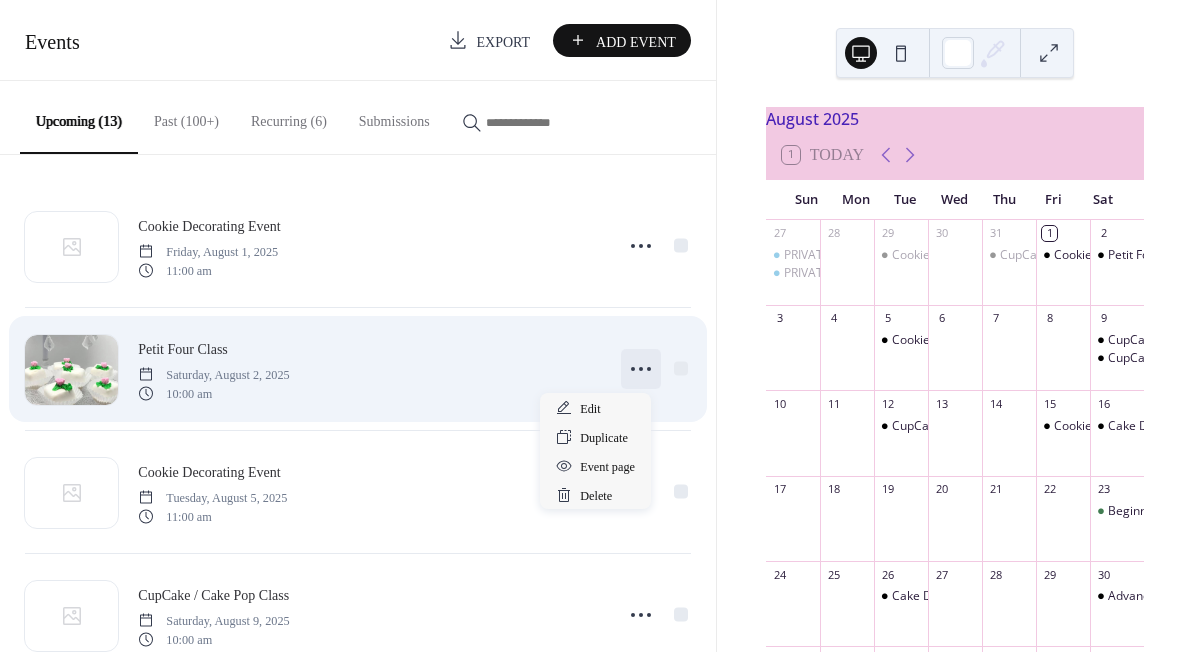 click 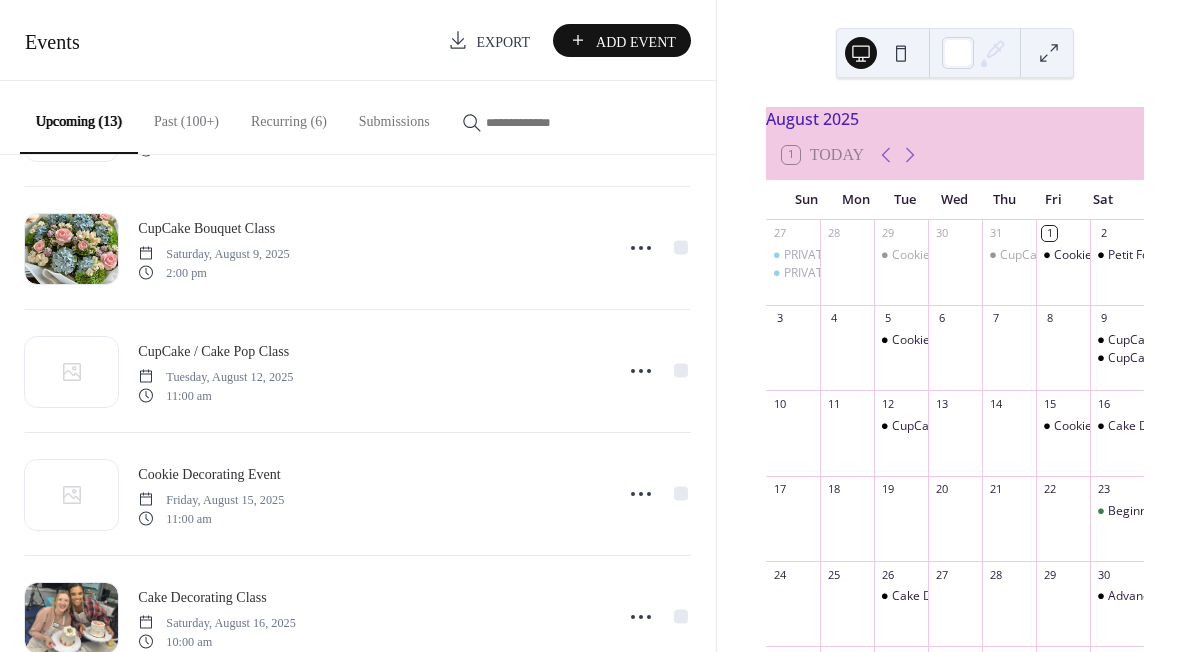 scroll, scrollTop: 602, scrollLeft: 0, axis: vertical 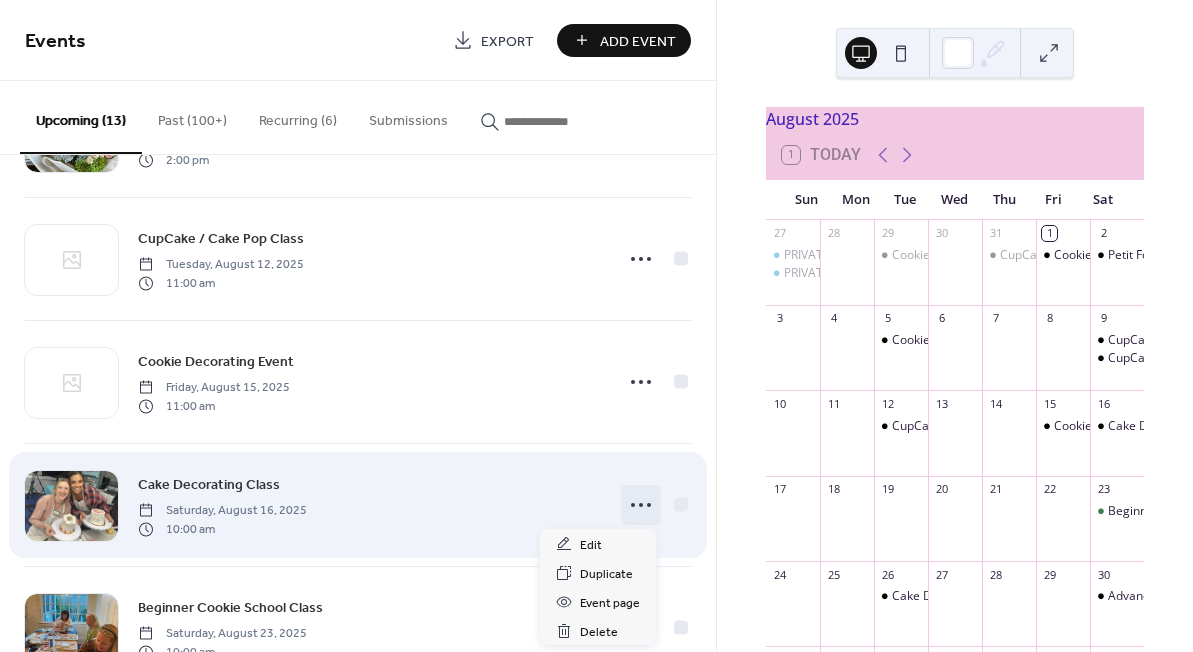 click at bounding box center [641, 505] 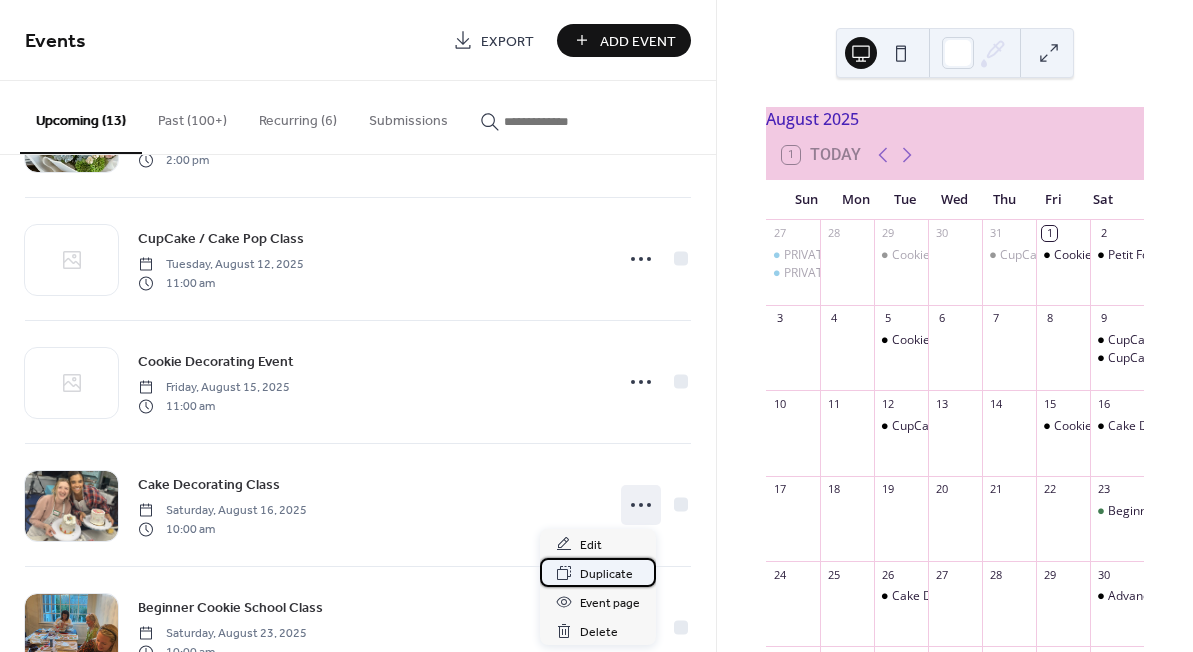 click on "Duplicate" at bounding box center (606, 574) 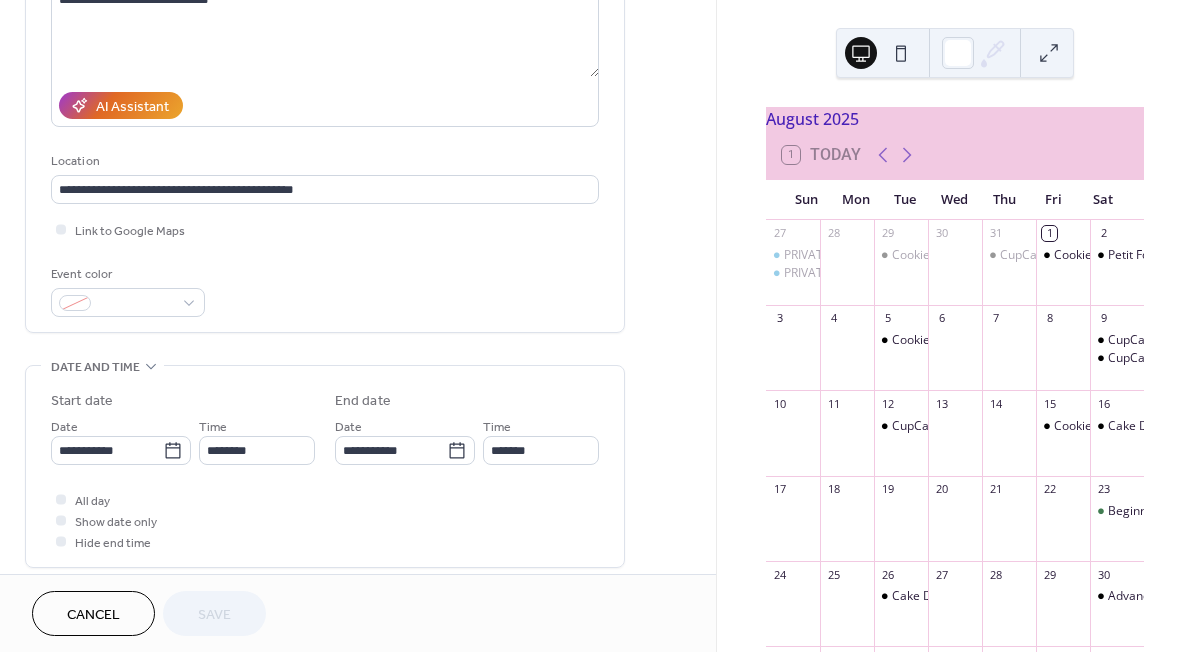 scroll, scrollTop: 294, scrollLeft: 0, axis: vertical 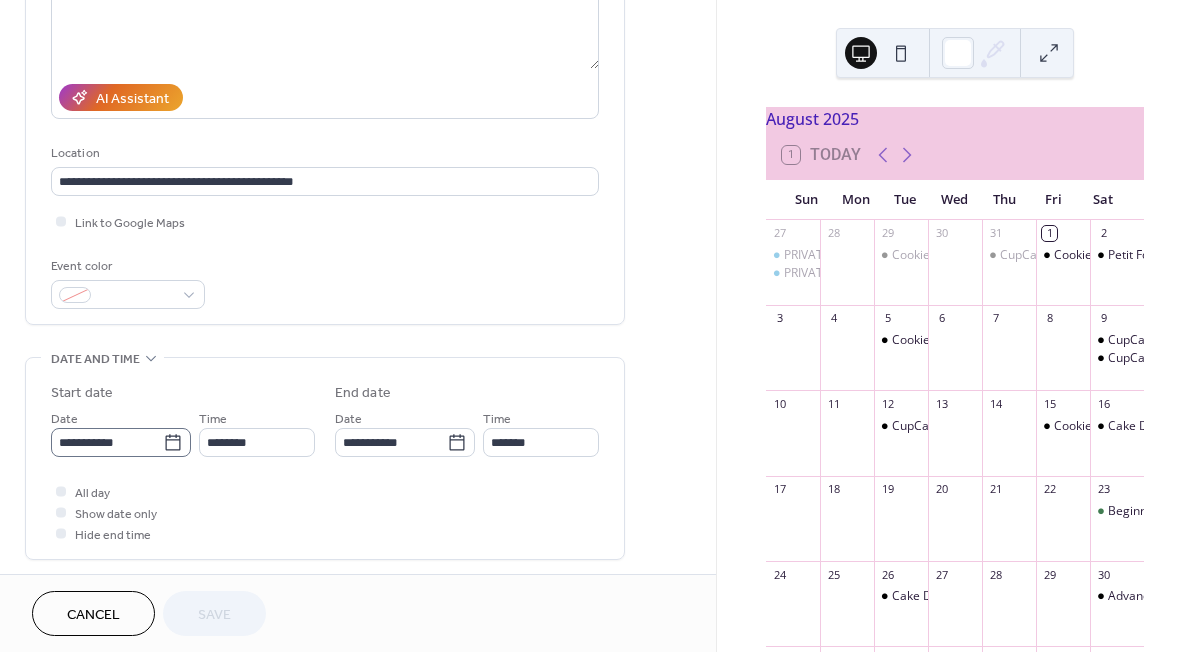 click 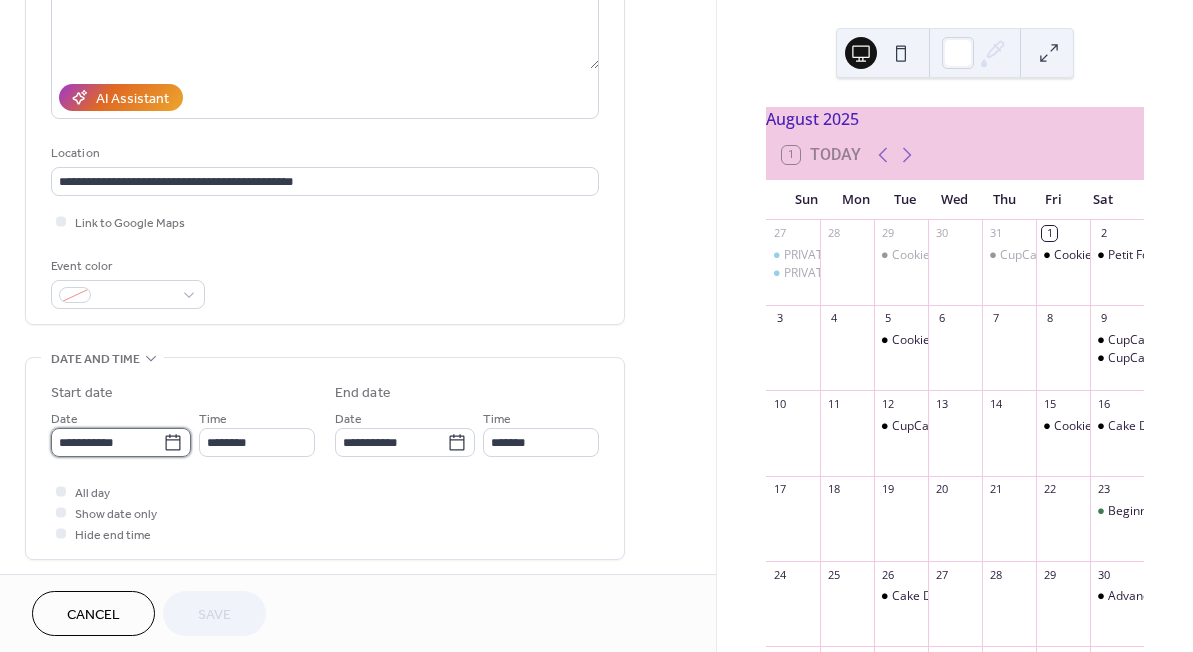 click on "**********" at bounding box center [107, 442] 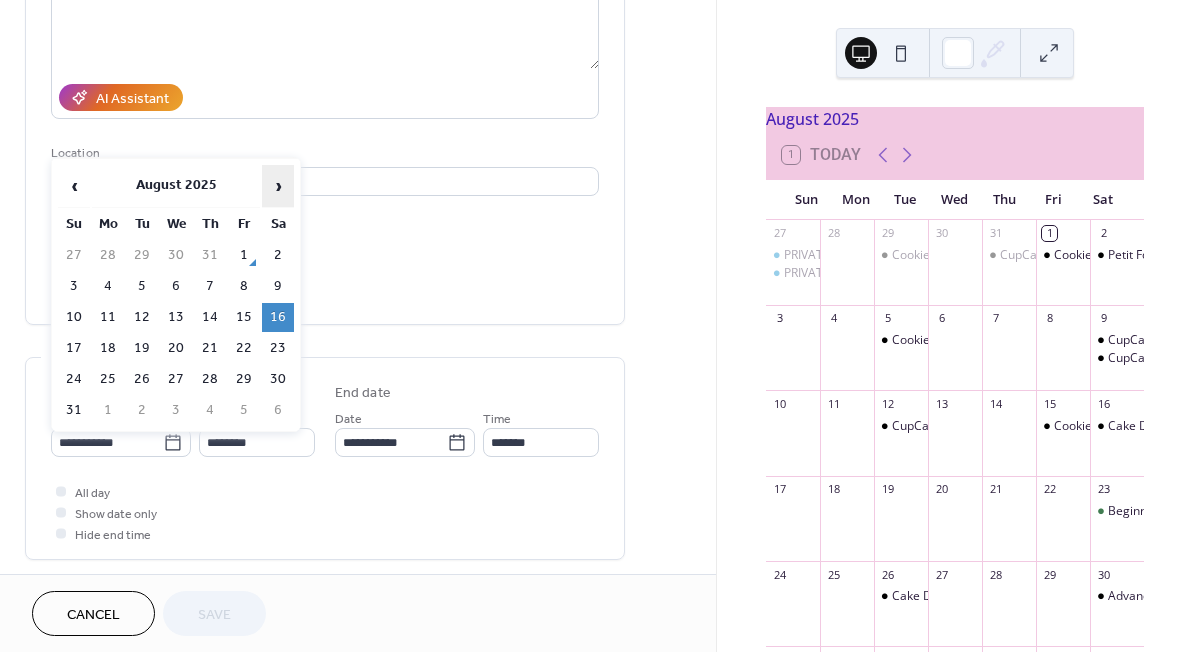 click on "›" at bounding box center (278, 186) 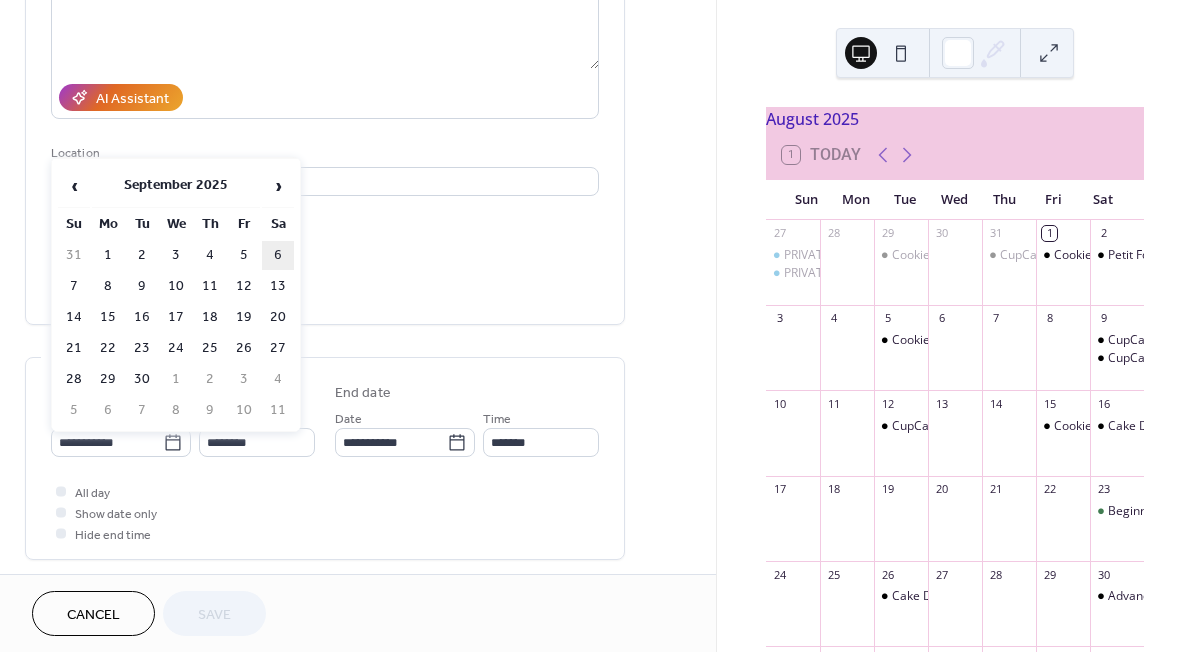click on "6" at bounding box center [278, 255] 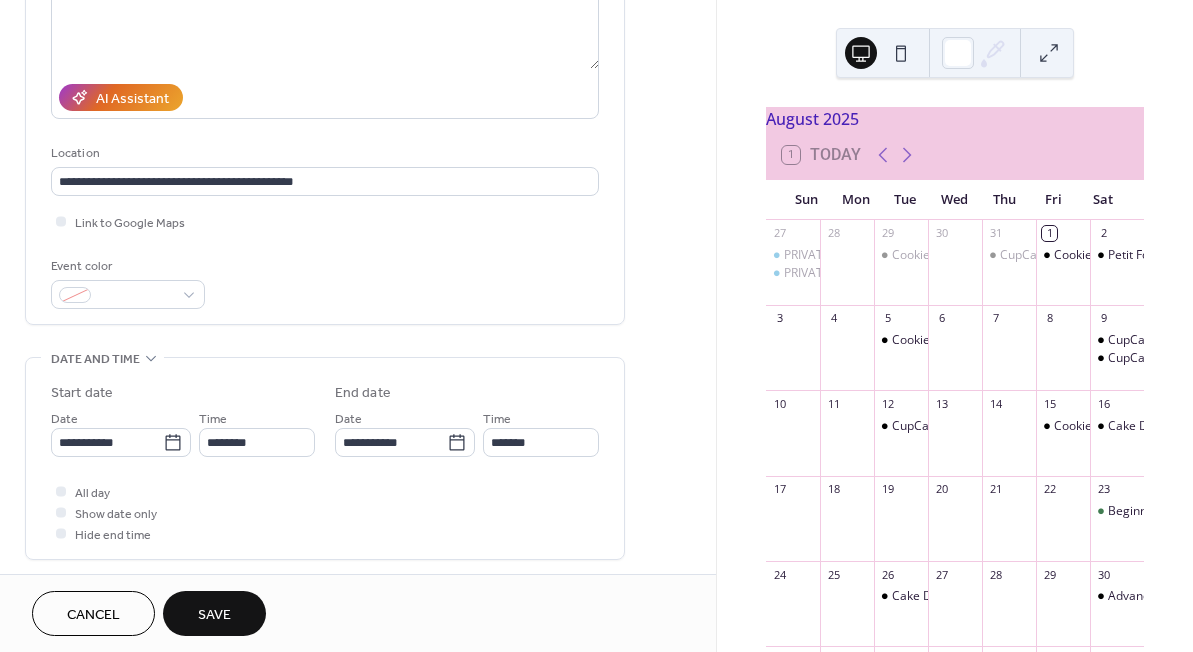 click on "Save" at bounding box center (214, 615) 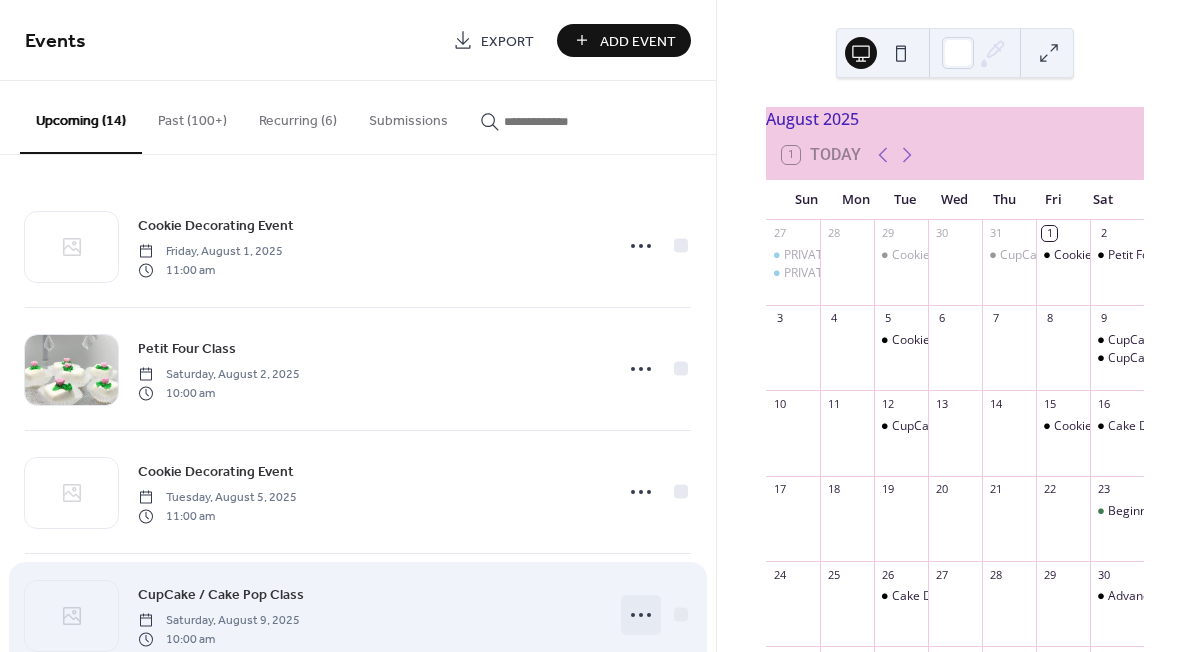 click 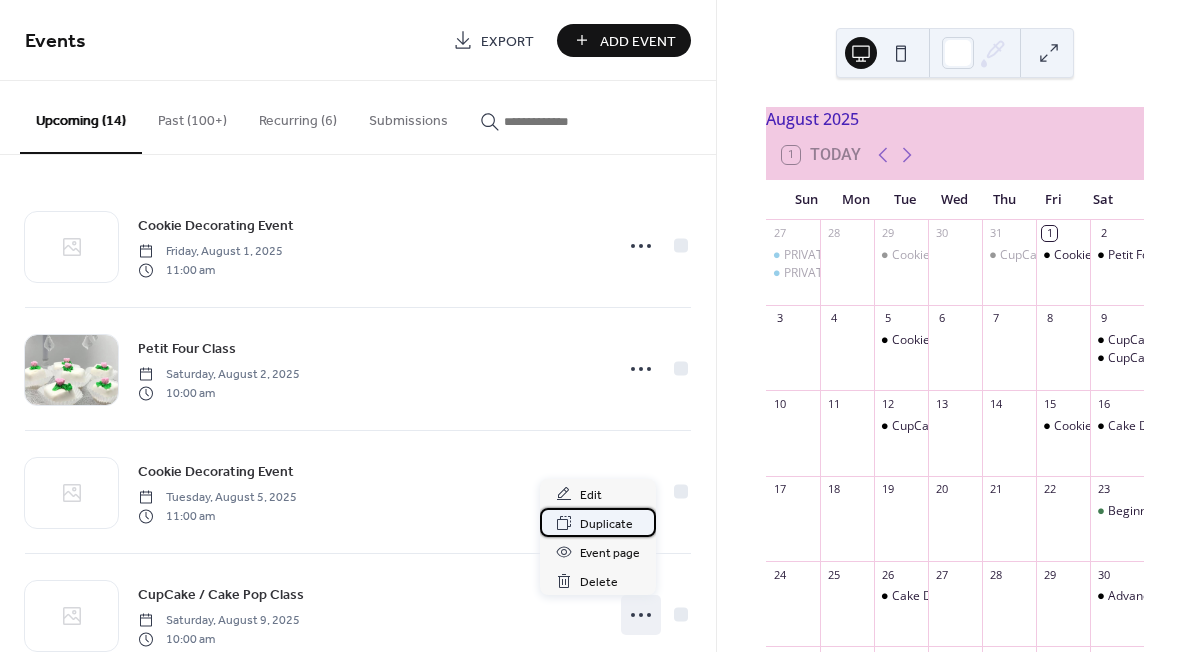 click on "Duplicate" at bounding box center [606, 524] 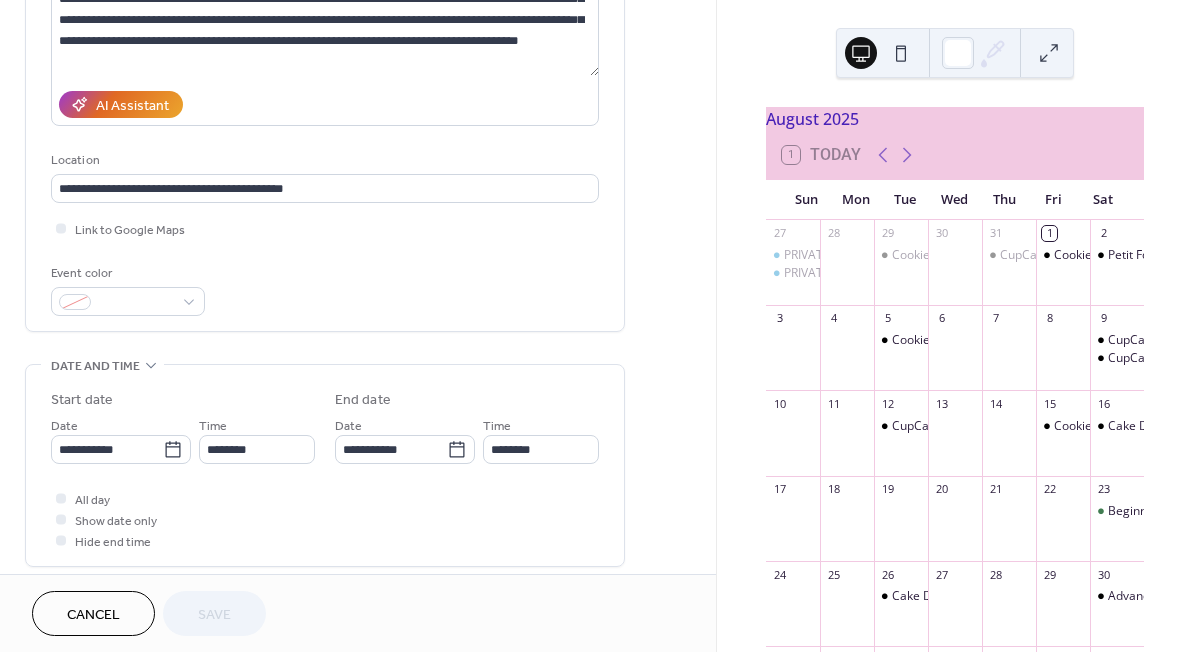 scroll, scrollTop: 303, scrollLeft: 0, axis: vertical 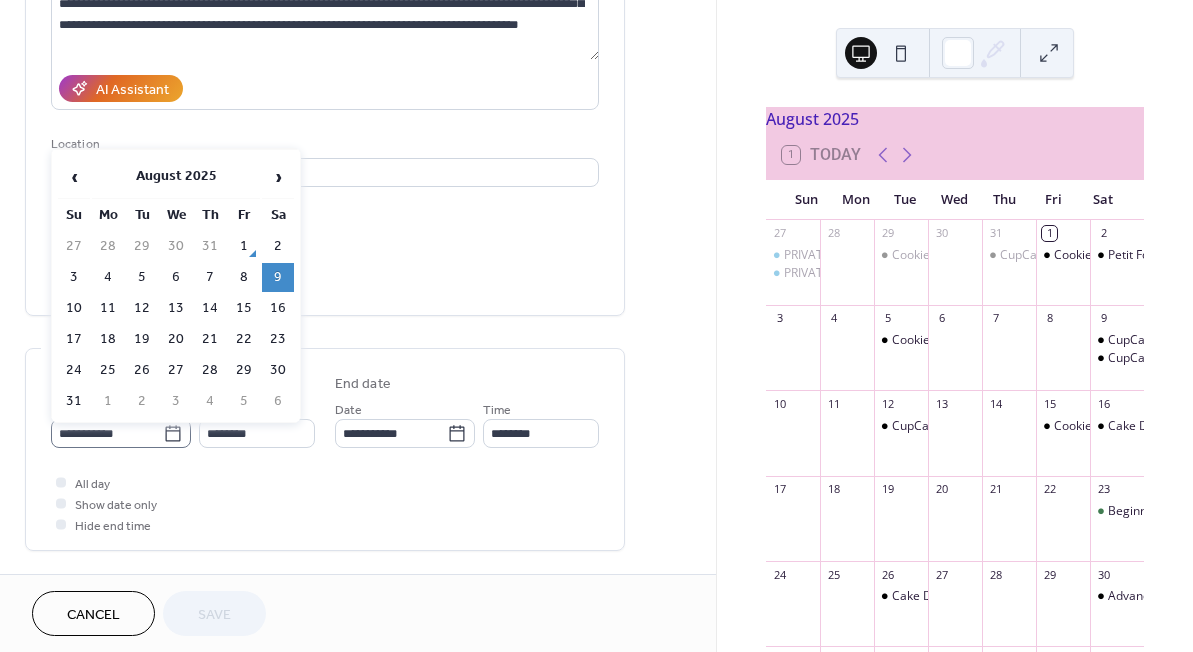 click 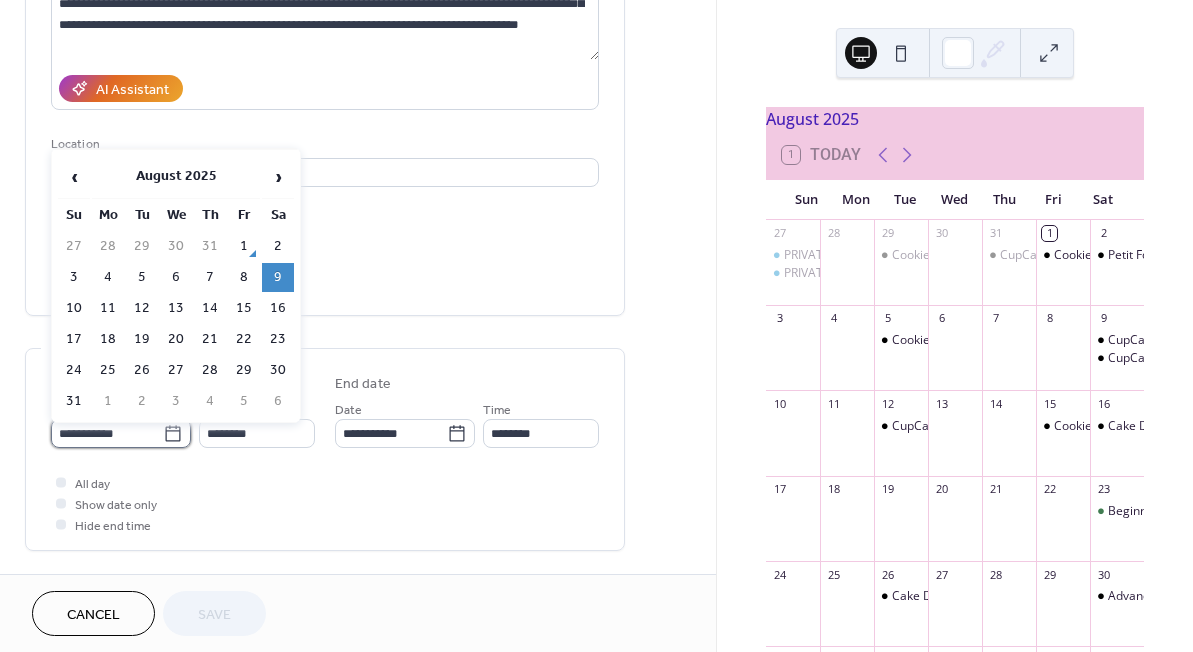 click on "**********" at bounding box center [107, 433] 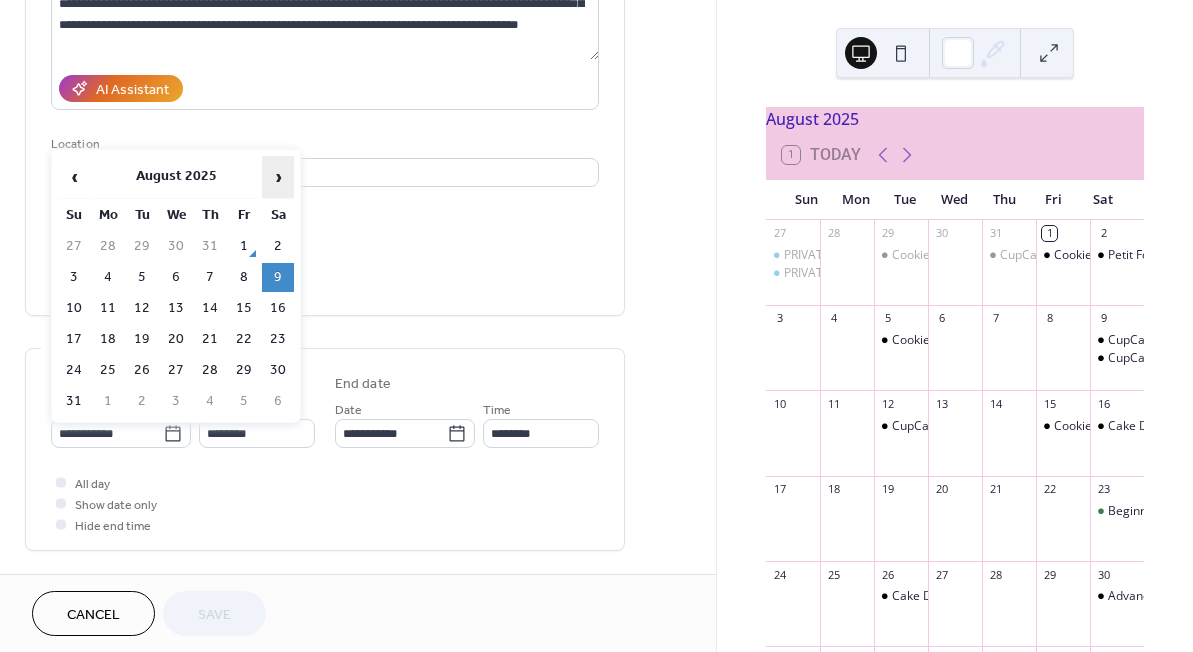 click on "›" at bounding box center (278, 177) 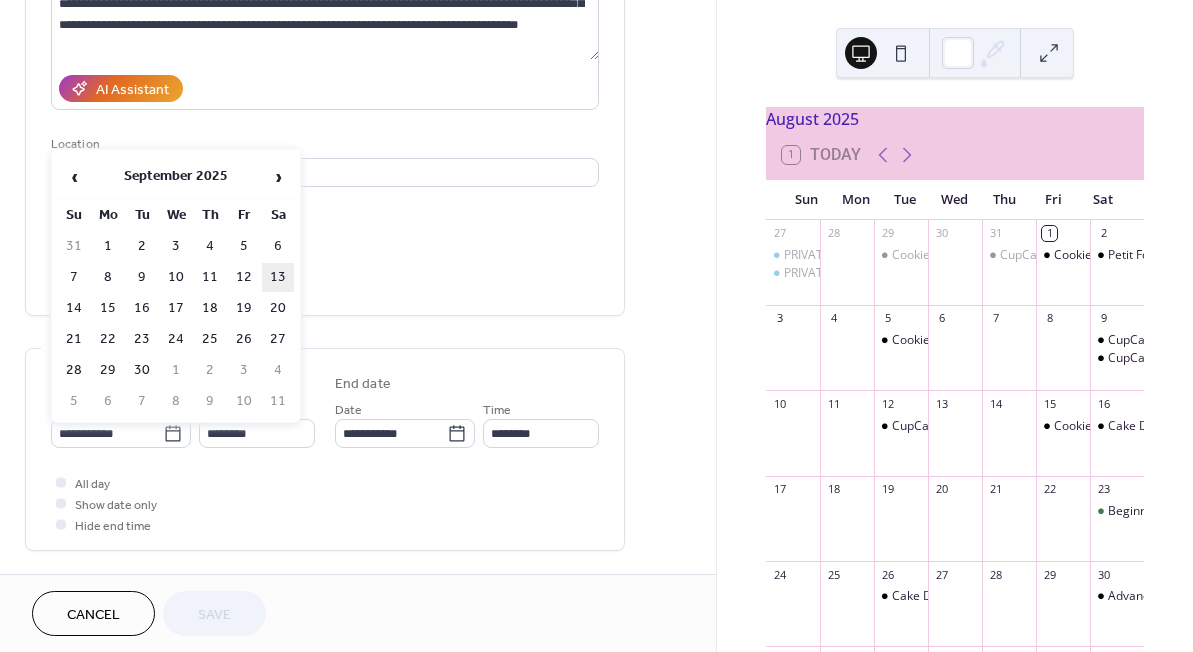 click on "13" at bounding box center [278, 277] 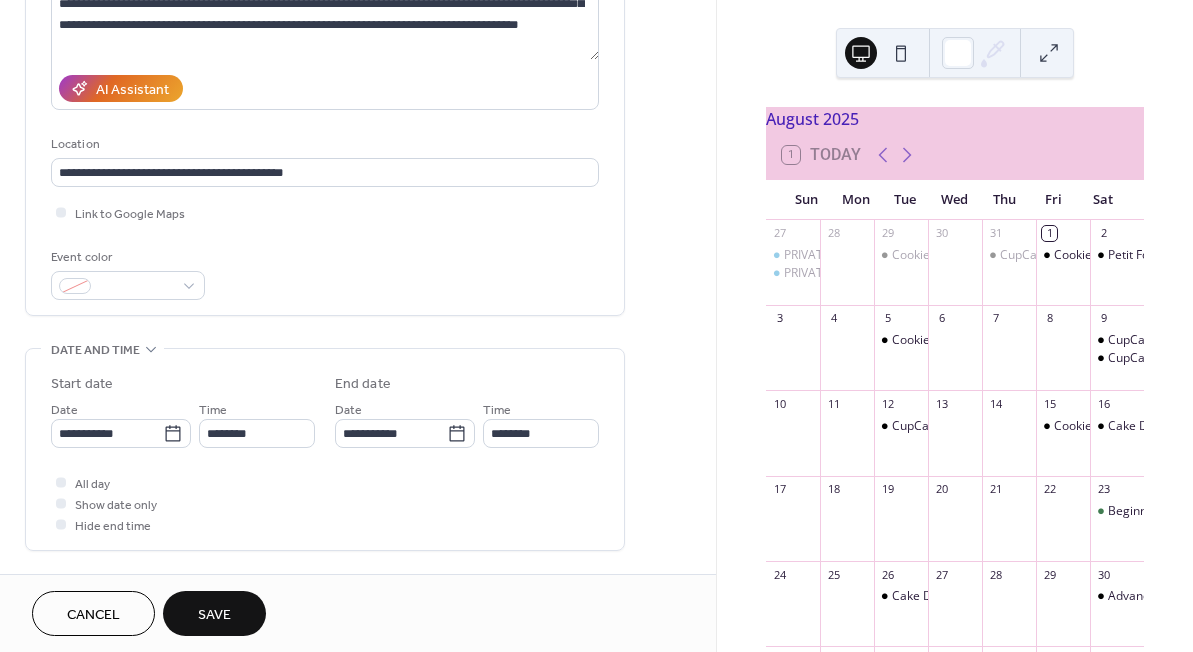 click on "Save" at bounding box center [214, 615] 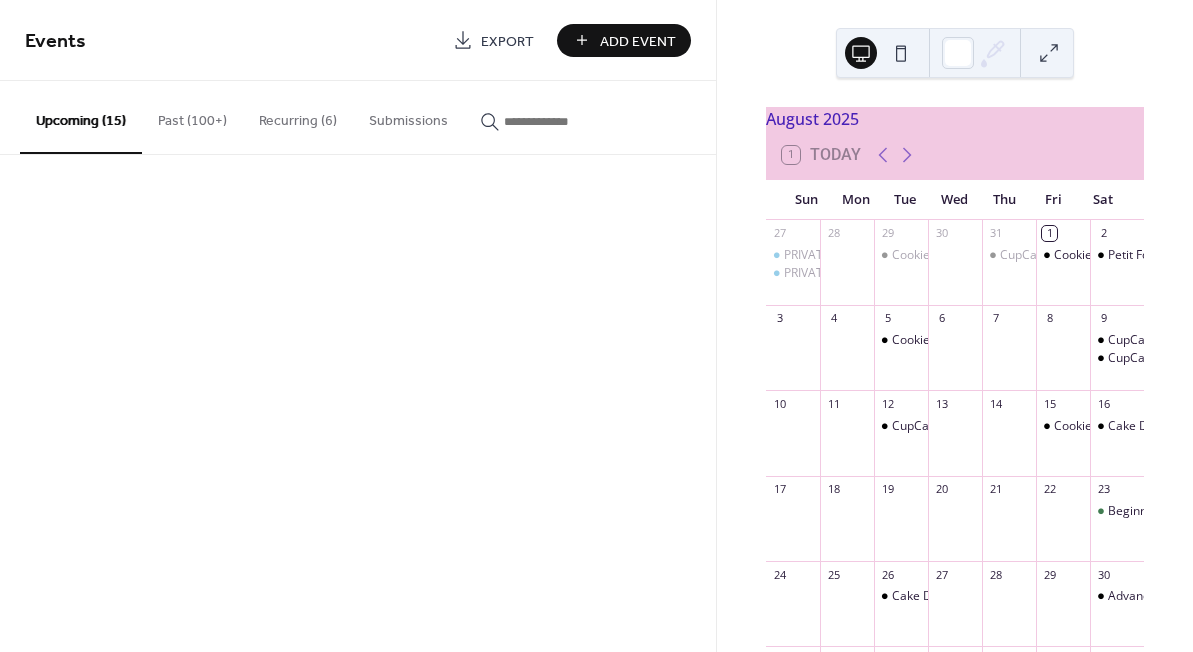 click on "Events Export Add Event Upcoming (15) Past (100+) Recurring (6) Submissions Cancel" at bounding box center [358, 326] 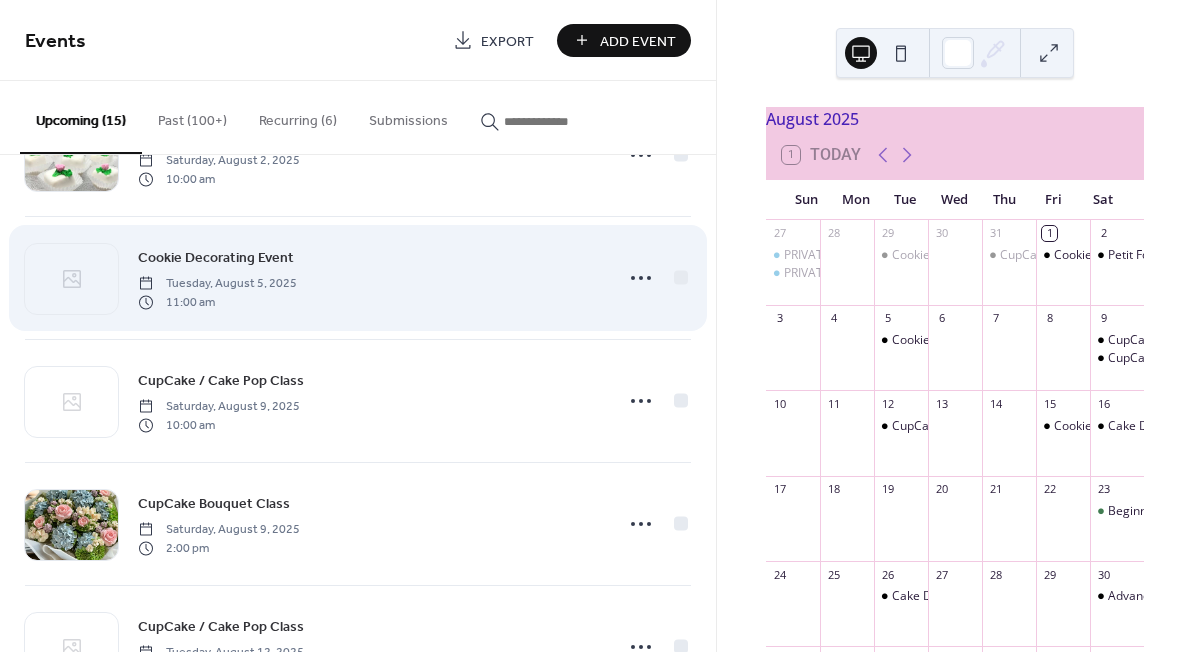 scroll, scrollTop: 250, scrollLeft: 0, axis: vertical 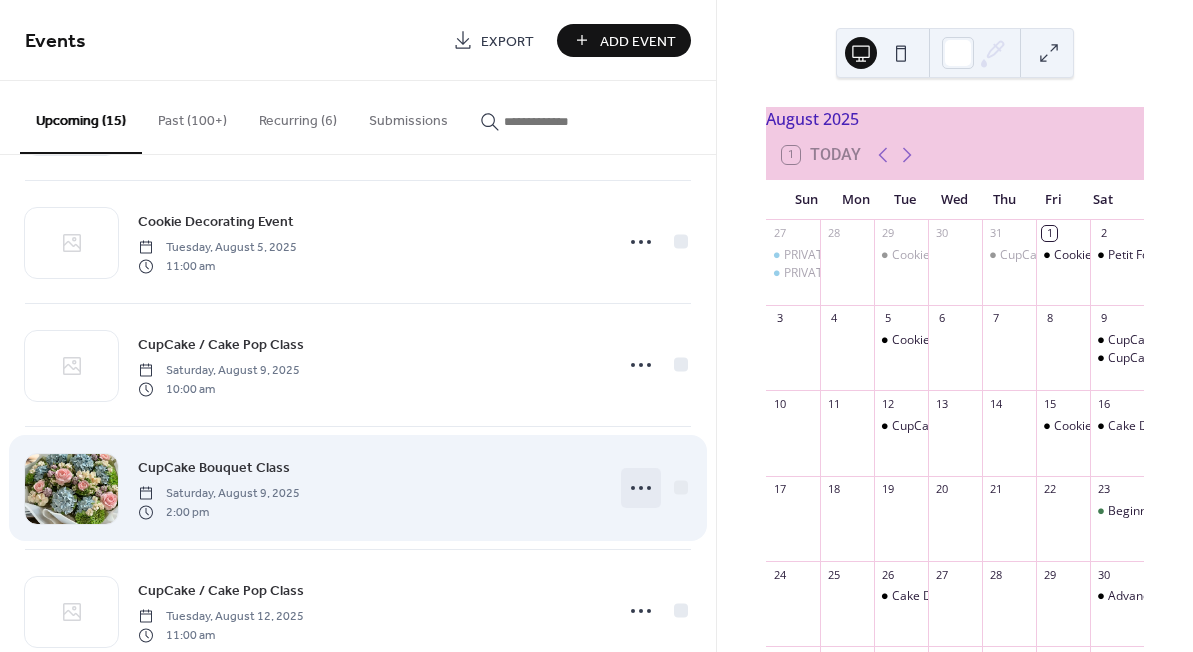 click 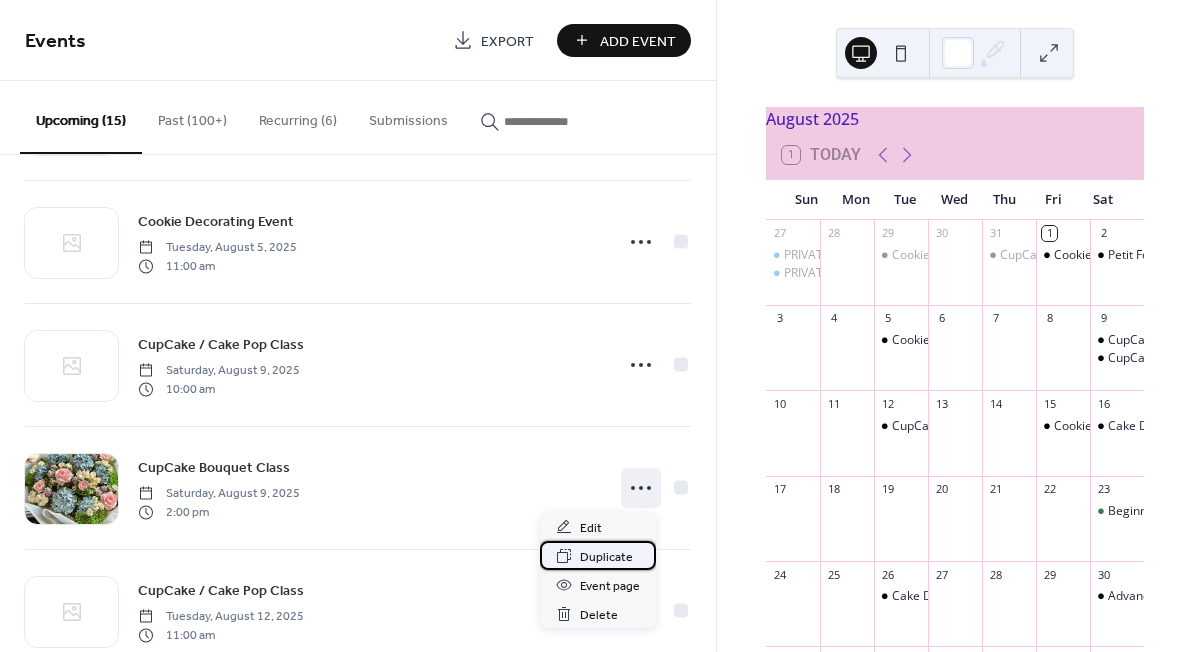 click on "Duplicate" at bounding box center (606, 557) 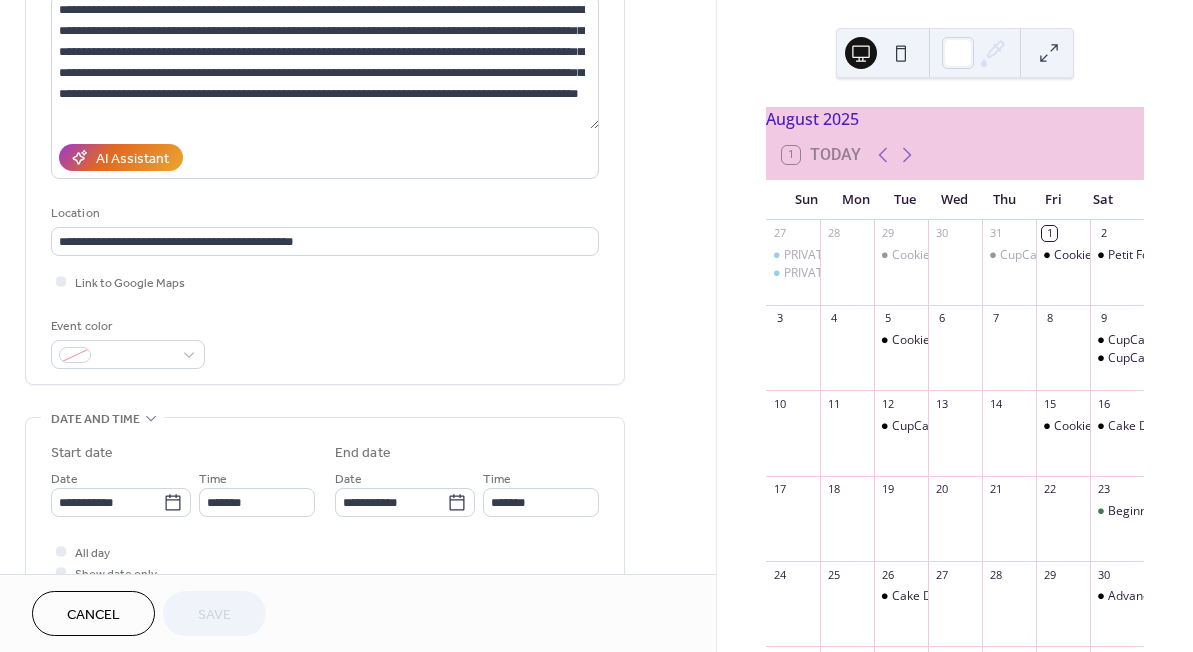 scroll, scrollTop: 224, scrollLeft: 0, axis: vertical 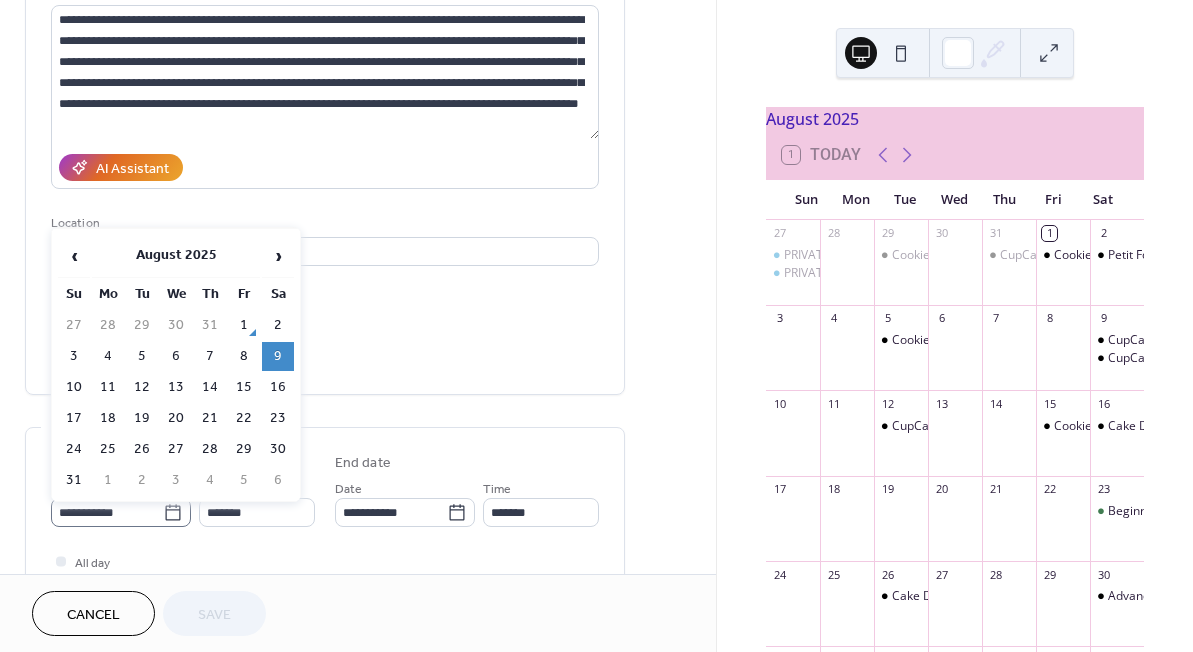 click 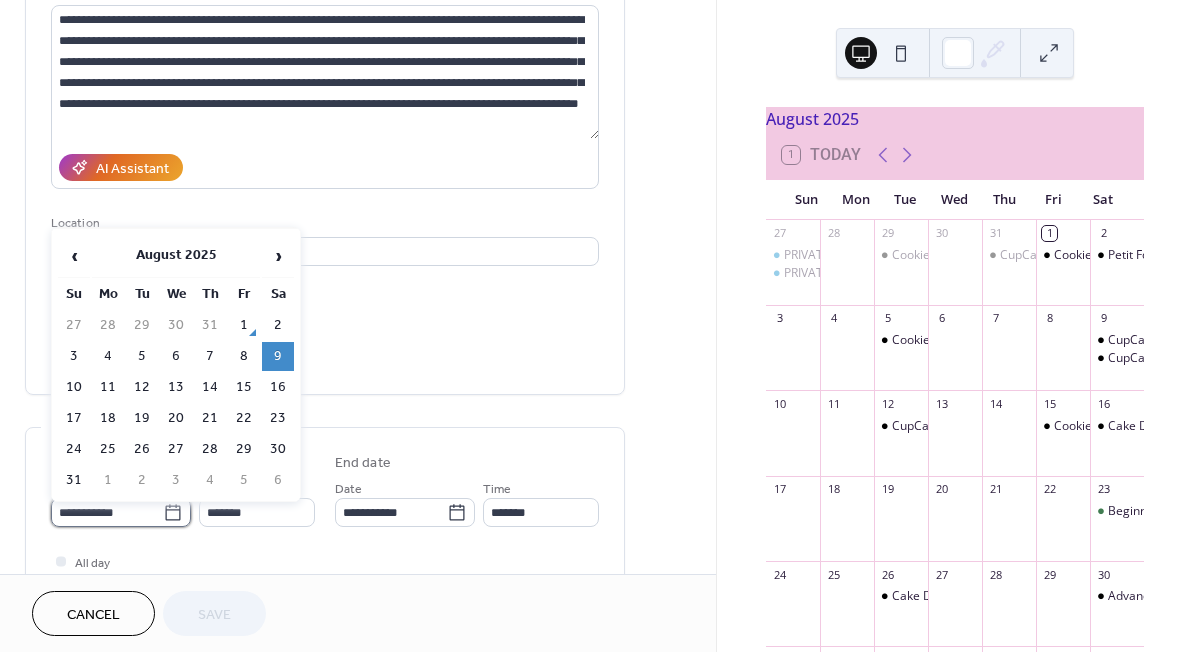 click on "**********" at bounding box center (107, 512) 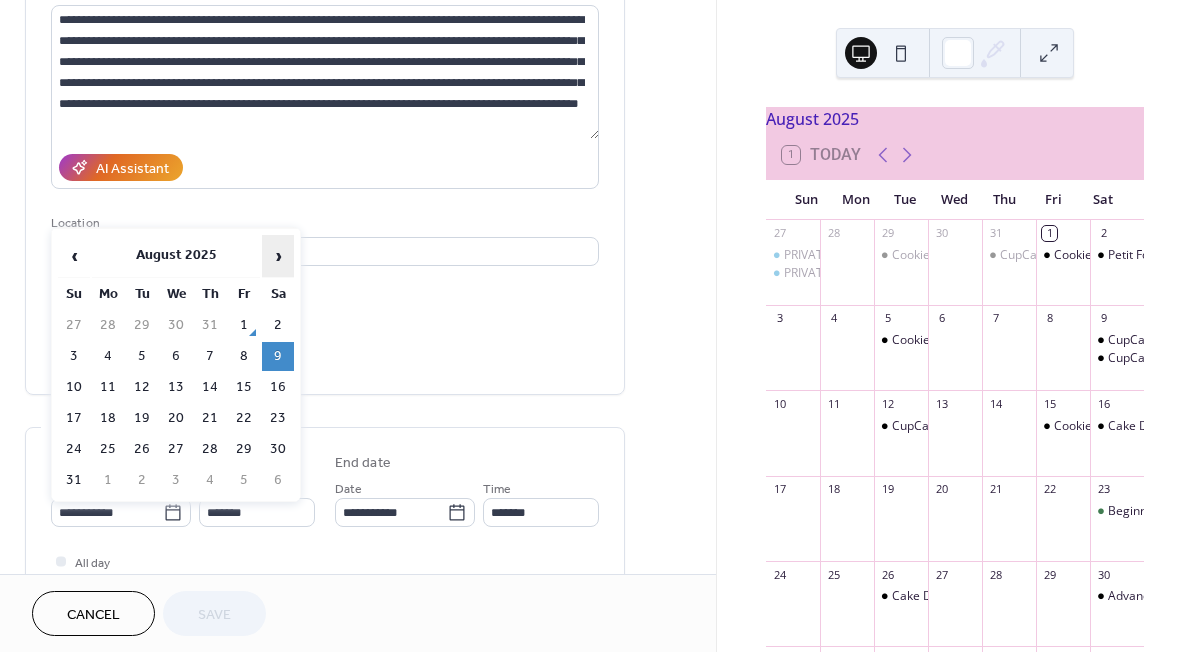click on "›" at bounding box center (278, 256) 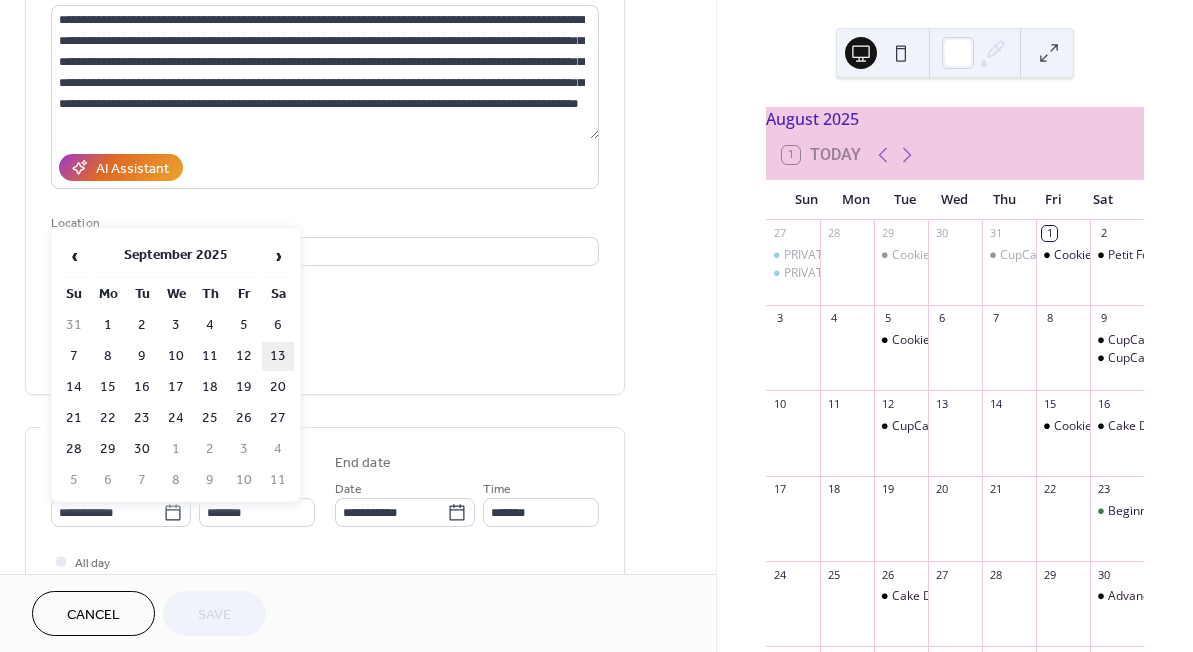click on "13" at bounding box center [278, 356] 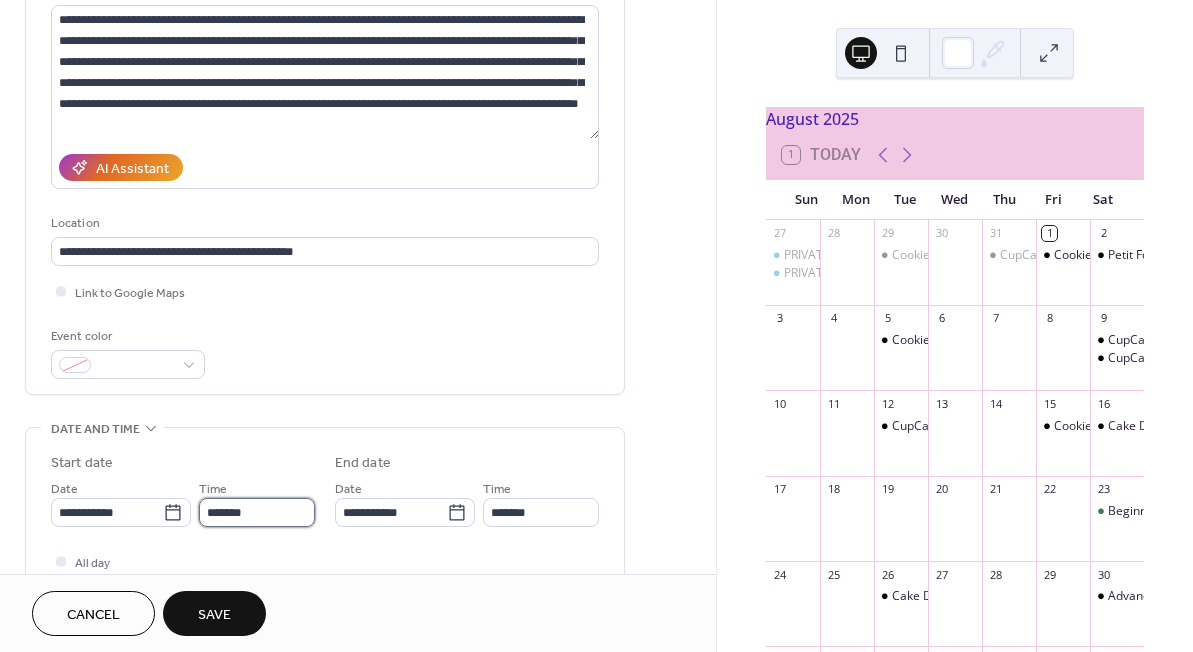 click on "*******" at bounding box center (257, 512) 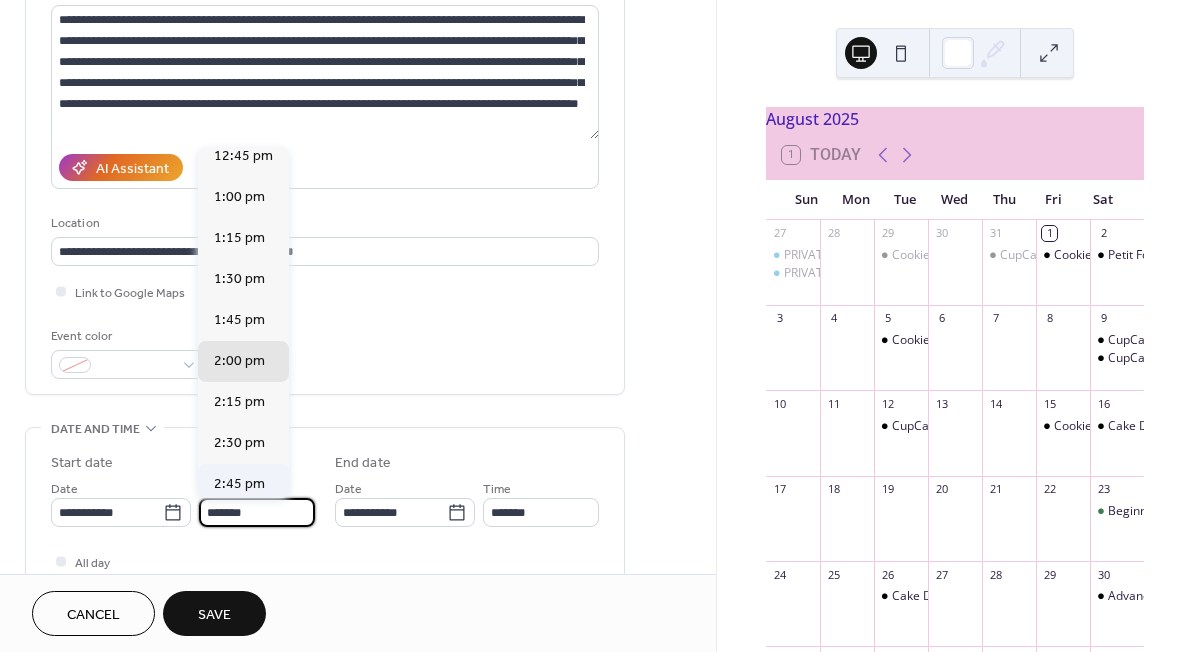 scroll, scrollTop: 2101, scrollLeft: 0, axis: vertical 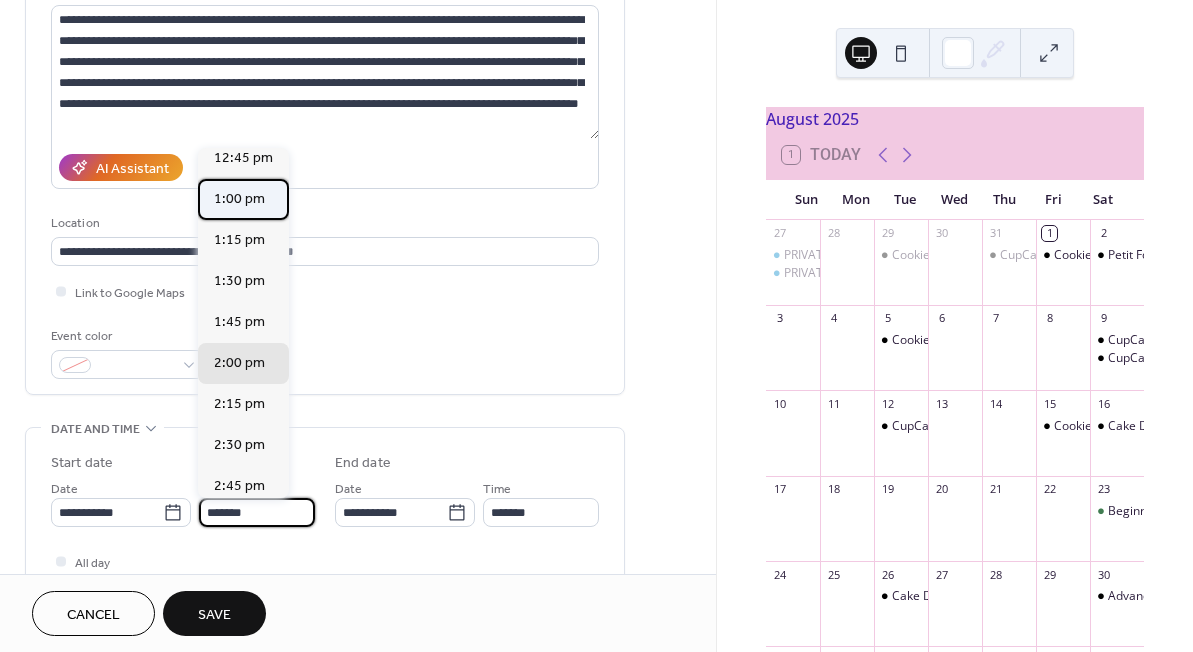 click on "1:00 pm" at bounding box center (239, 199) 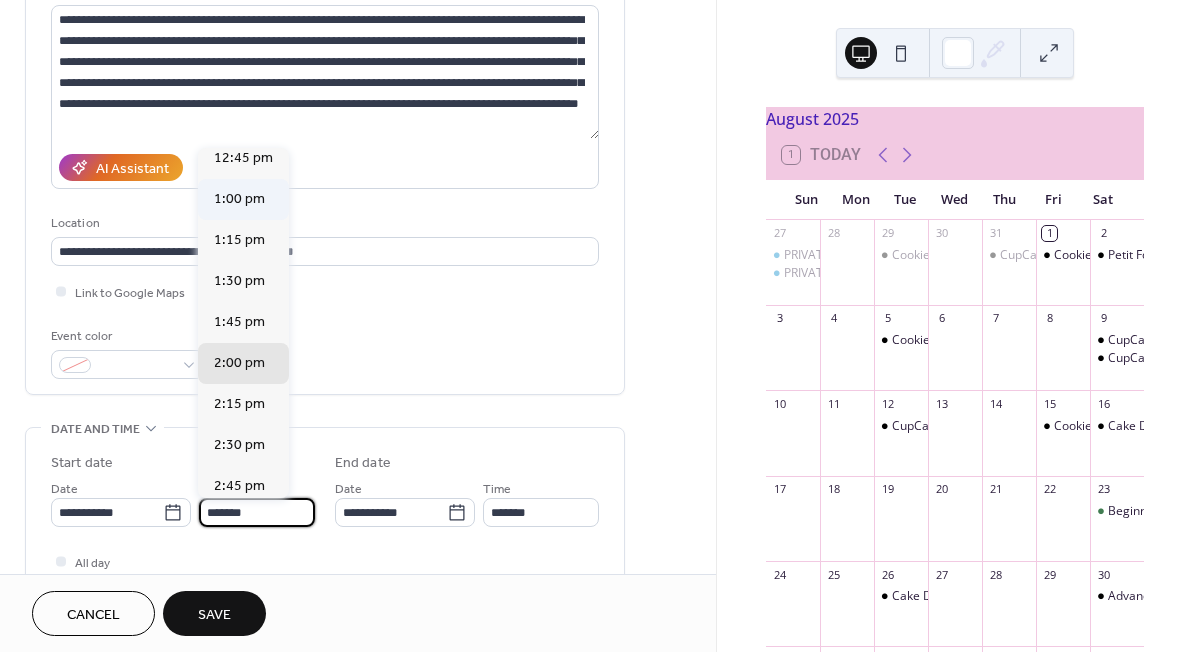 type on "*******" 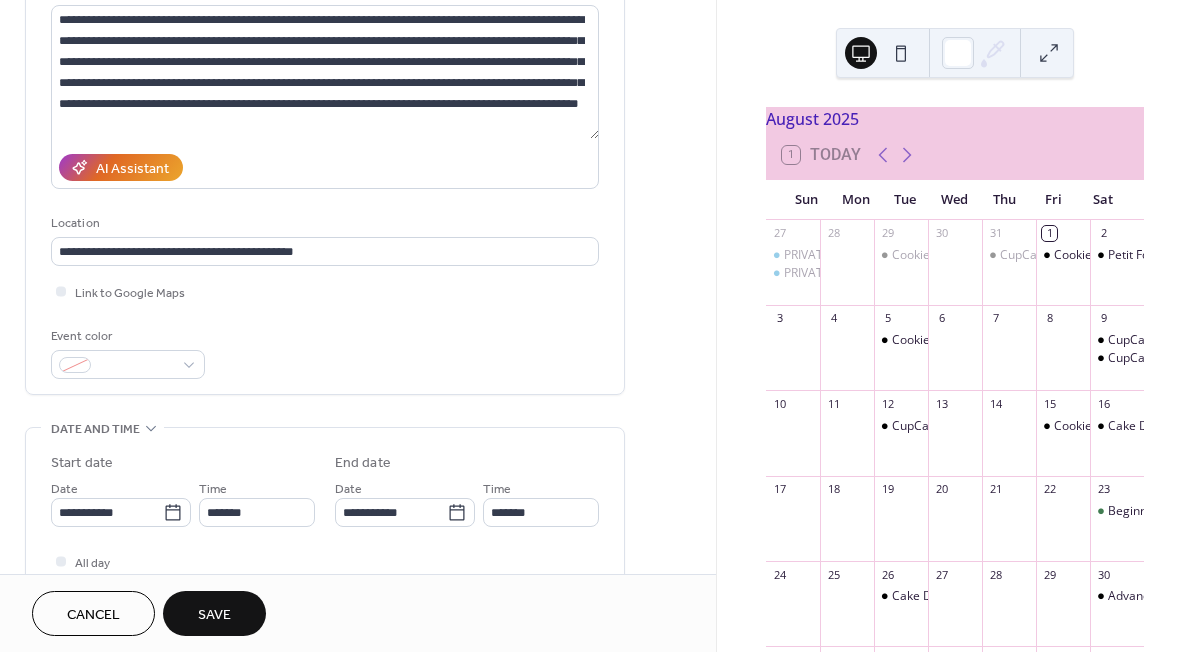 click on "Save" at bounding box center [214, 615] 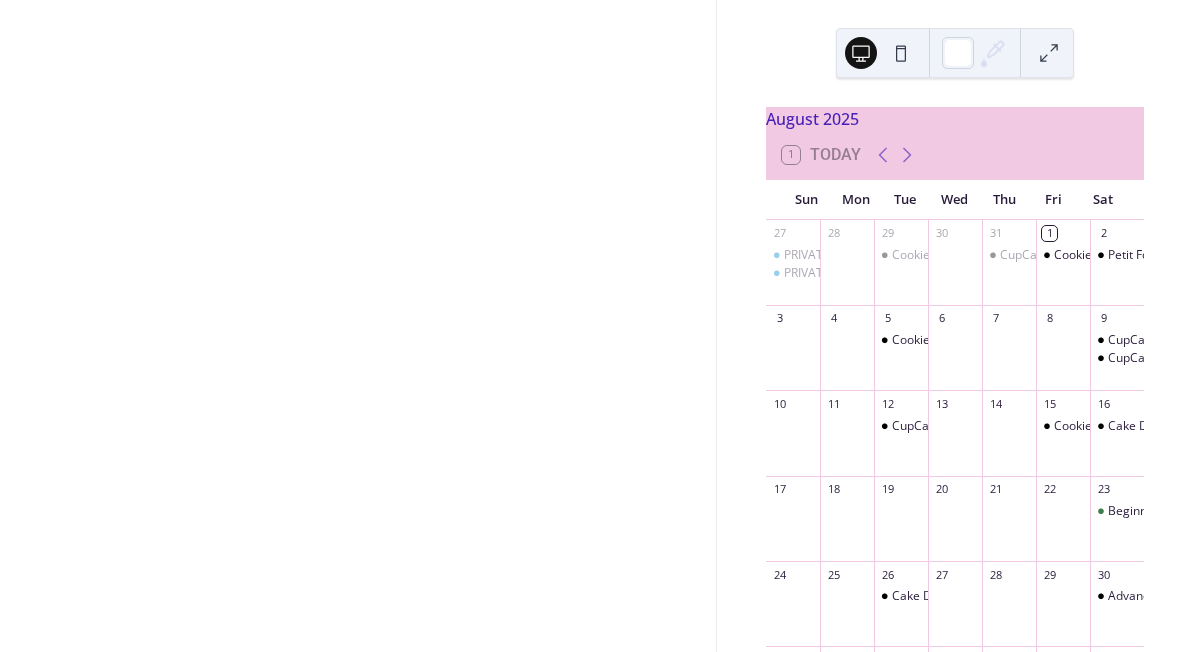click at bounding box center (358, 326) 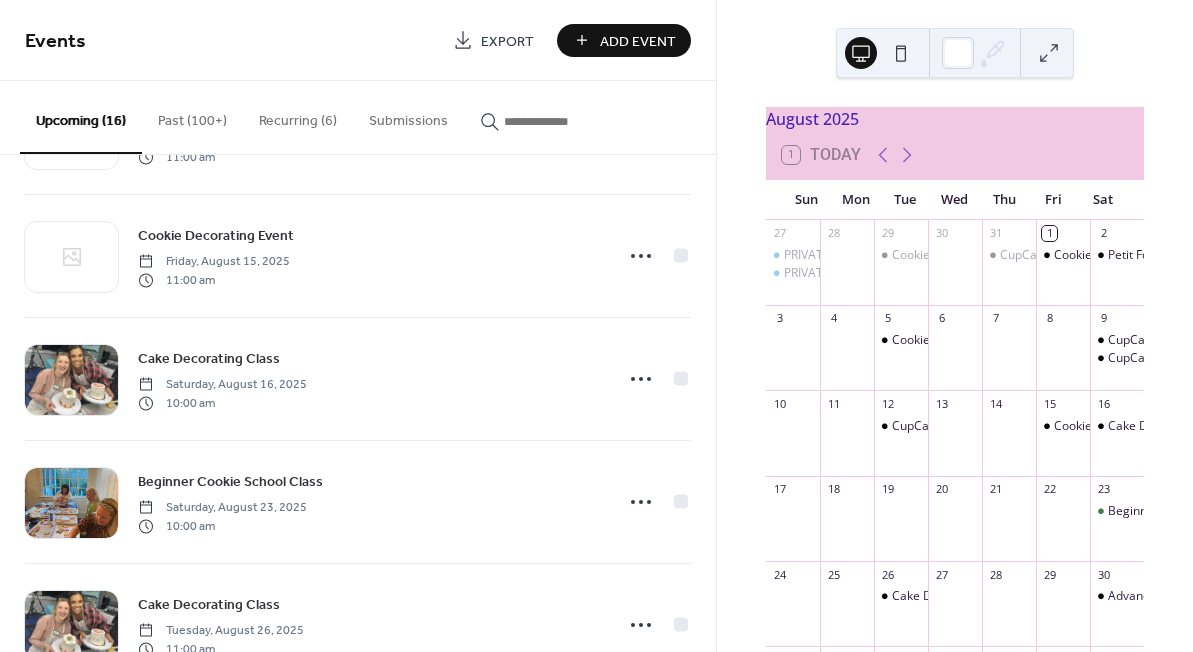 scroll, scrollTop: 729, scrollLeft: 0, axis: vertical 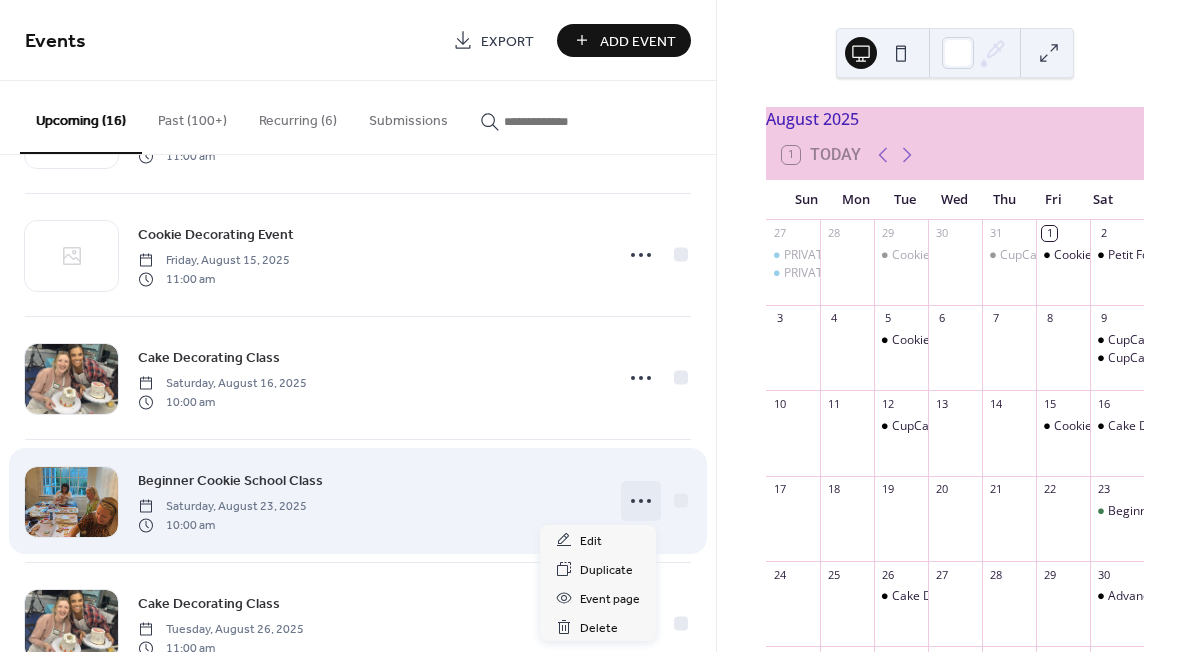 click 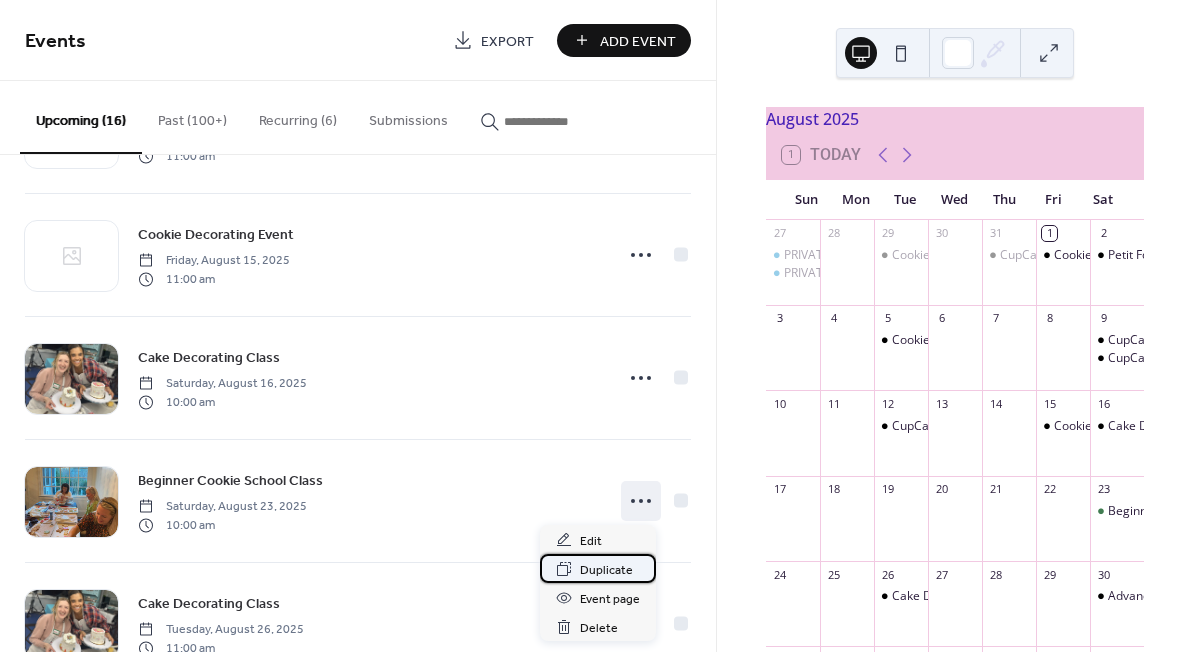 click on "Duplicate" at bounding box center (598, 568) 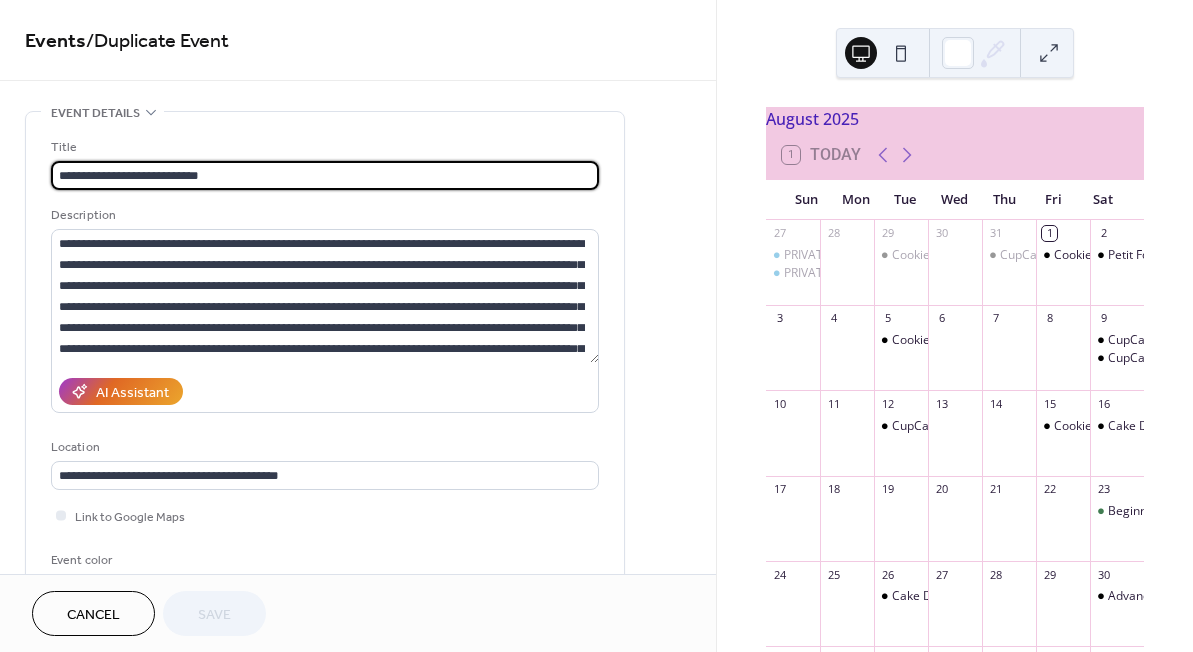 scroll, scrollTop: 249, scrollLeft: 0, axis: vertical 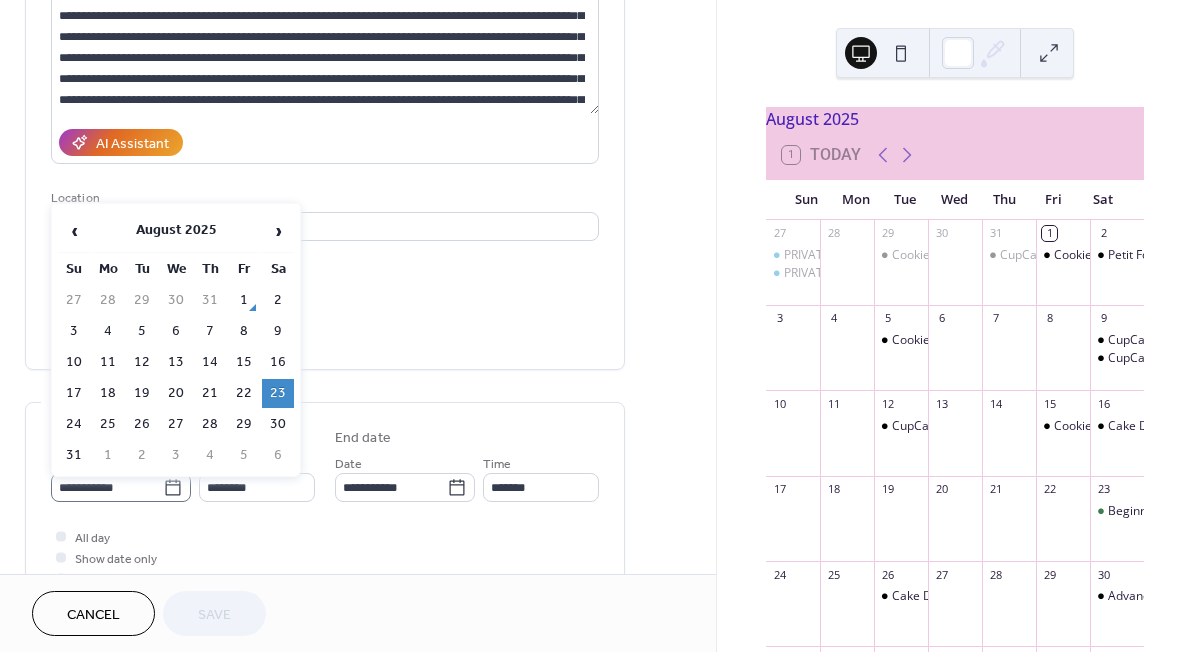 click 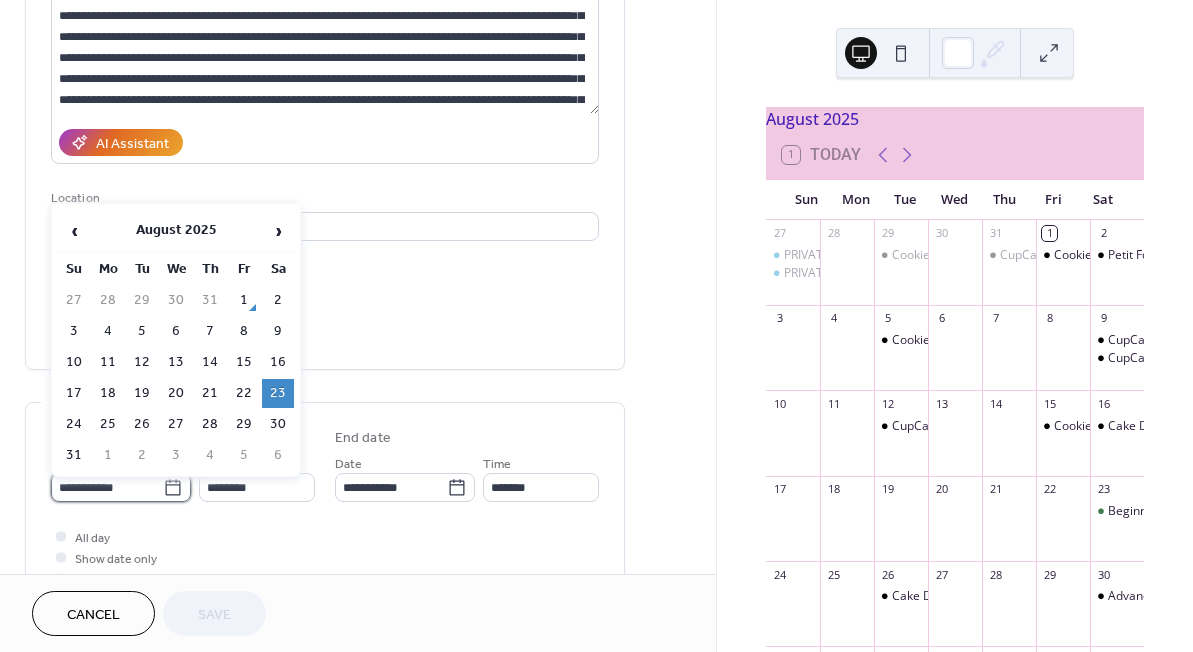 click on "**********" at bounding box center (107, 487) 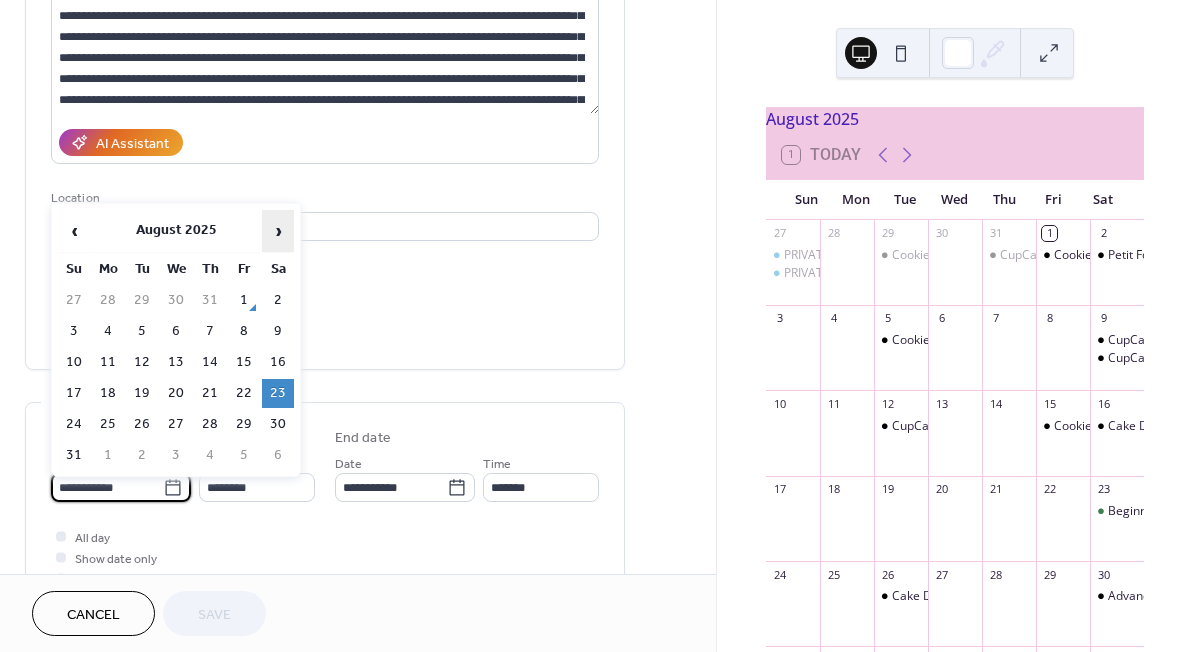 click on "›" at bounding box center [278, 231] 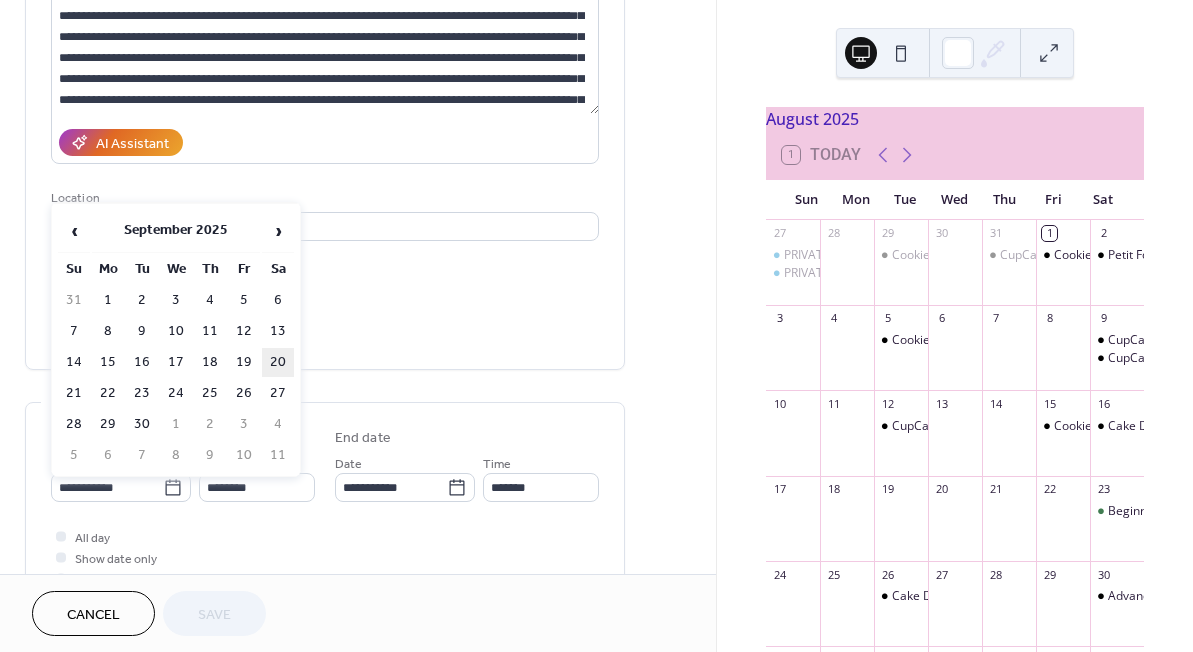 click on "20" at bounding box center (278, 362) 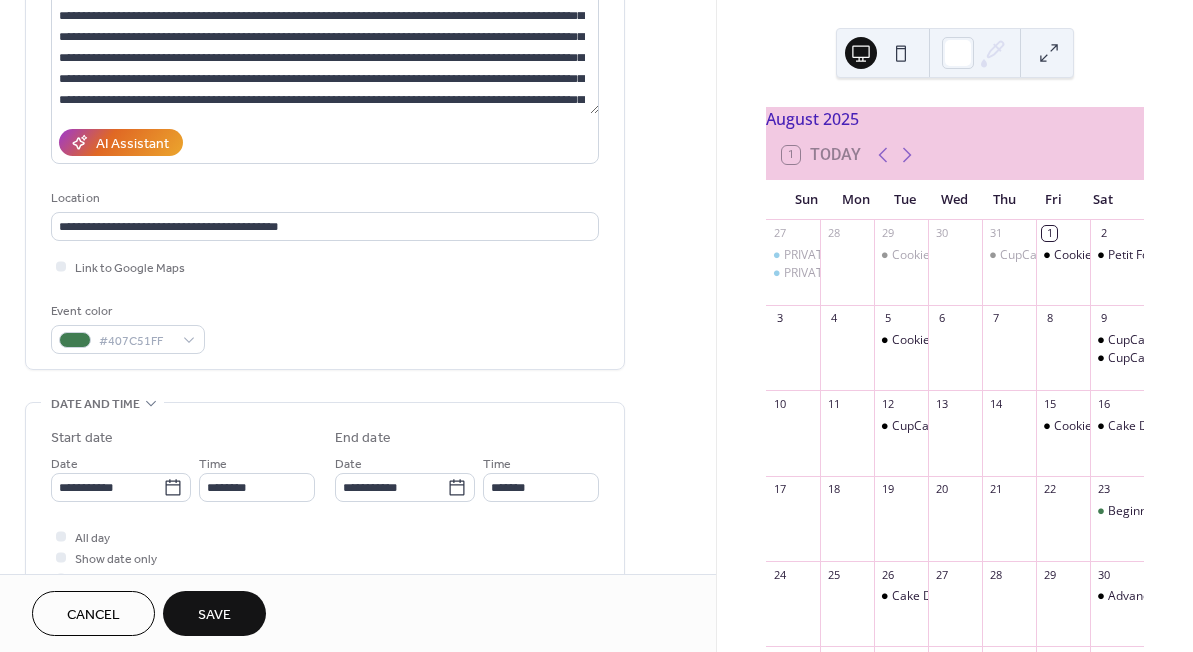 click on "Save" at bounding box center [214, 613] 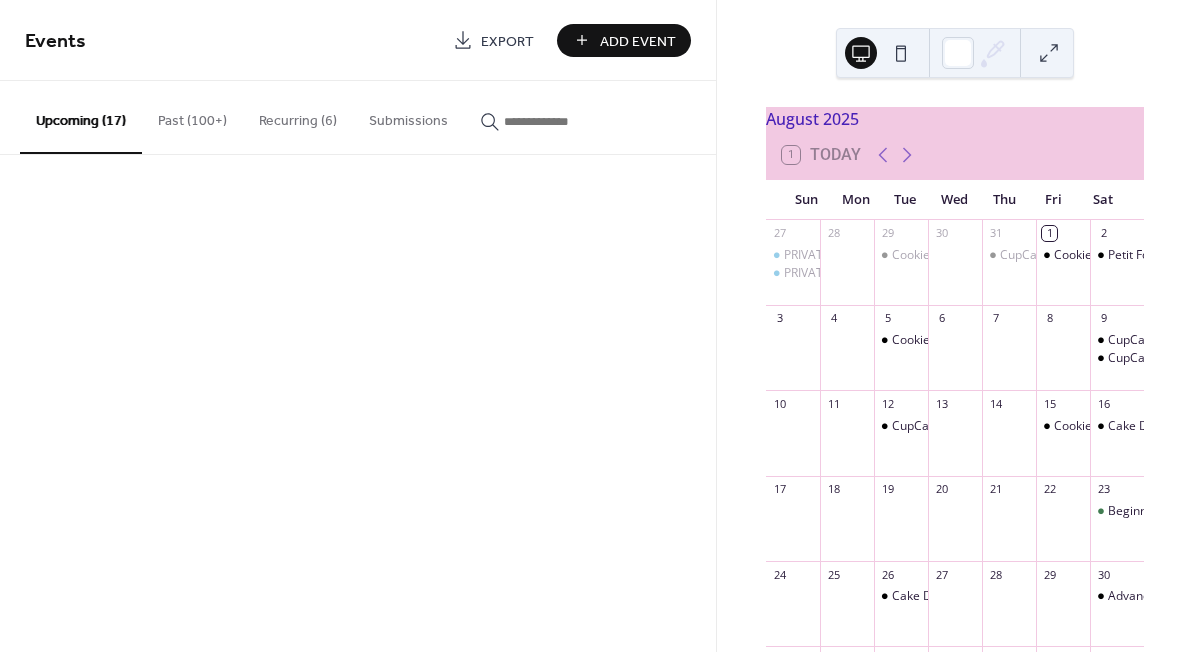click on "Events Export Add Event Upcoming (17) Past (100+) Recurring (6) Submissions Cancel" at bounding box center [358, 326] 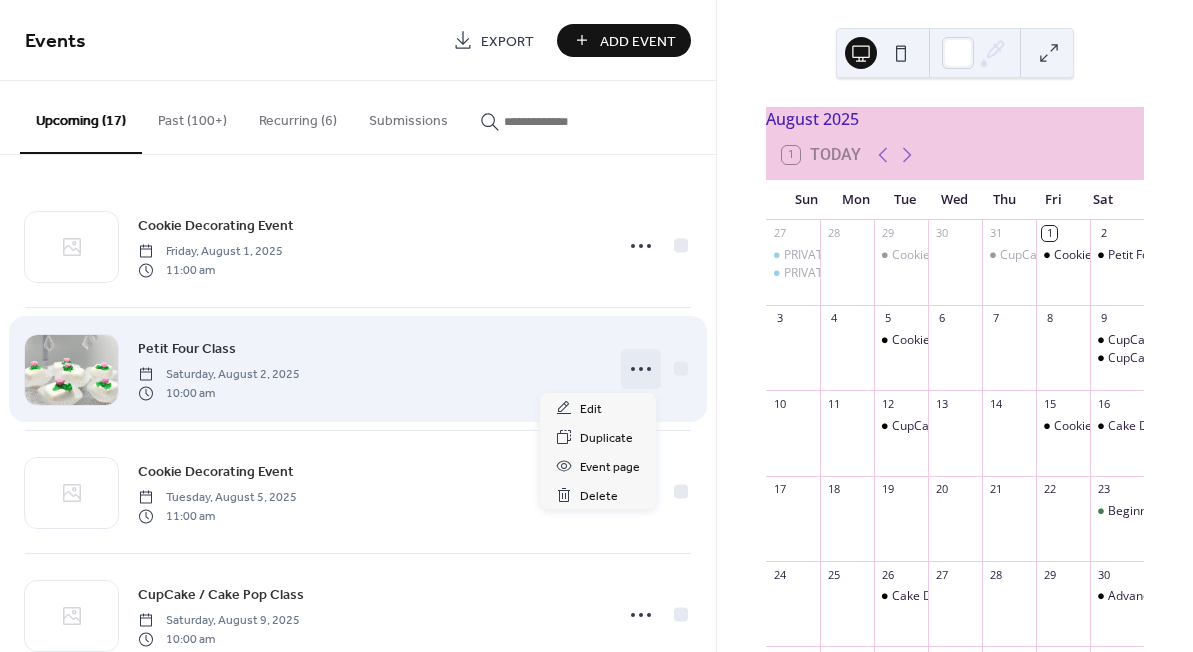 click 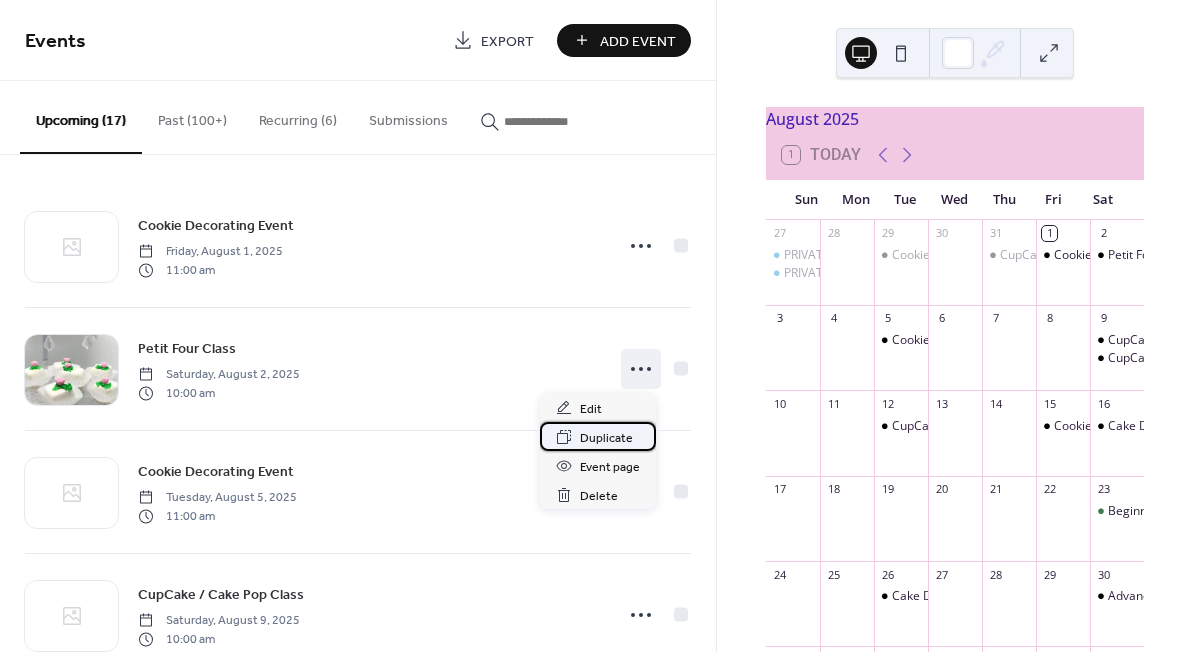 click on "Duplicate" at bounding box center (606, 438) 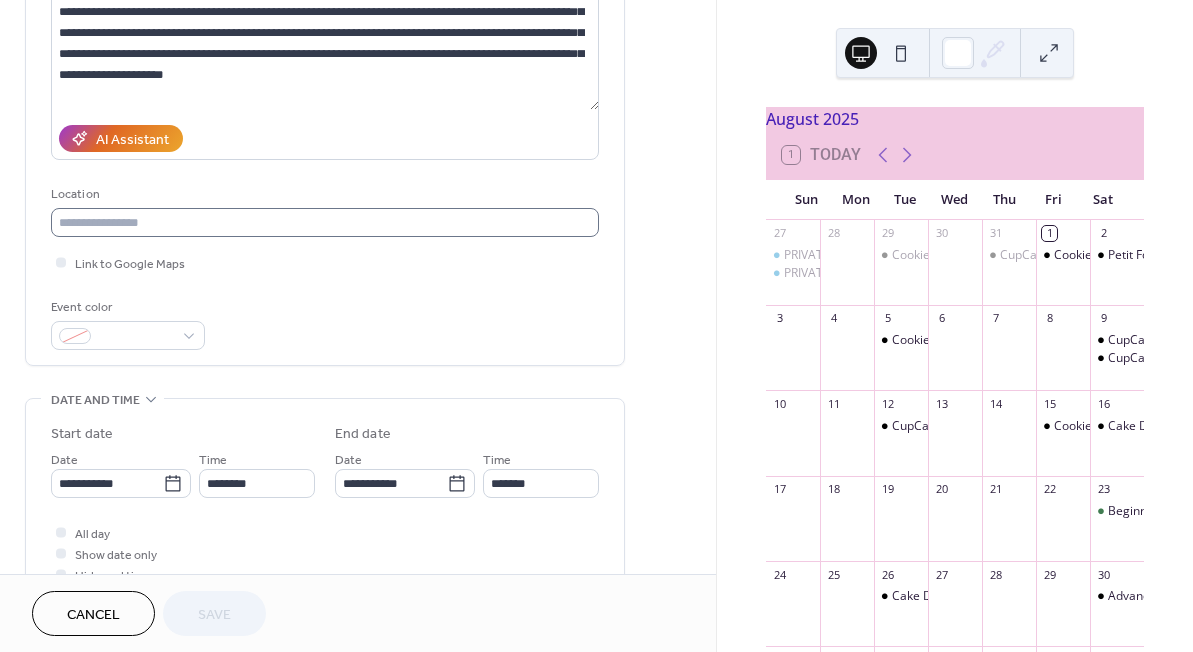 scroll, scrollTop: 269, scrollLeft: 0, axis: vertical 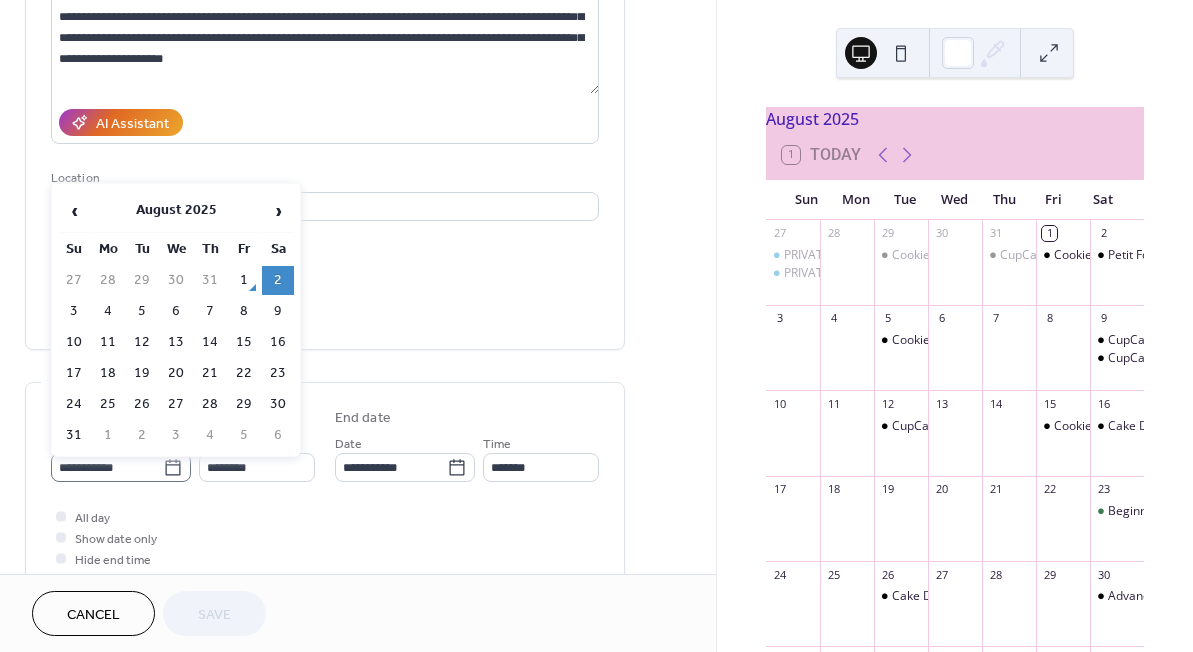 click on "**********" at bounding box center (121, 467) 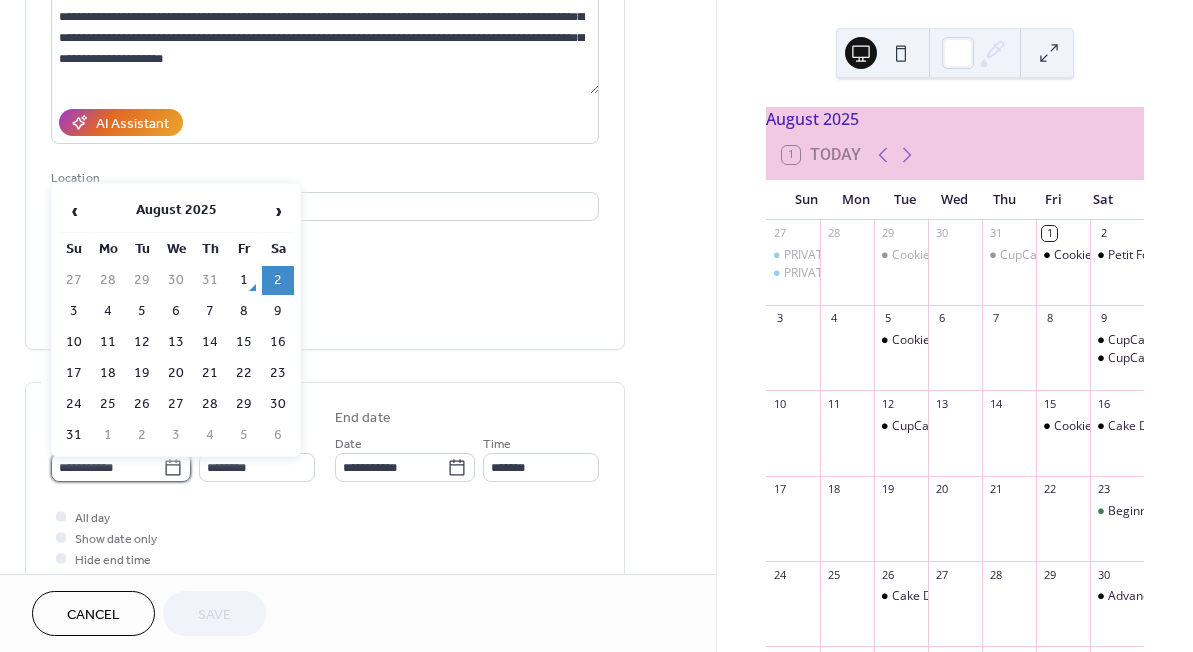 click on "**********" at bounding box center [107, 467] 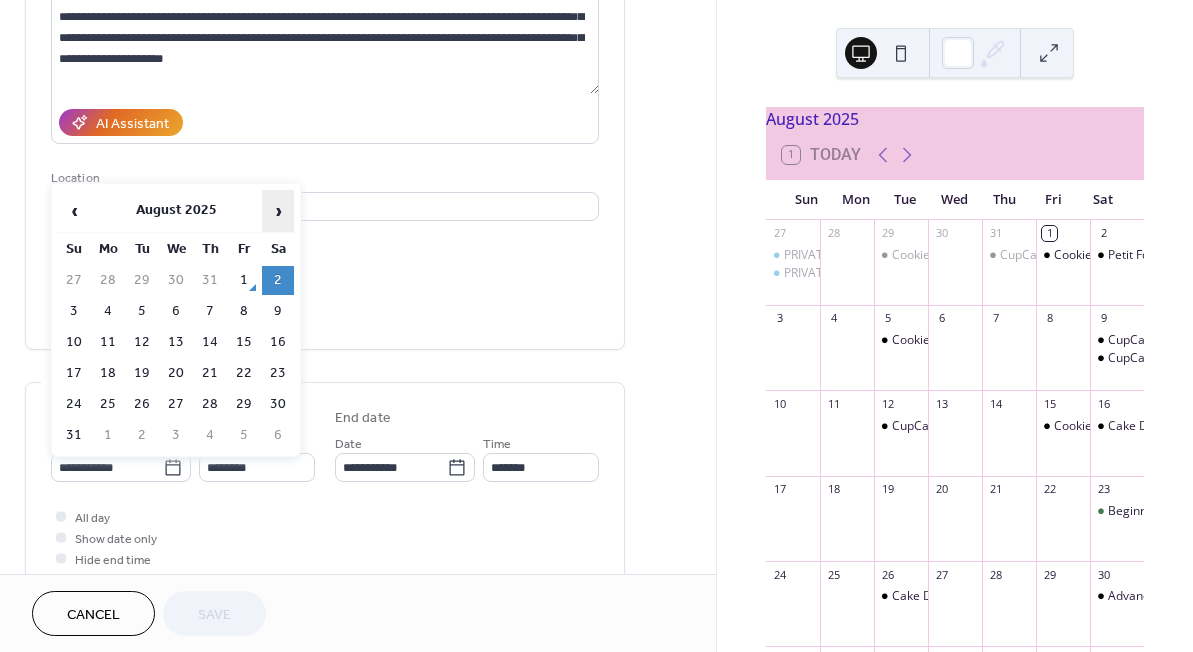 click on "›" at bounding box center (278, 211) 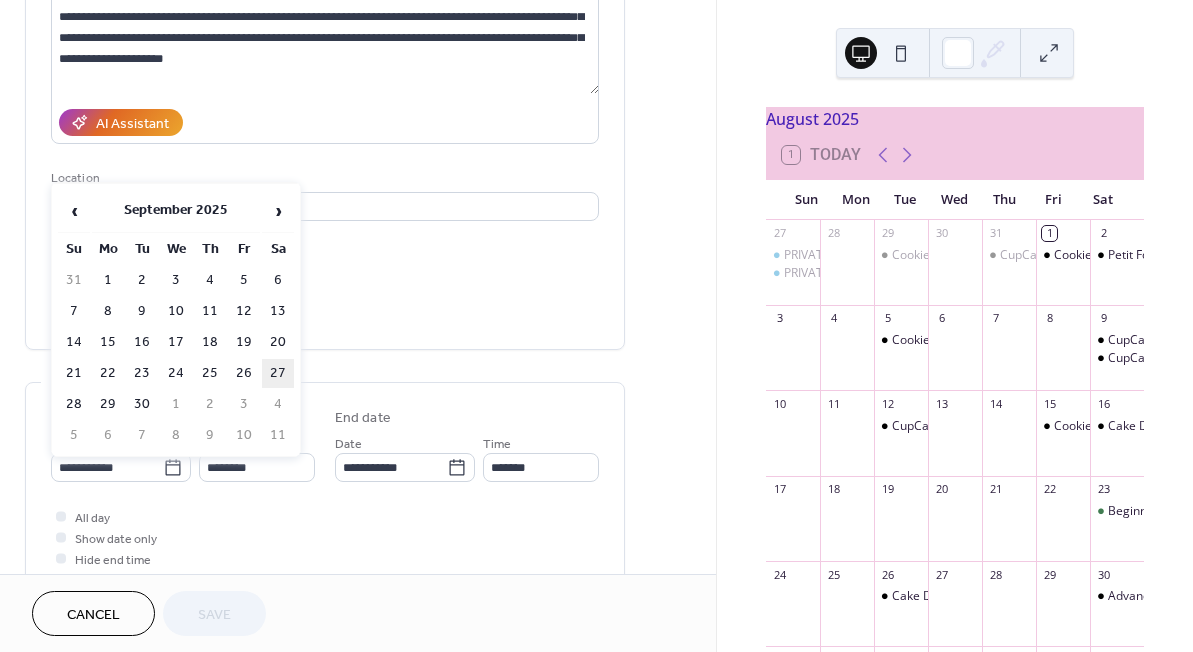 click on "27" at bounding box center (278, 373) 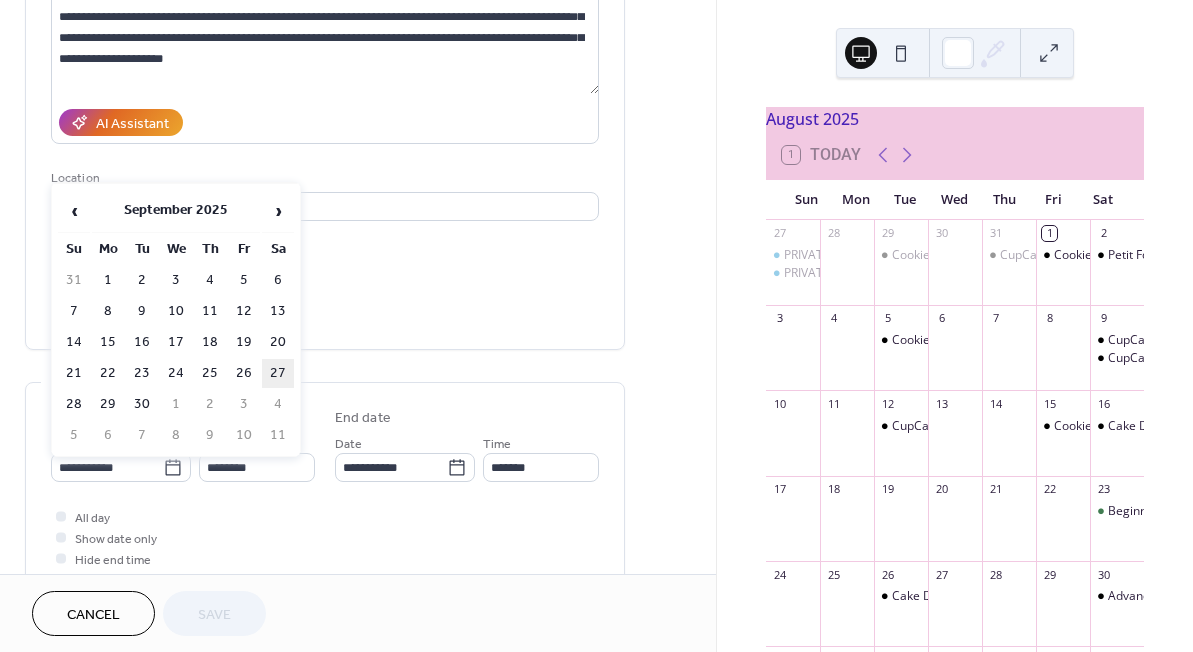 type on "**********" 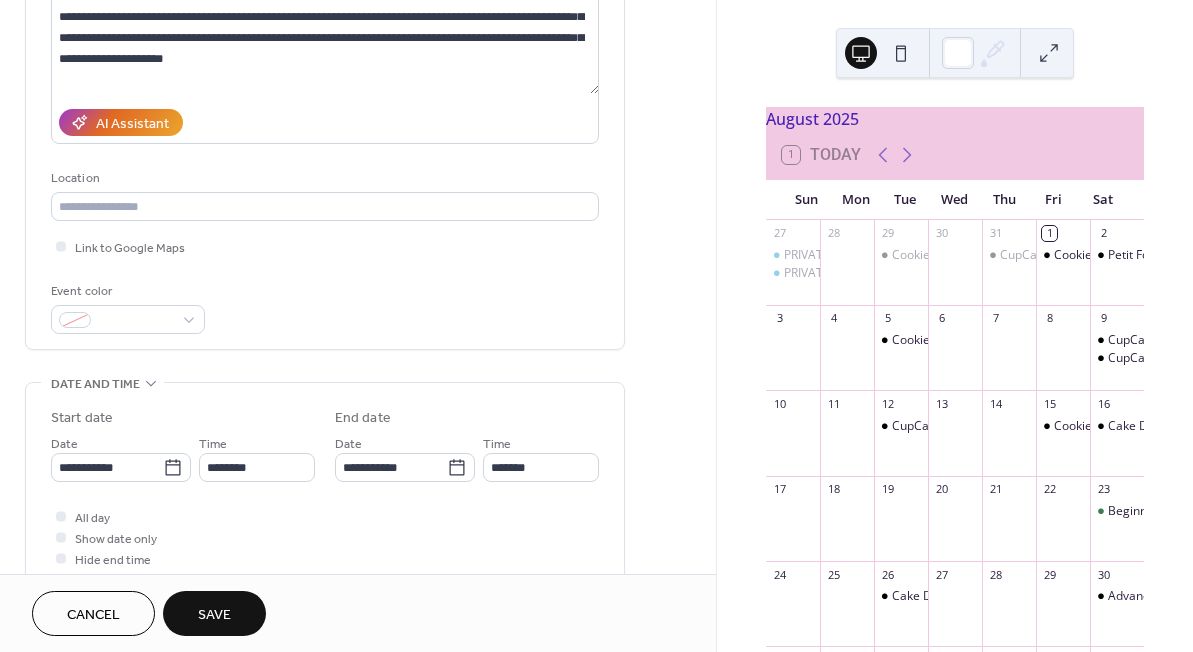 click on "Save" at bounding box center (214, 613) 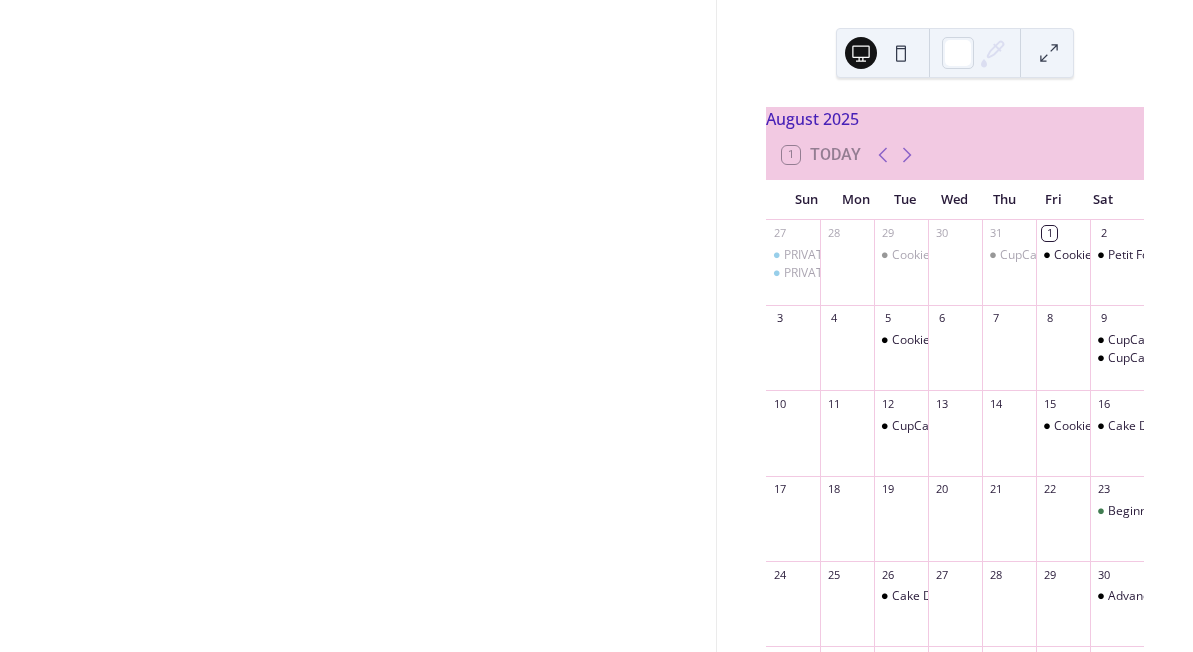 click at bounding box center [358, 326] 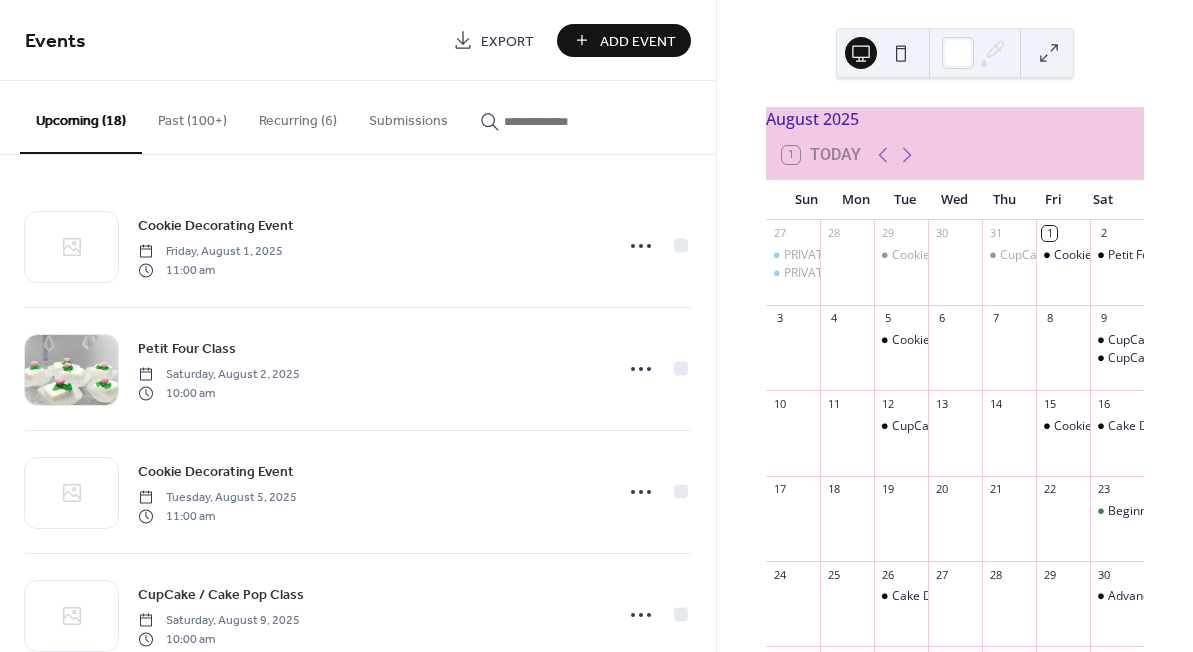 click at bounding box center (564, 121) 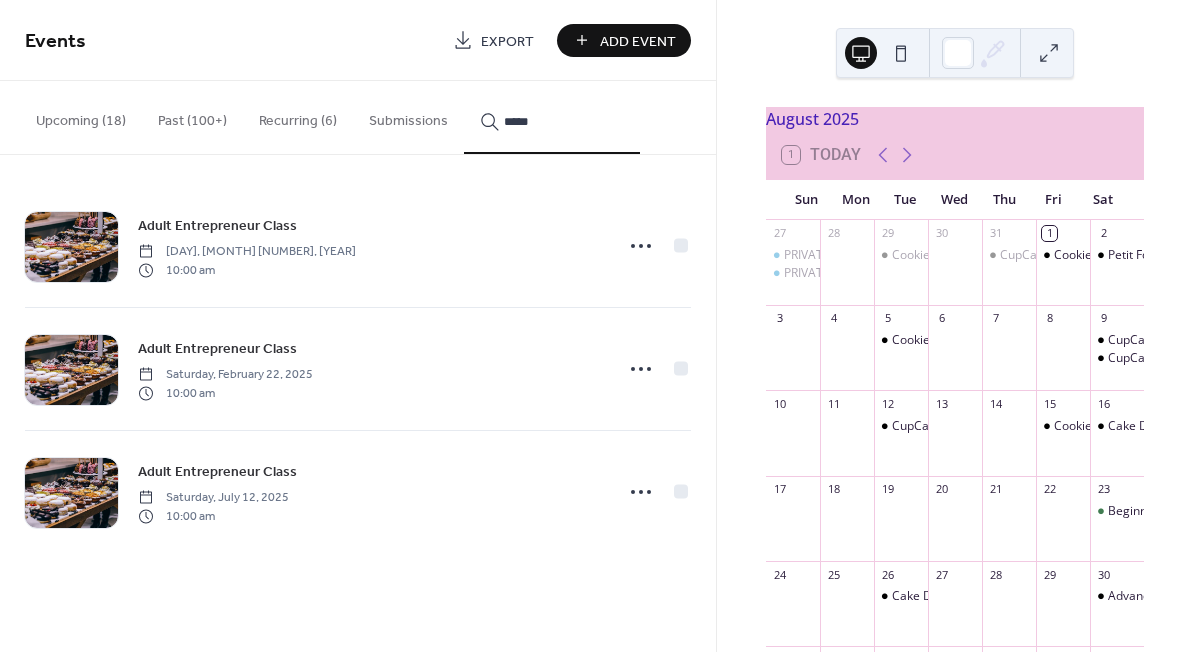 type on "*****" 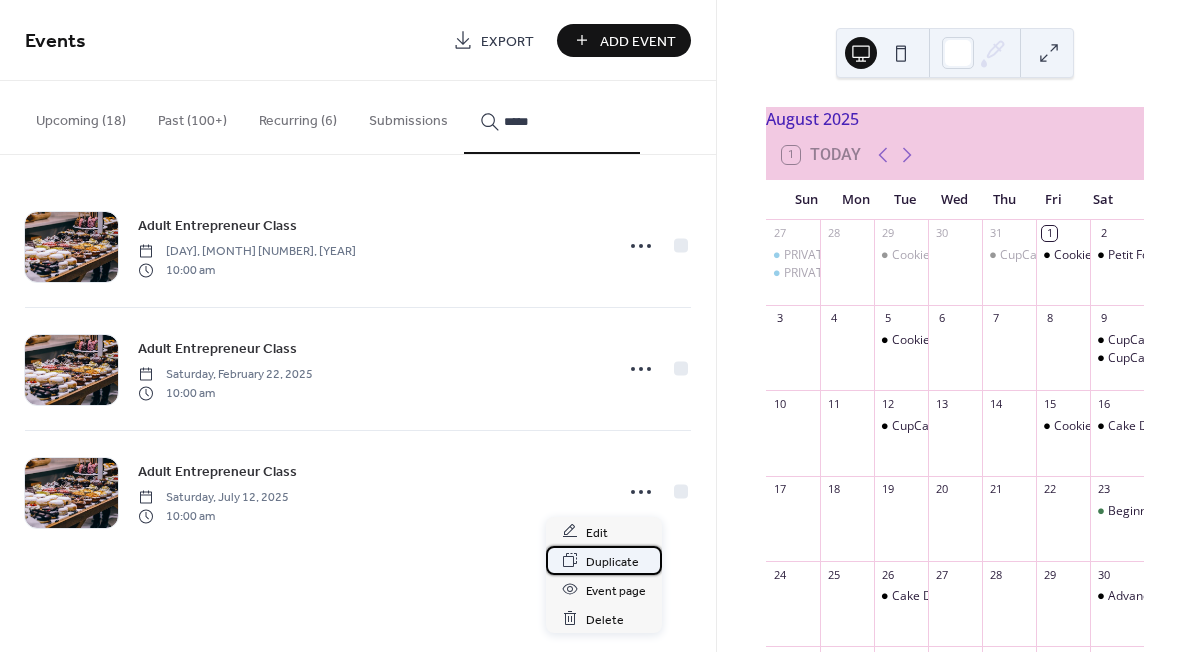 click on "Duplicate" at bounding box center (612, 561) 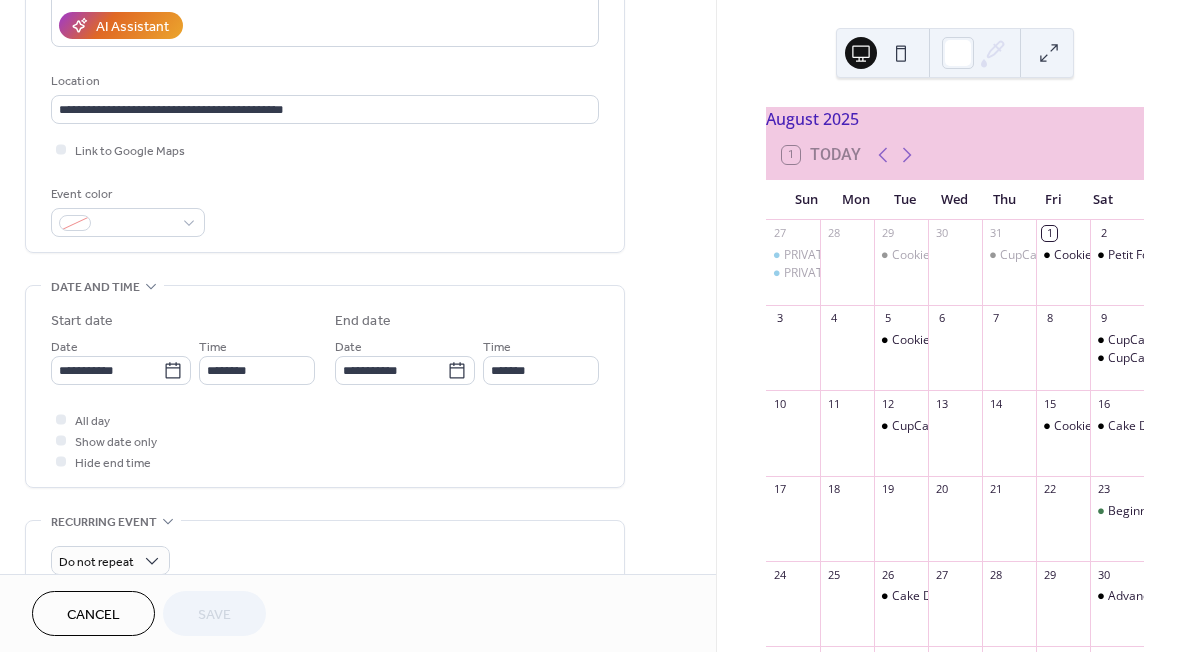 scroll, scrollTop: 384, scrollLeft: 0, axis: vertical 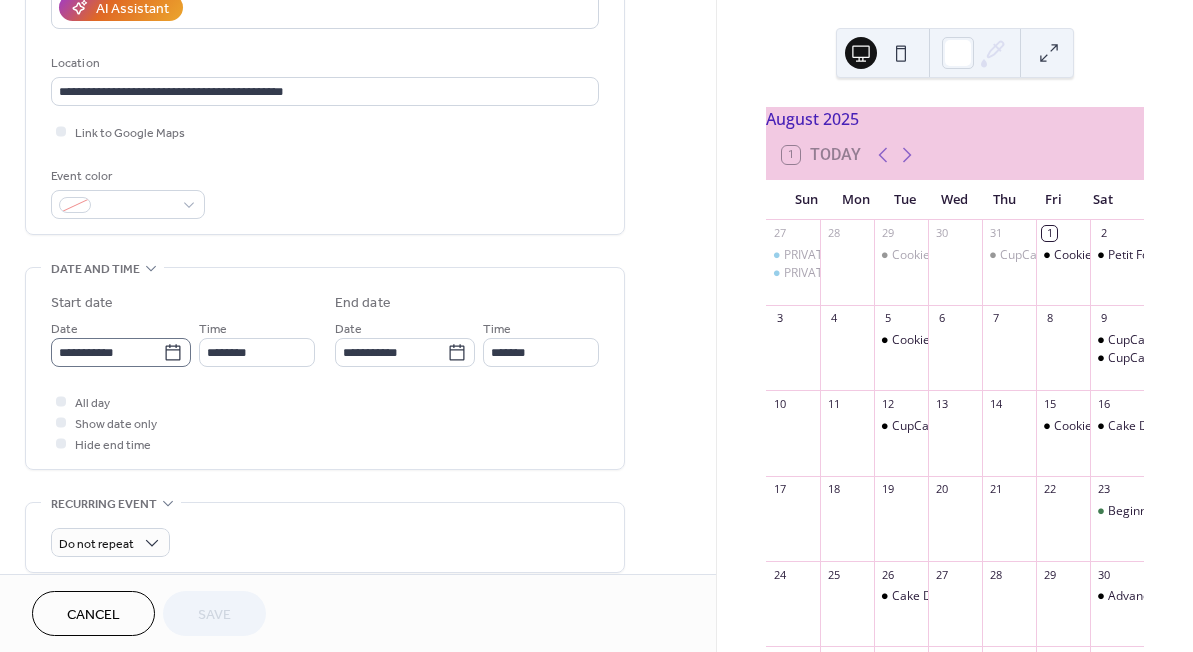 click 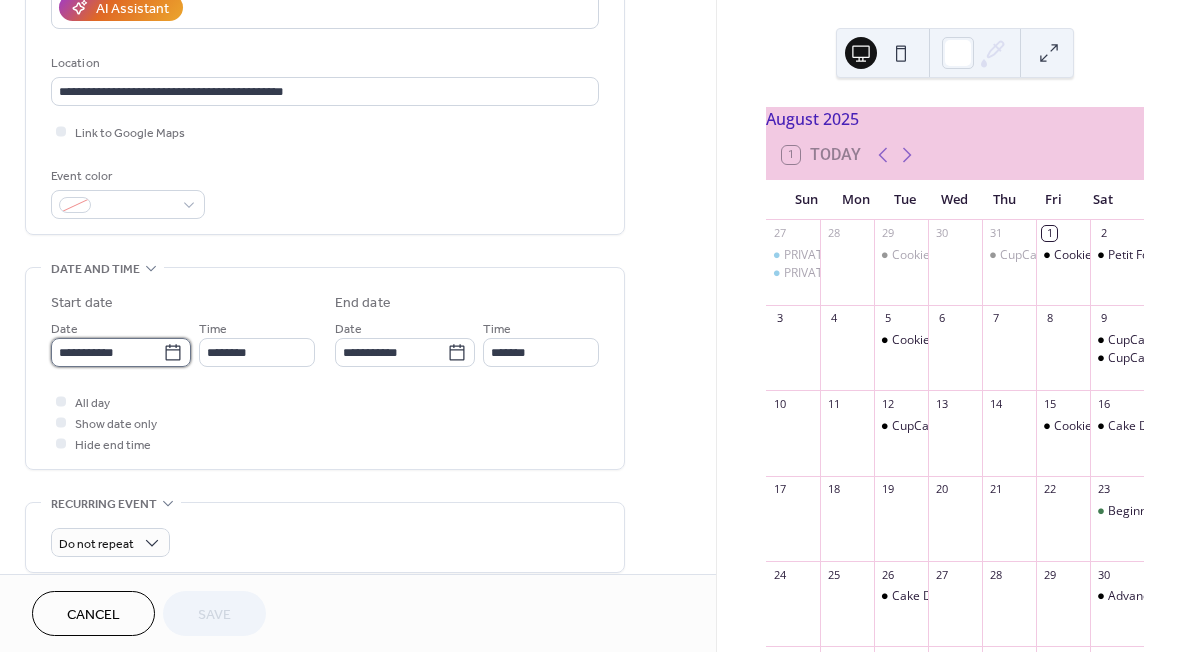 click on "**********" at bounding box center (107, 352) 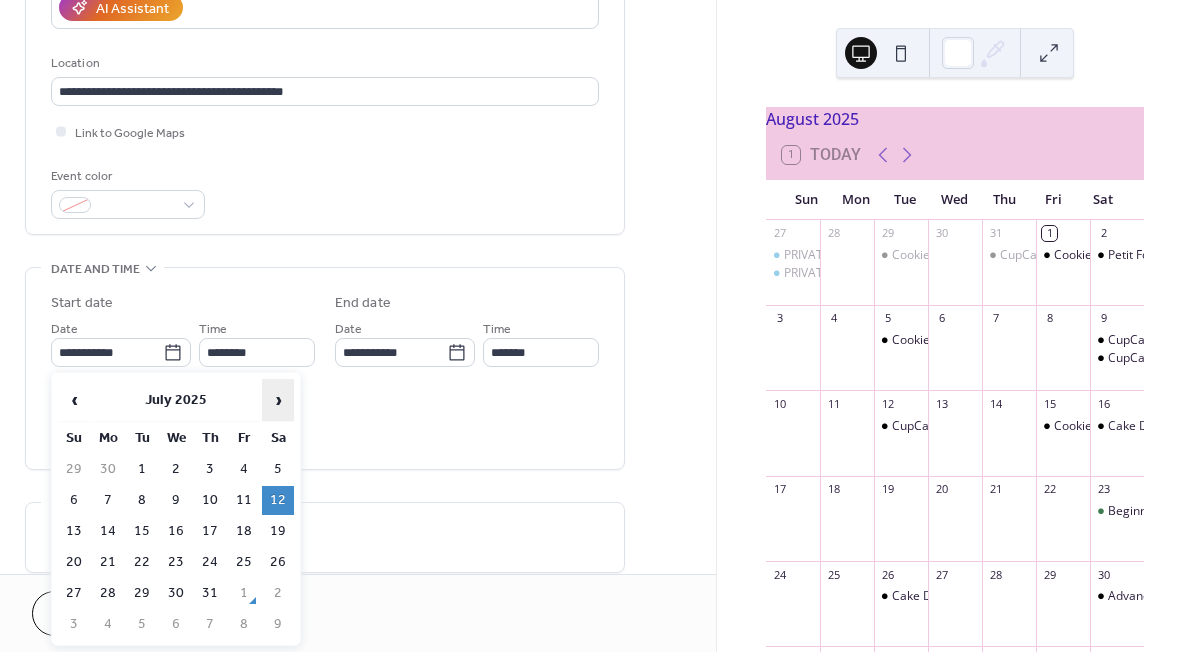 click on "›" at bounding box center (278, 400) 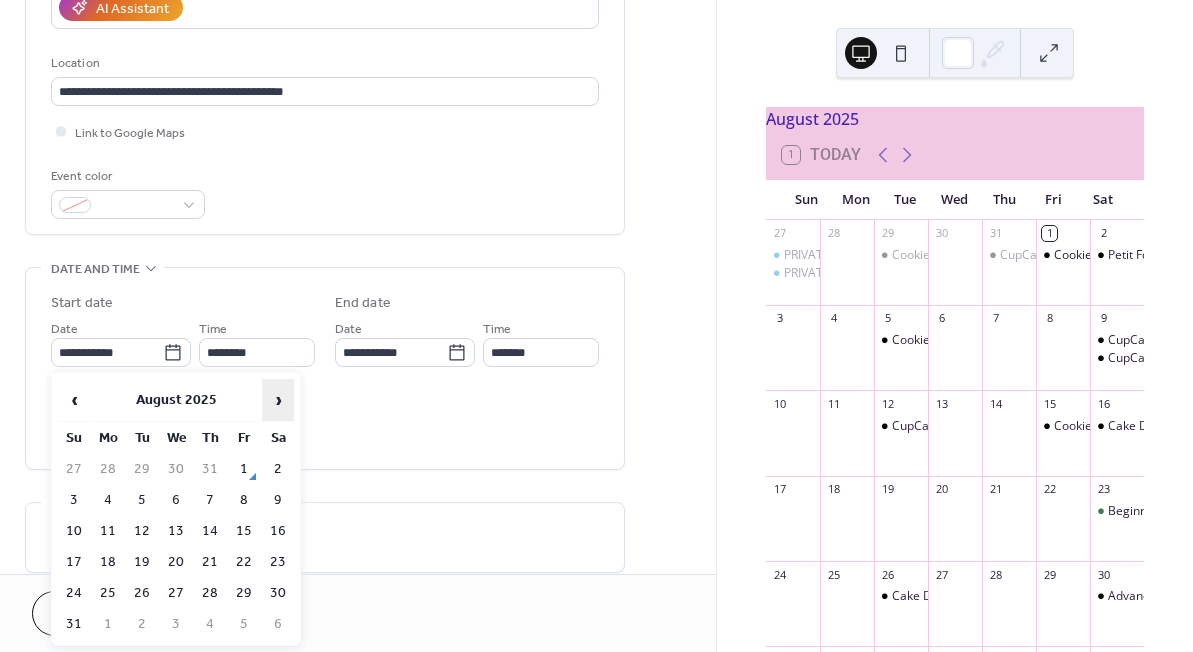 click on "›" at bounding box center (278, 400) 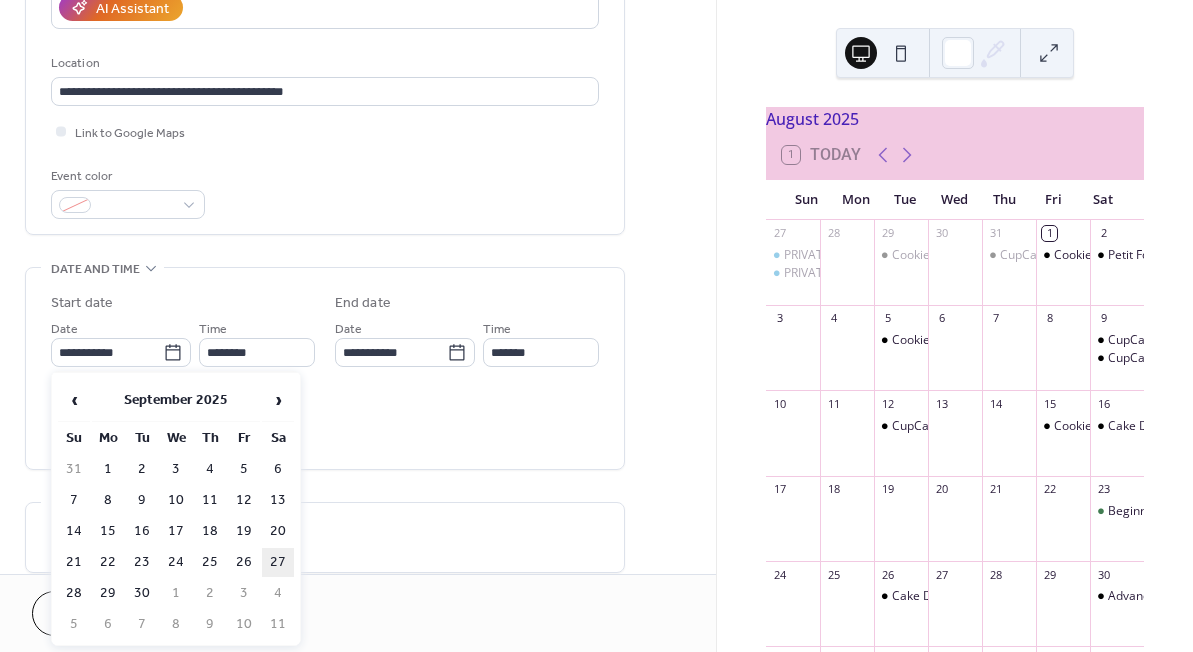 click on "27" at bounding box center (278, 562) 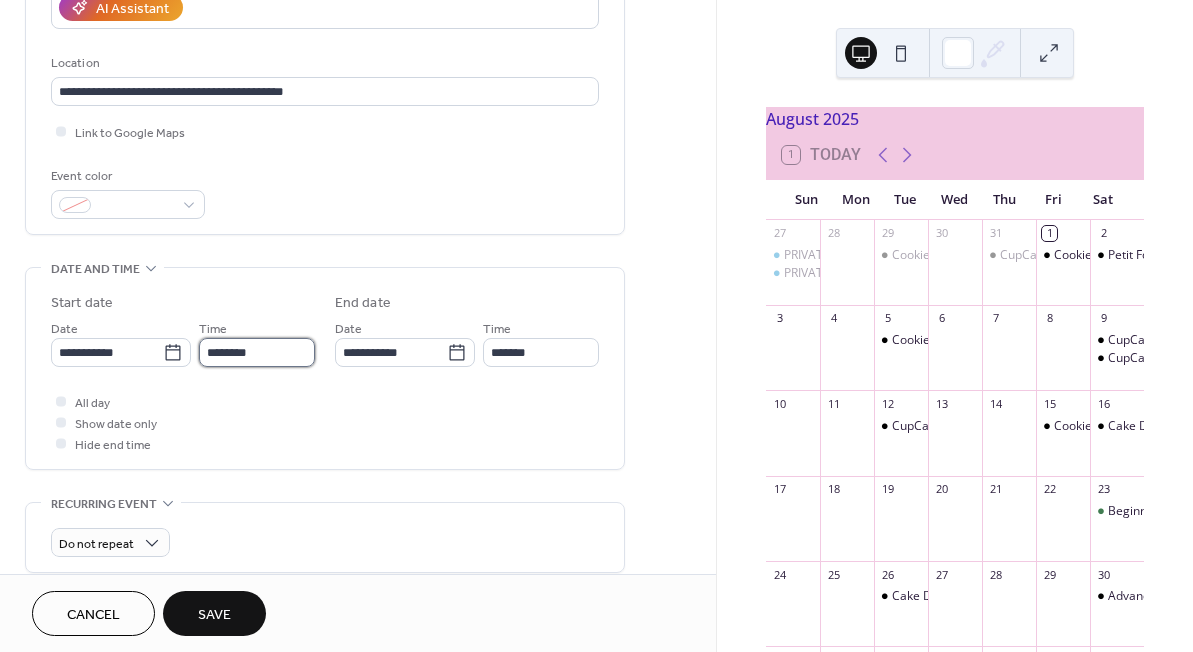 click on "********" at bounding box center (257, 352) 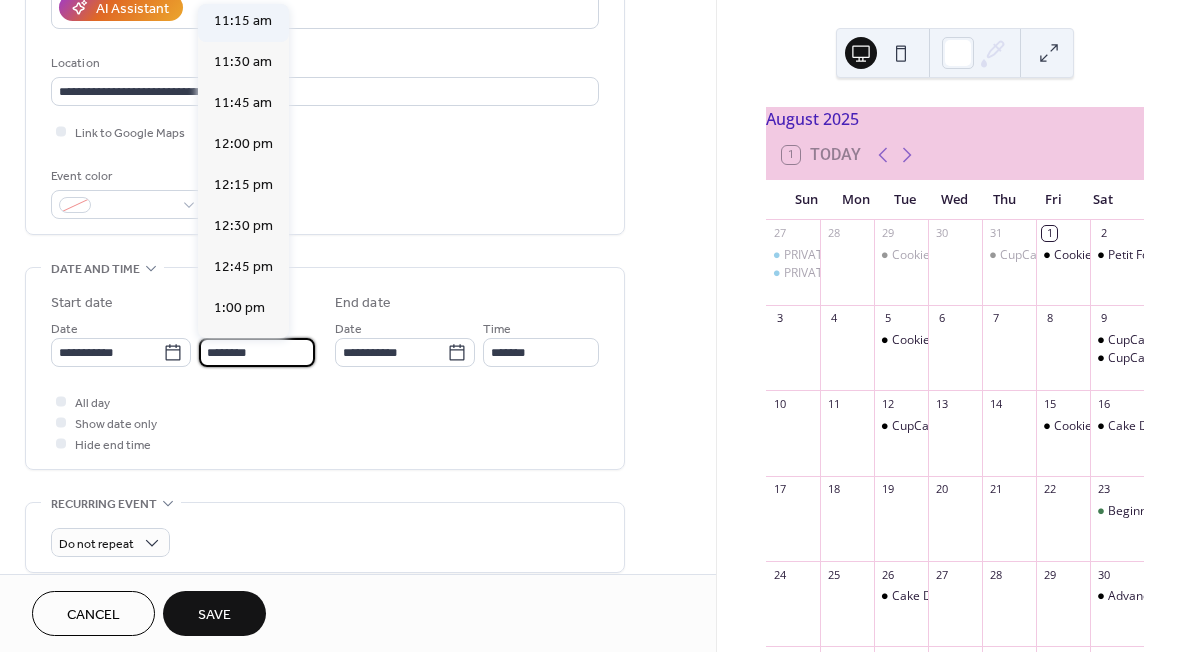 scroll, scrollTop: 1849, scrollLeft: 0, axis: vertical 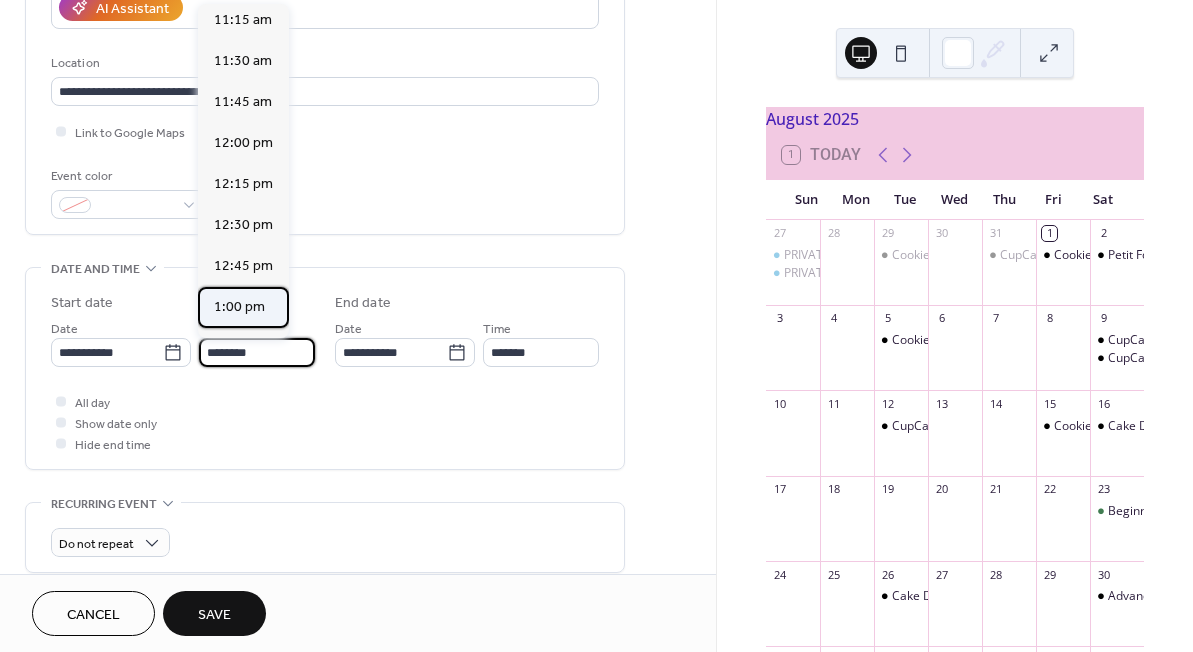 click on "1:00 pm" at bounding box center [243, 307] 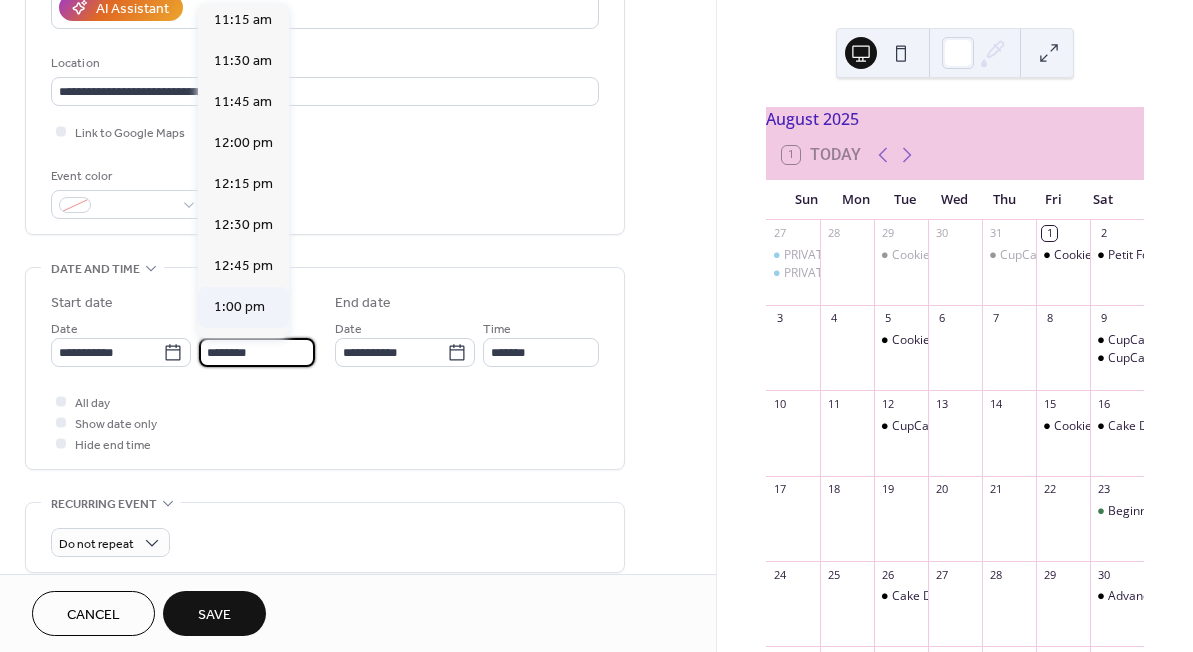 type on "*******" 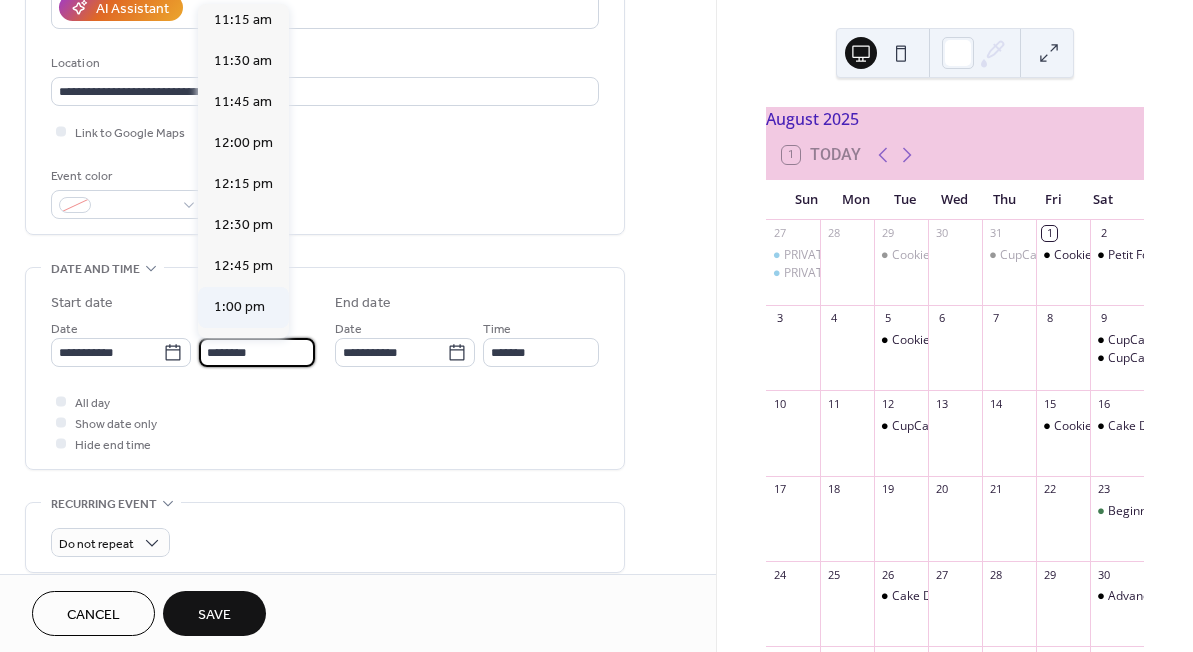 type on "*******" 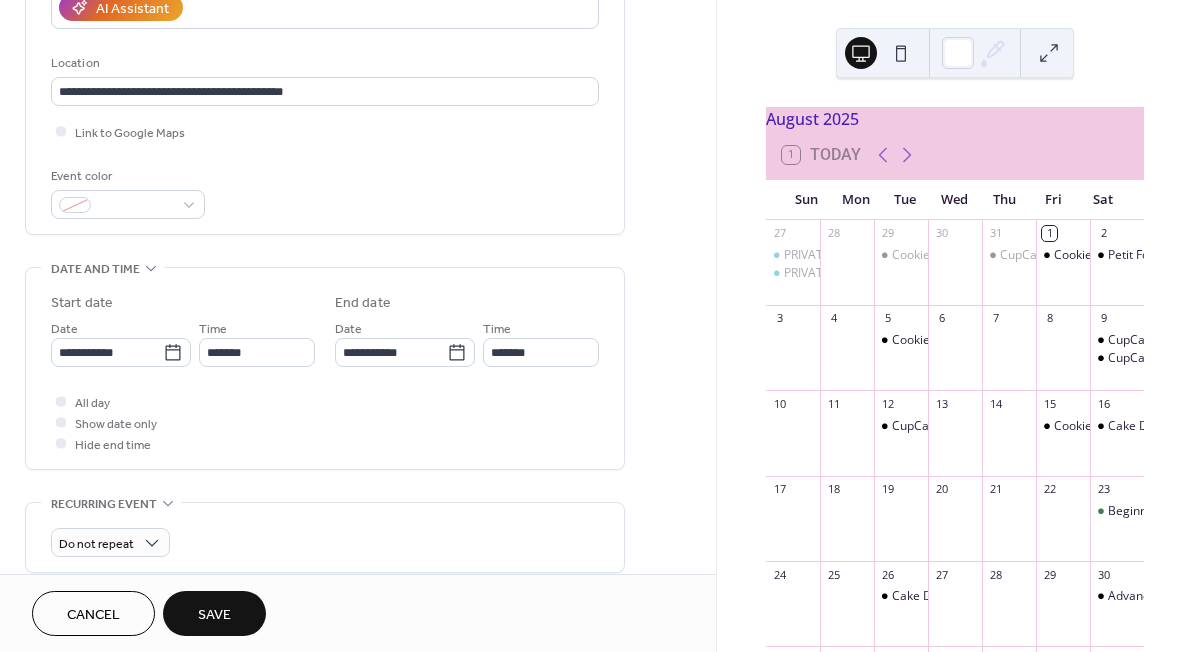click on "Save" at bounding box center (214, 615) 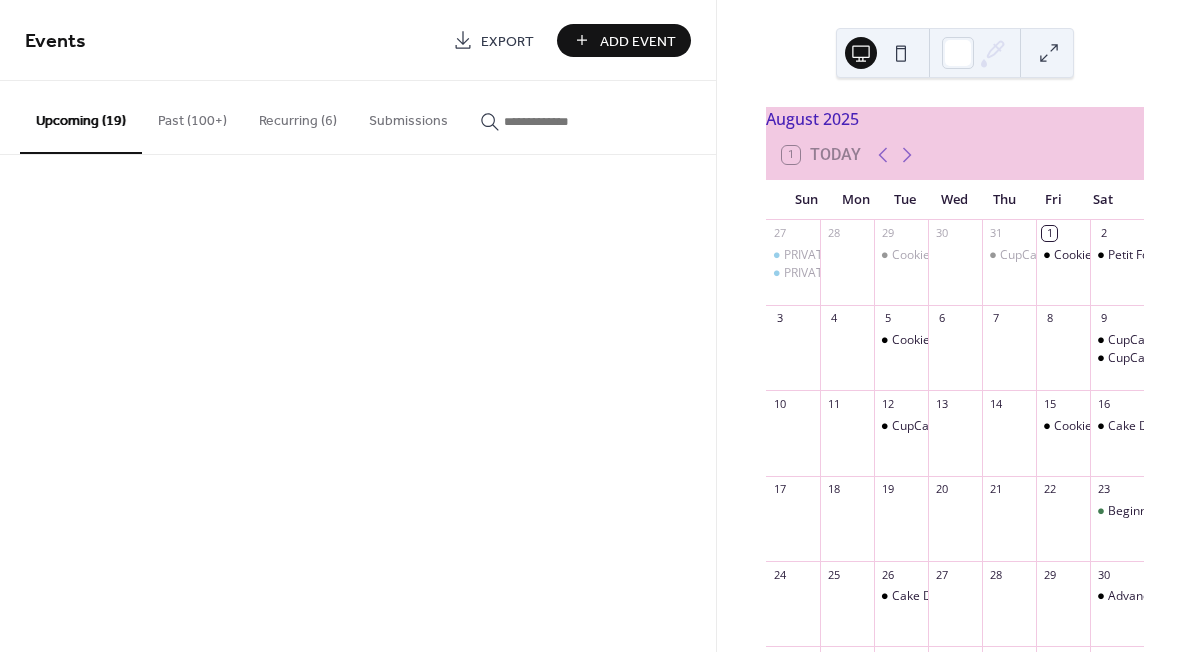 click on "Events Export Add Event Upcoming (19) Past (100+) Recurring (6) Submissions Cancel" at bounding box center (358, 326) 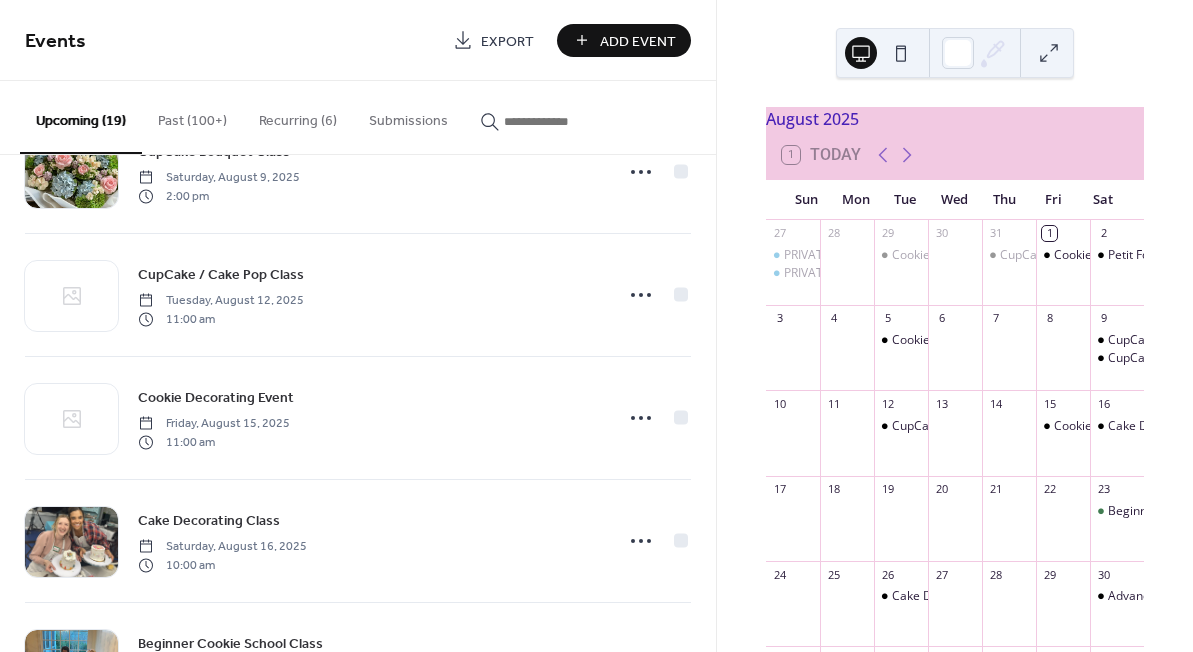 scroll, scrollTop: 586, scrollLeft: 0, axis: vertical 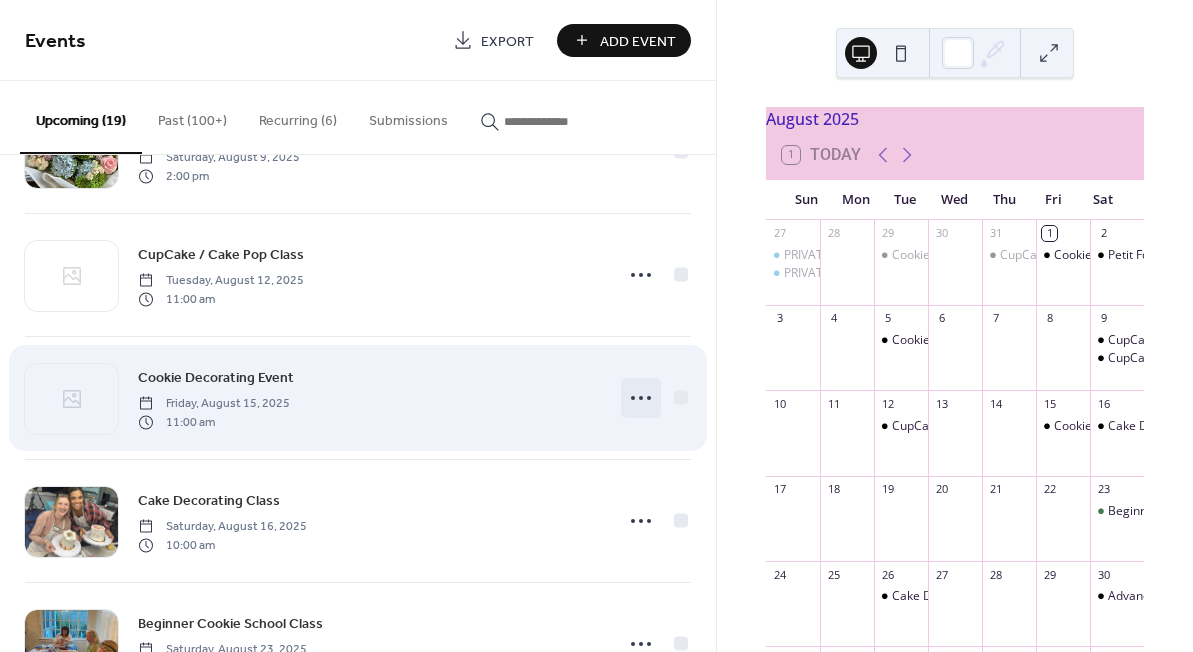 click 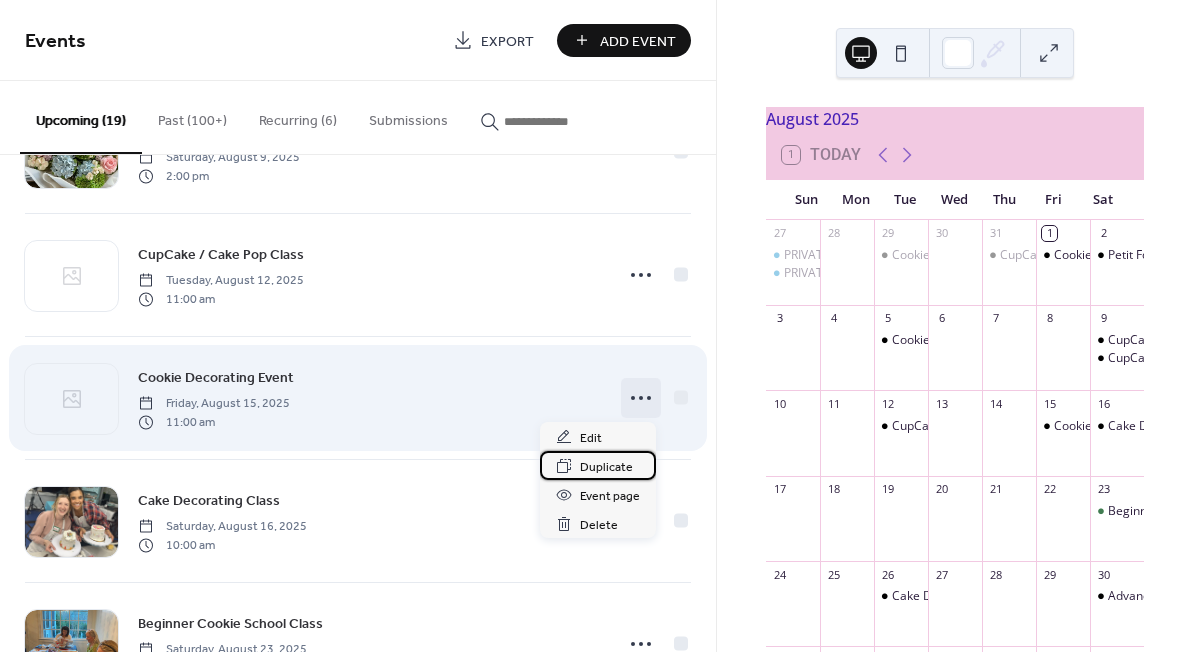 click on "Duplicate" at bounding box center [606, 467] 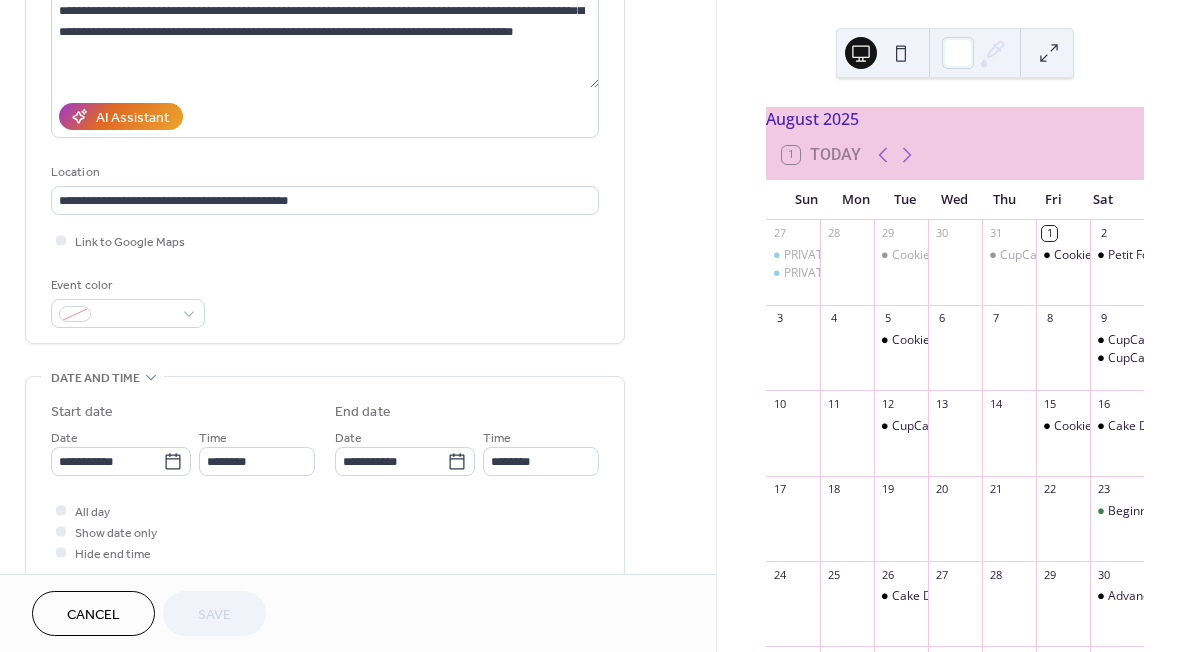 scroll, scrollTop: 273, scrollLeft: 0, axis: vertical 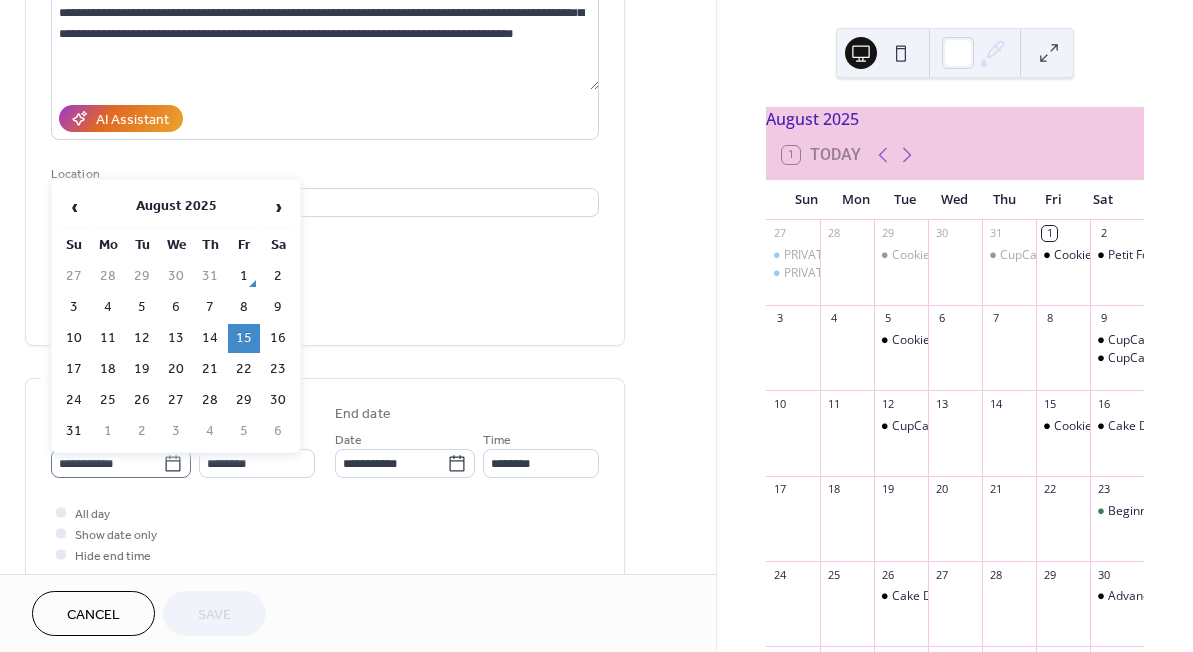 click 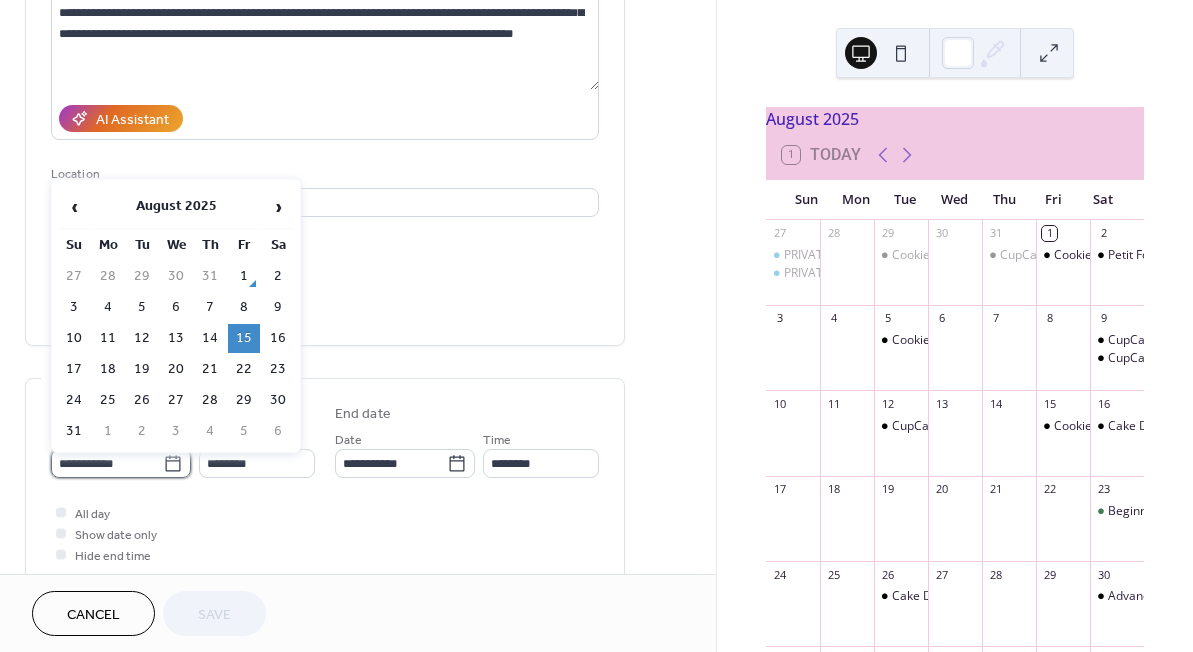 click on "**********" at bounding box center (107, 463) 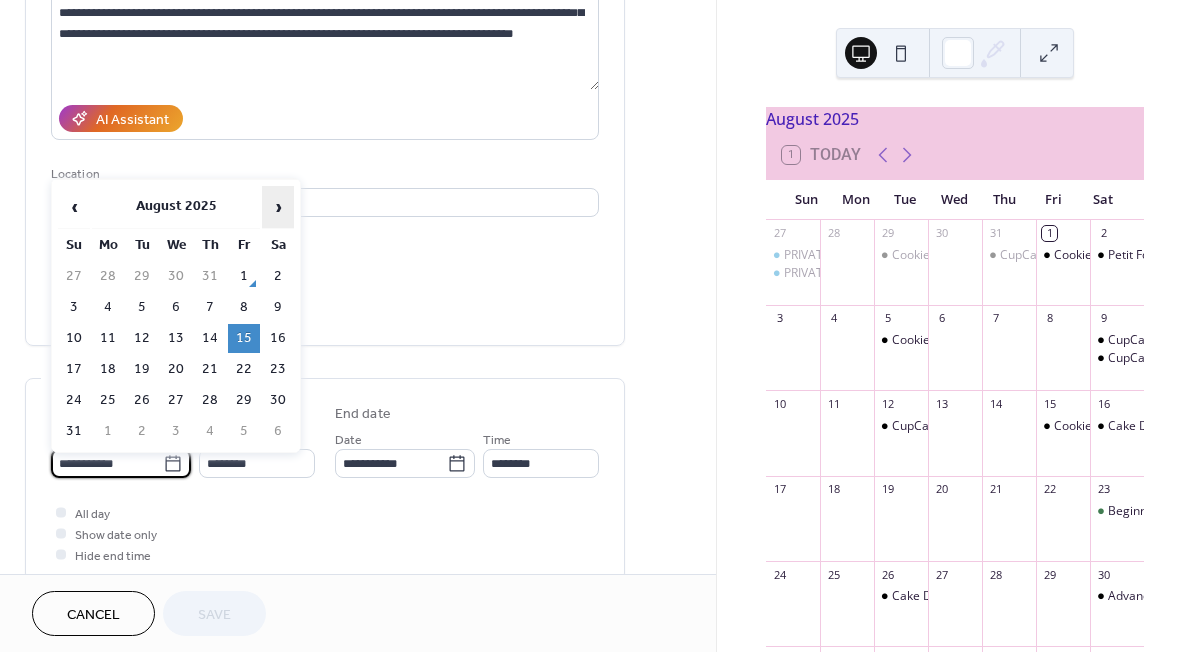 click on "›" at bounding box center (278, 207) 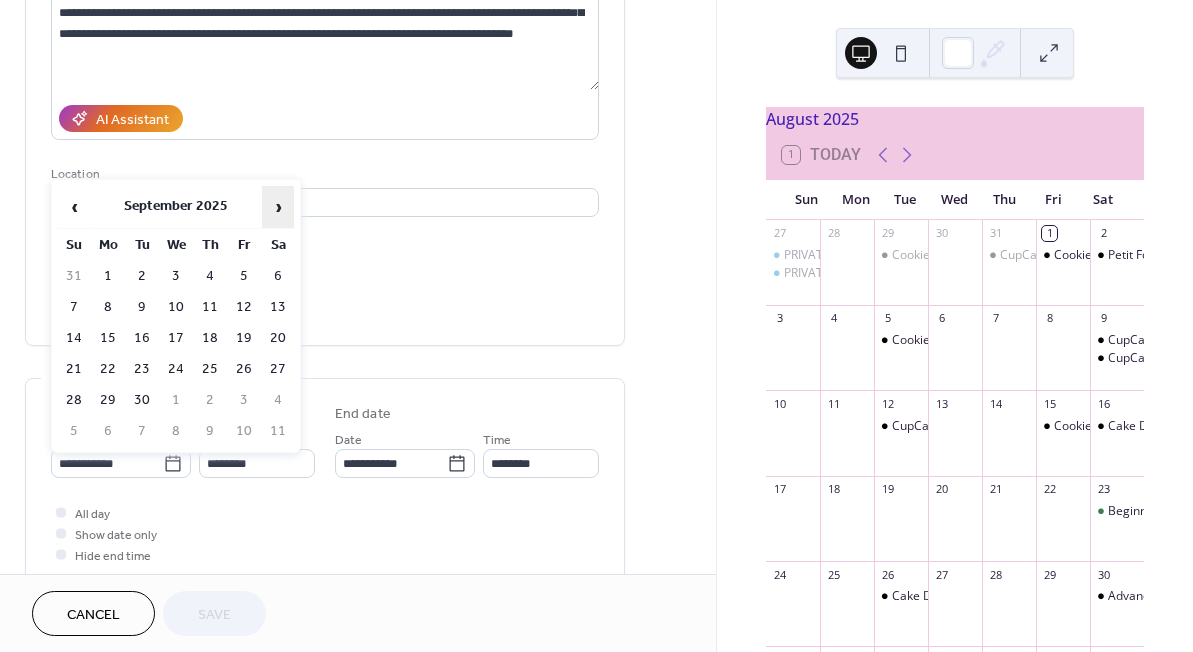 click on "›" at bounding box center [278, 207] 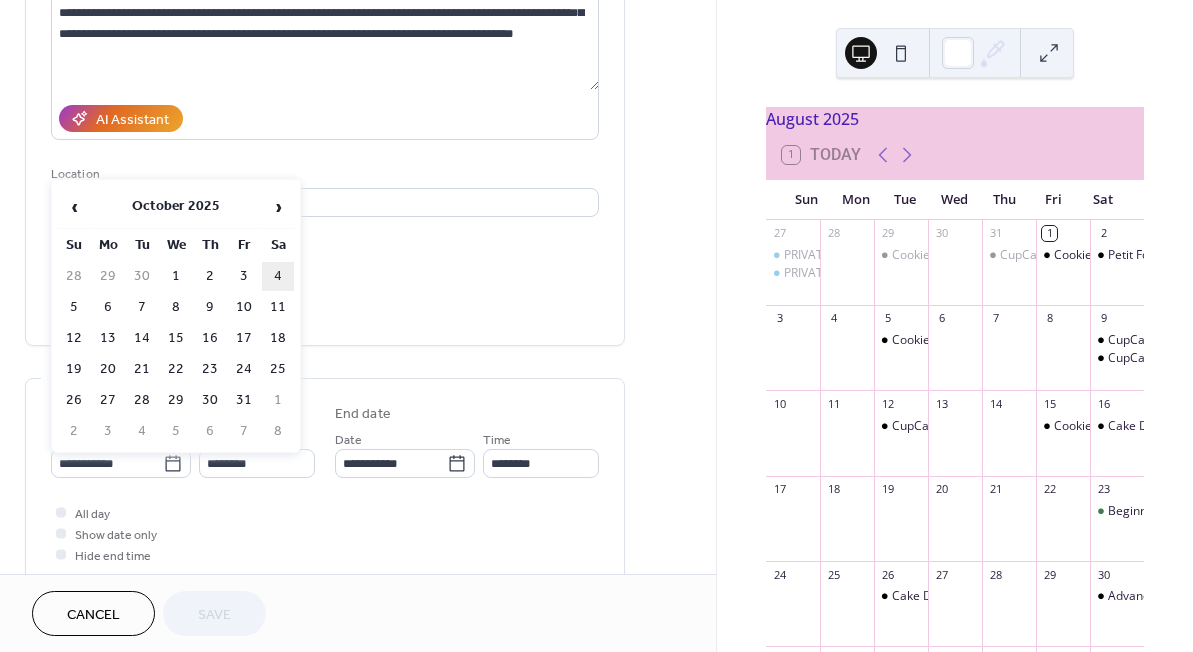 click on "4" at bounding box center [278, 276] 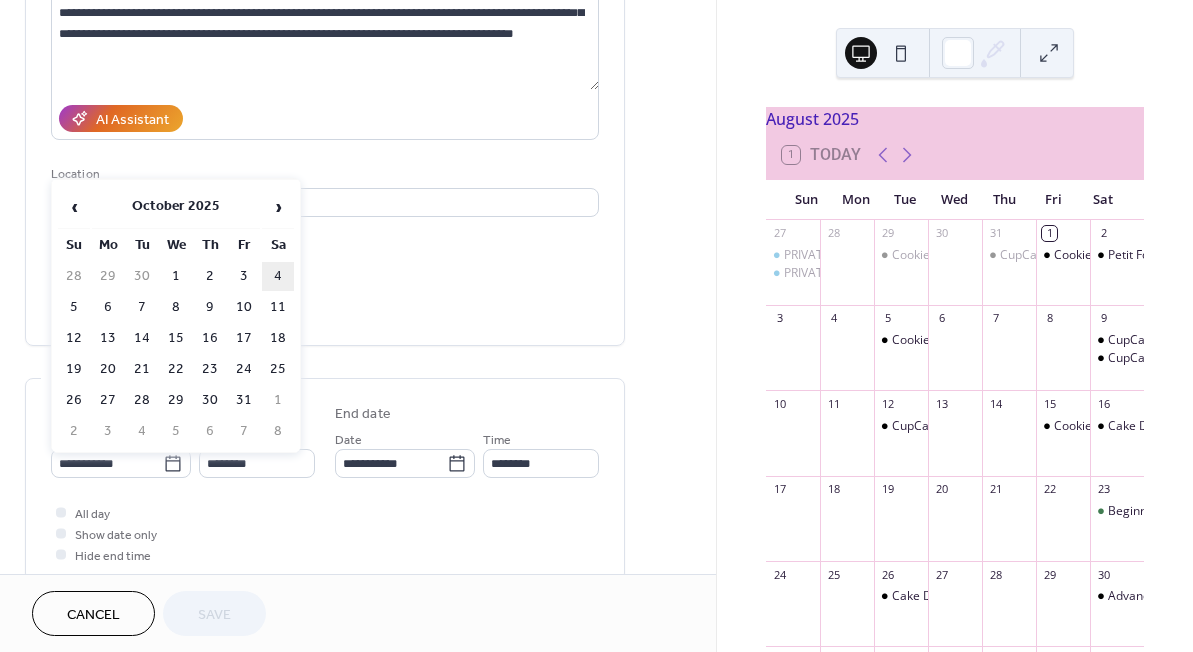 type on "**********" 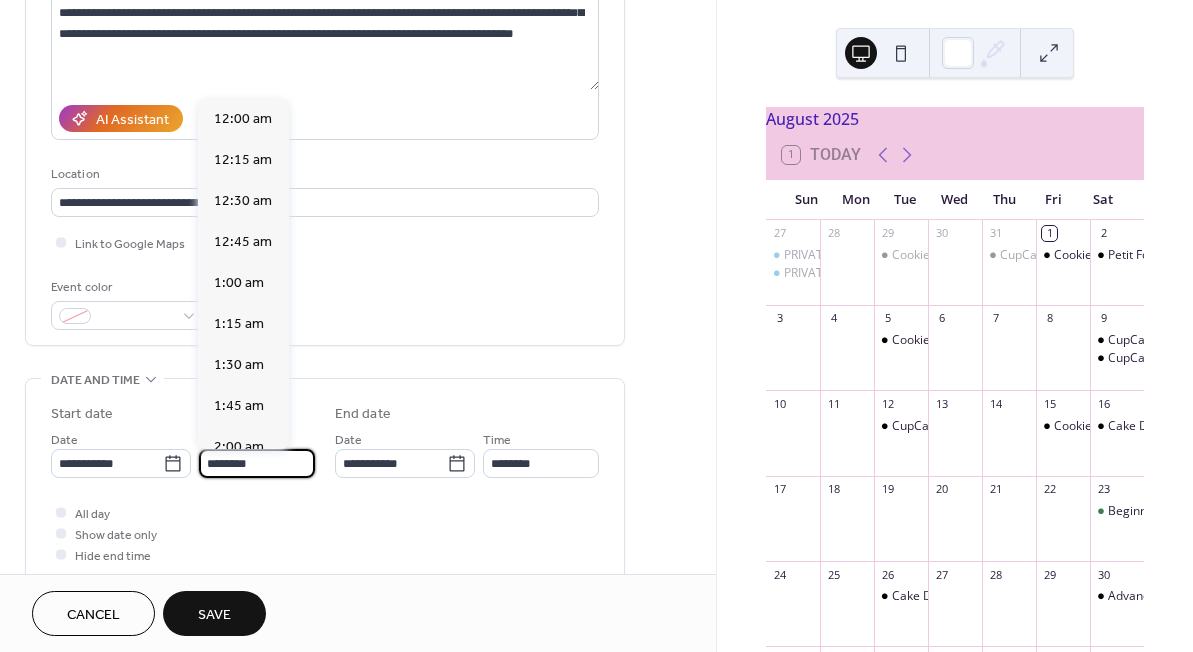click on "********" at bounding box center [257, 463] 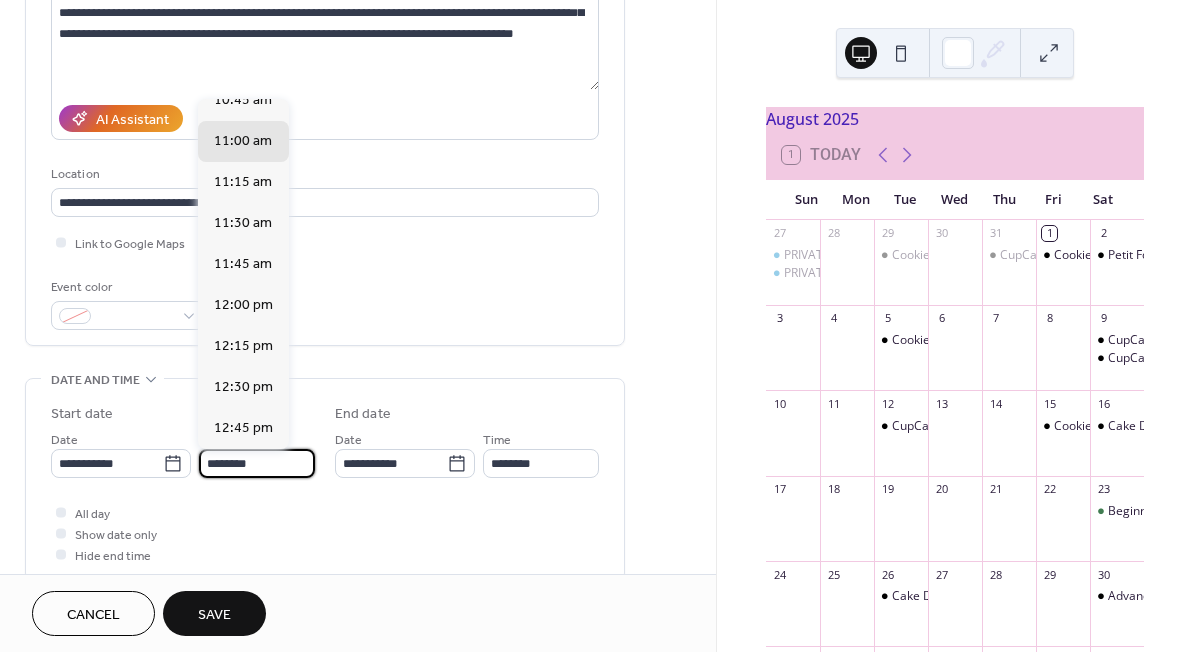 click on "********" at bounding box center [257, 463] 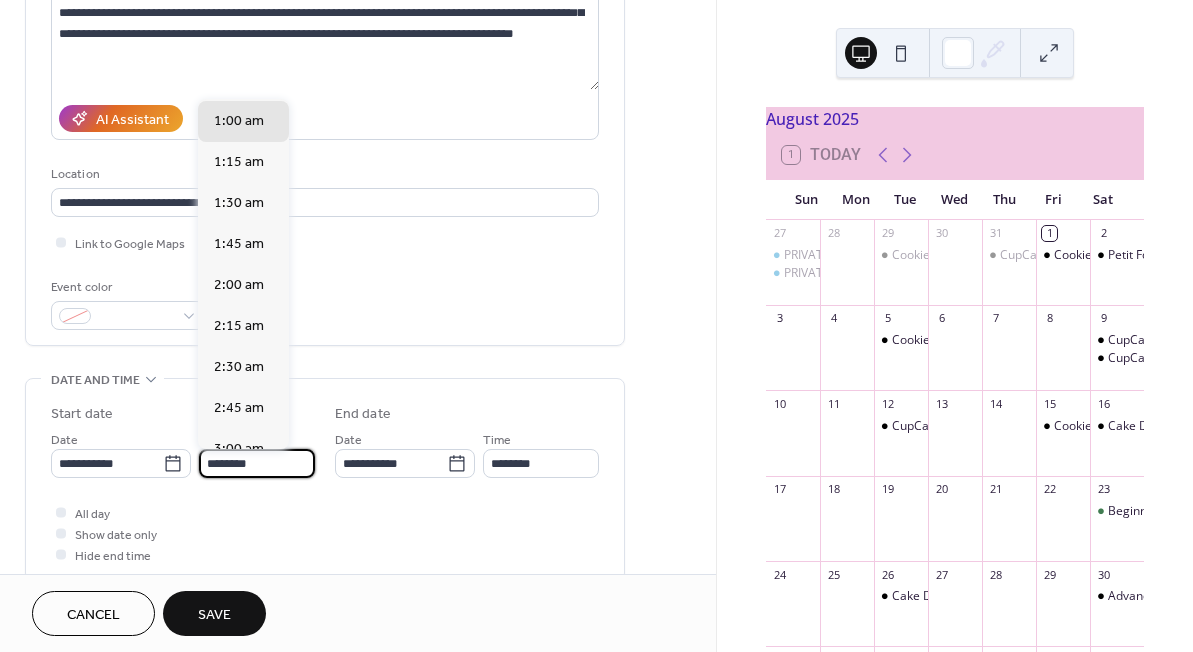 scroll, scrollTop: 1620, scrollLeft: 0, axis: vertical 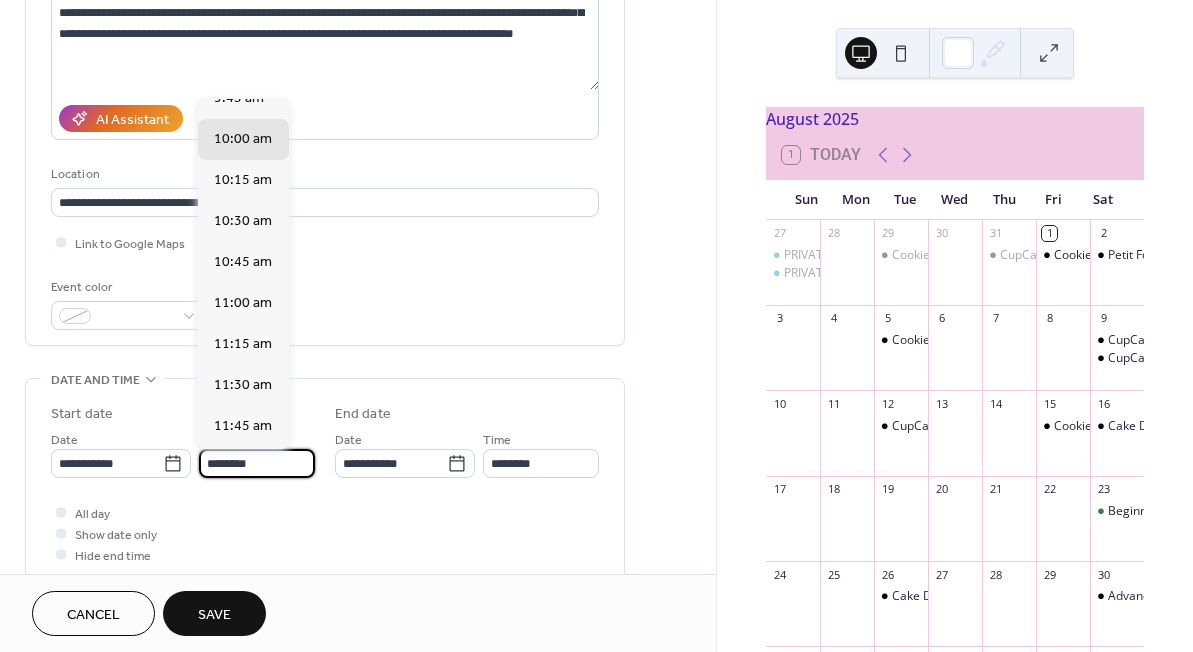 type on "********" 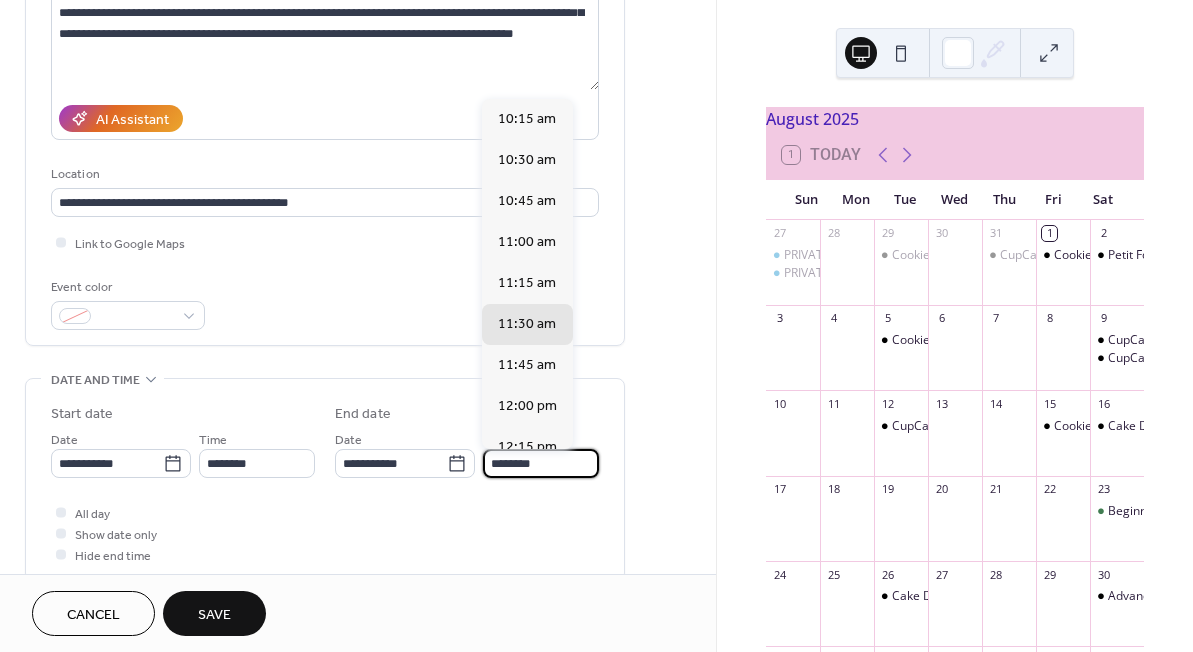 click on "********" at bounding box center [541, 463] 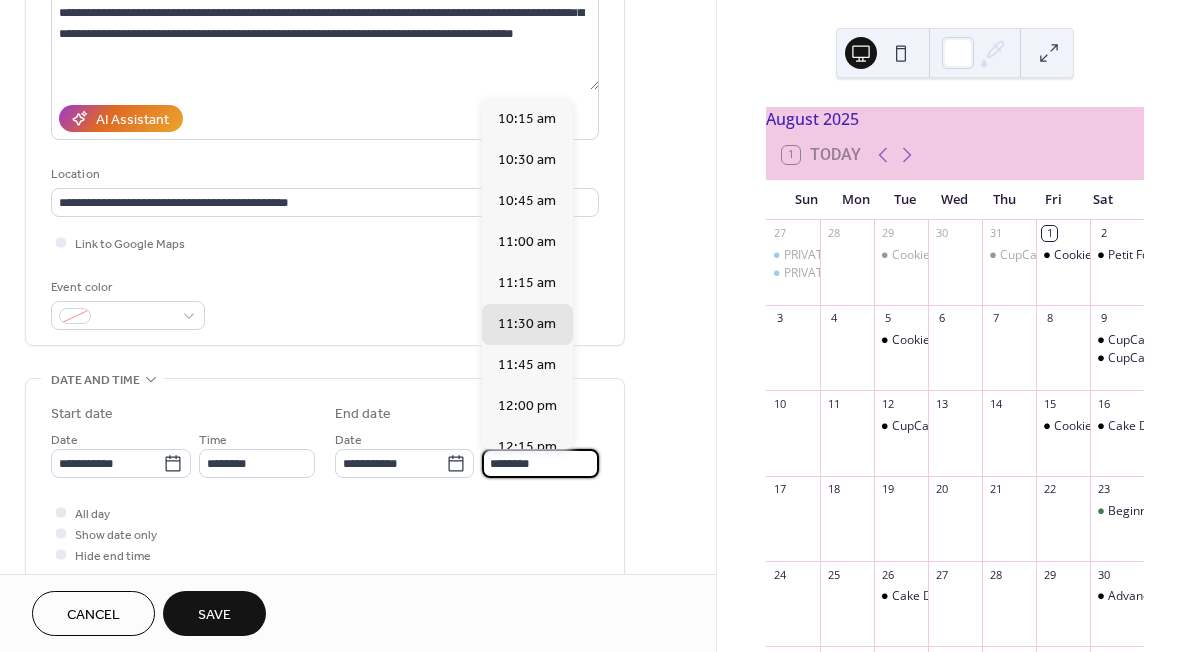 drag, startPoint x: 536, startPoint y: 465, endPoint x: 491, endPoint y: 468, distance: 45.099888 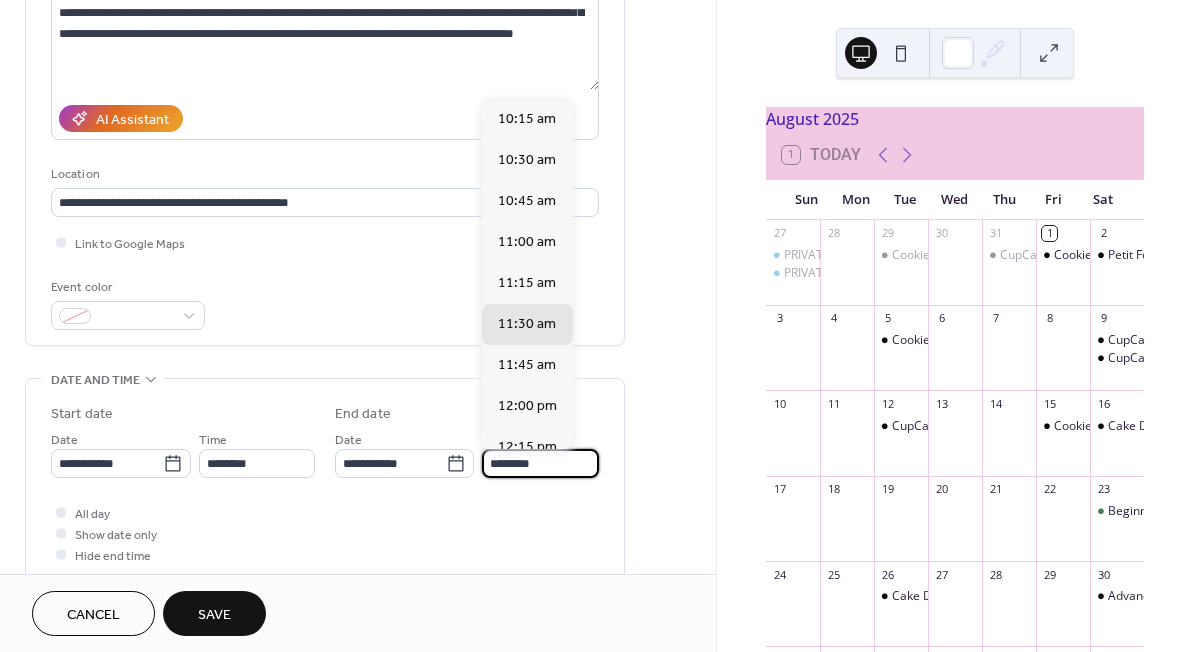 click on "********" at bounding box center (540, 463) 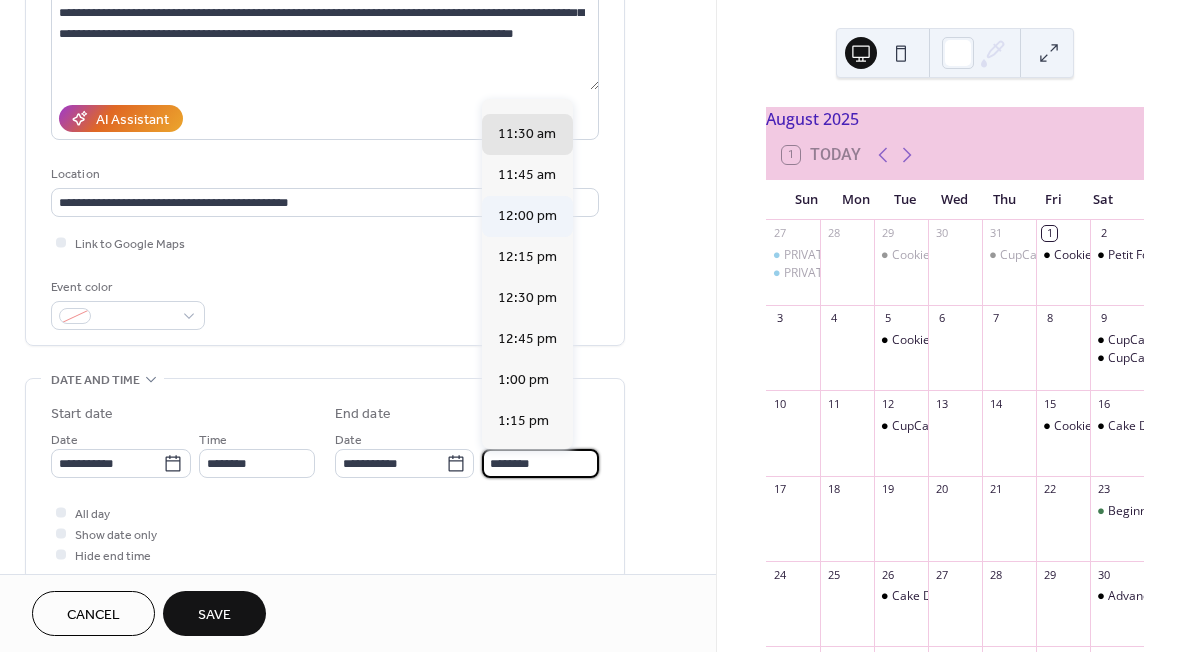 scroll, scrollTop: 197, scrollLeft: 0, axis: vertical 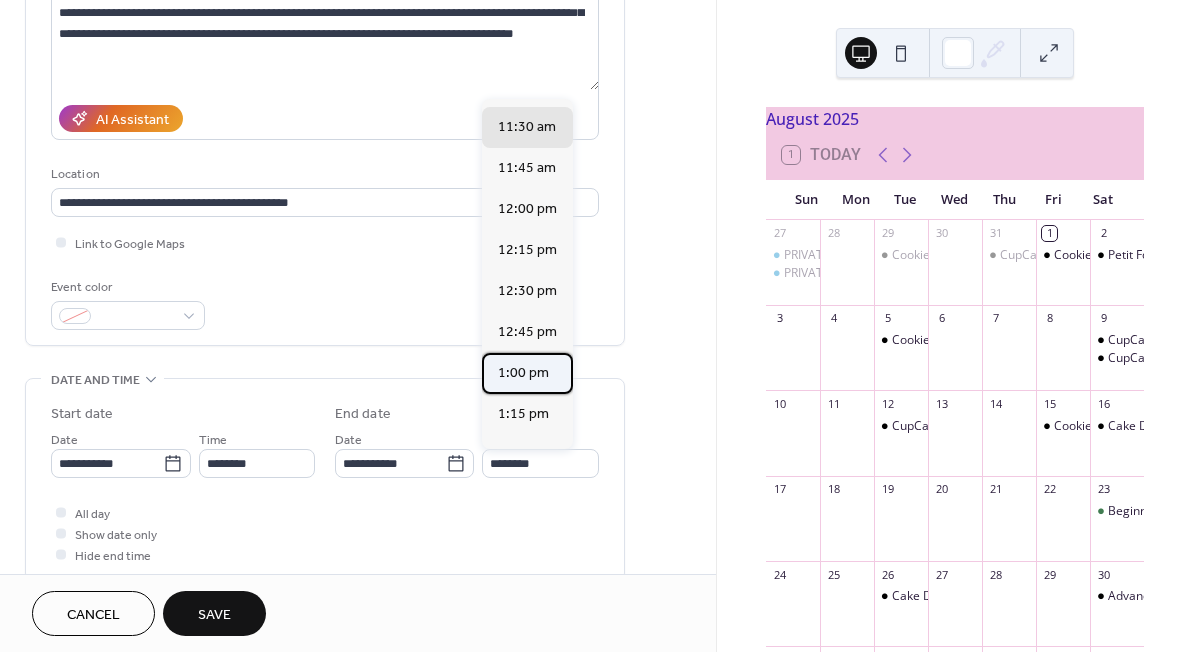 click on "1:00 pm" at bounding box center [527, 373] 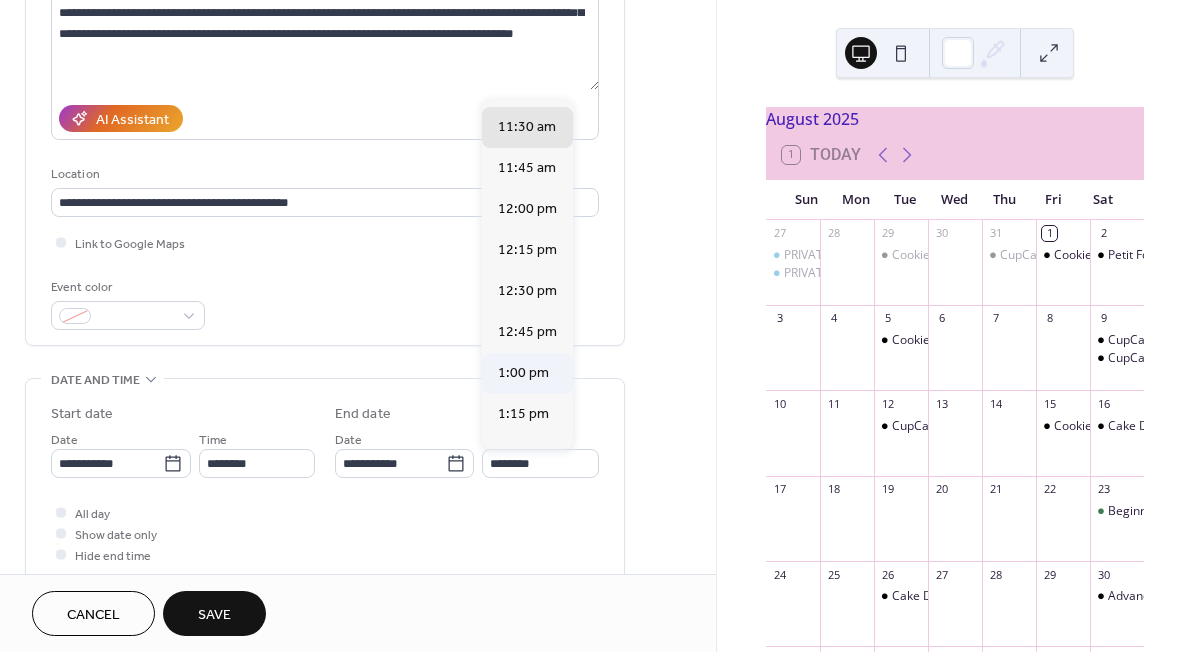 type on "*******" 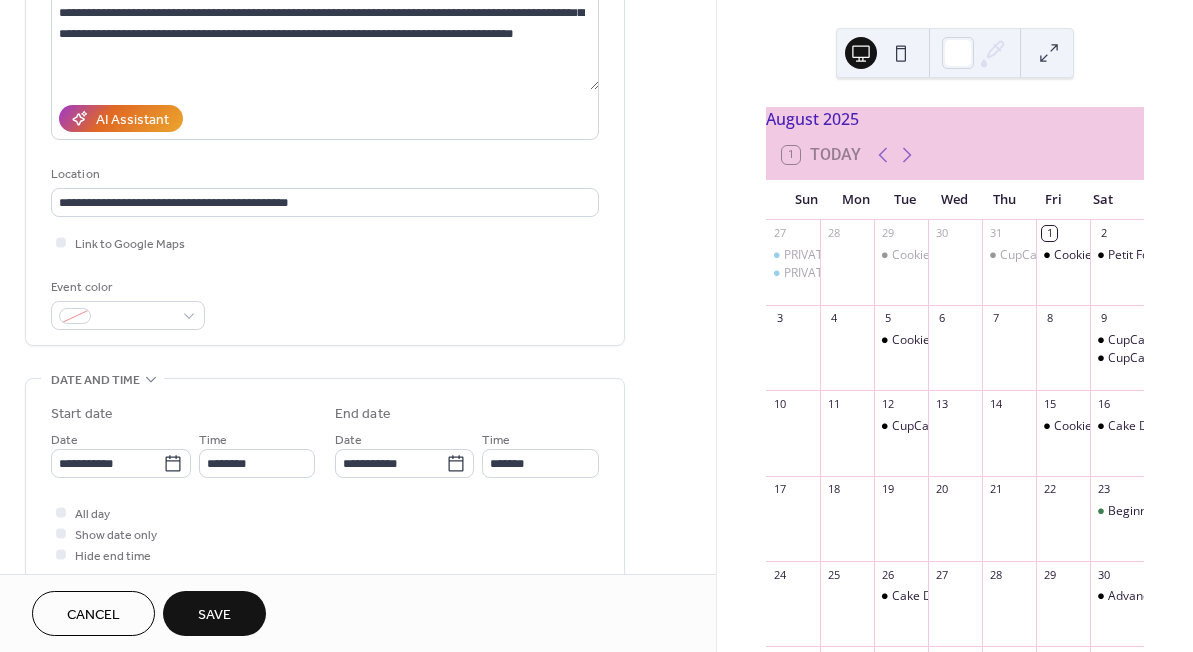 scroll, scrollTop: 0, scrollLeft: 0, axis: both 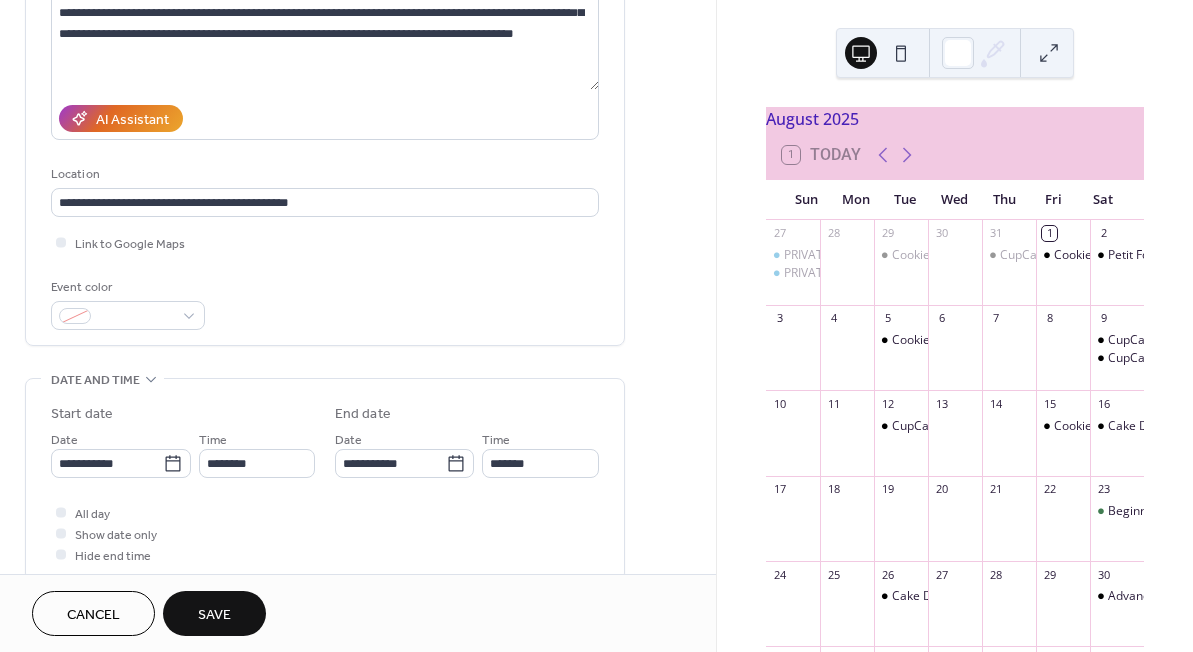 click on "Save" at bounding box center (214, 615) 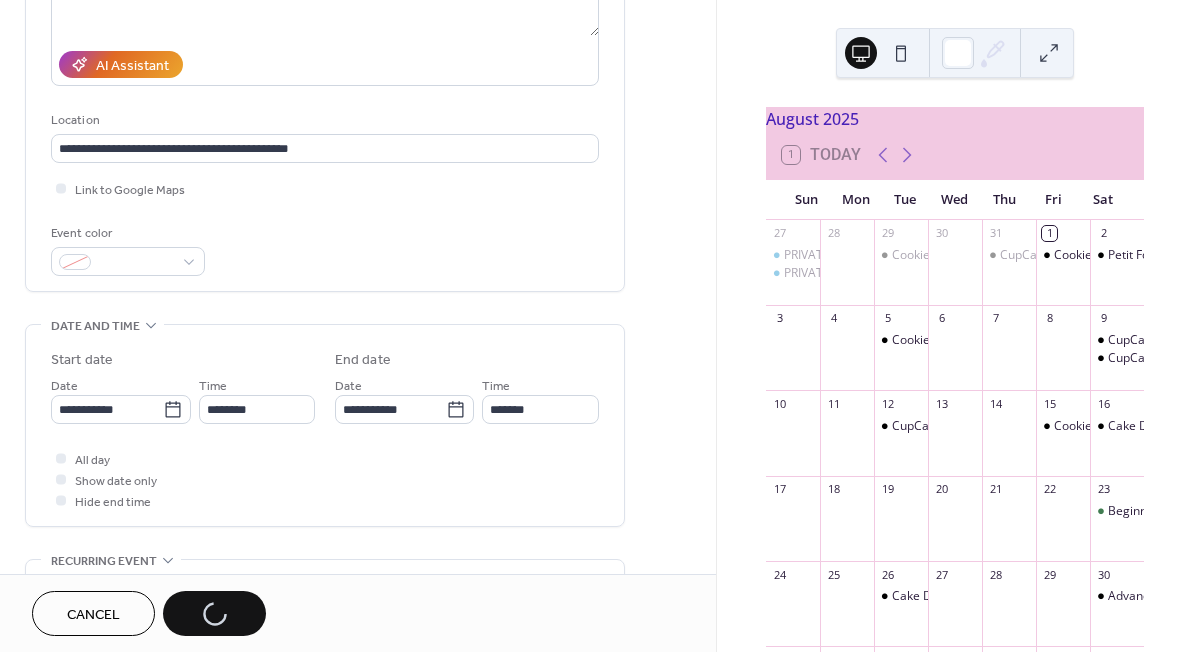 scroll, scrollTop: 326, scrollLeft: 0, axis: vertical 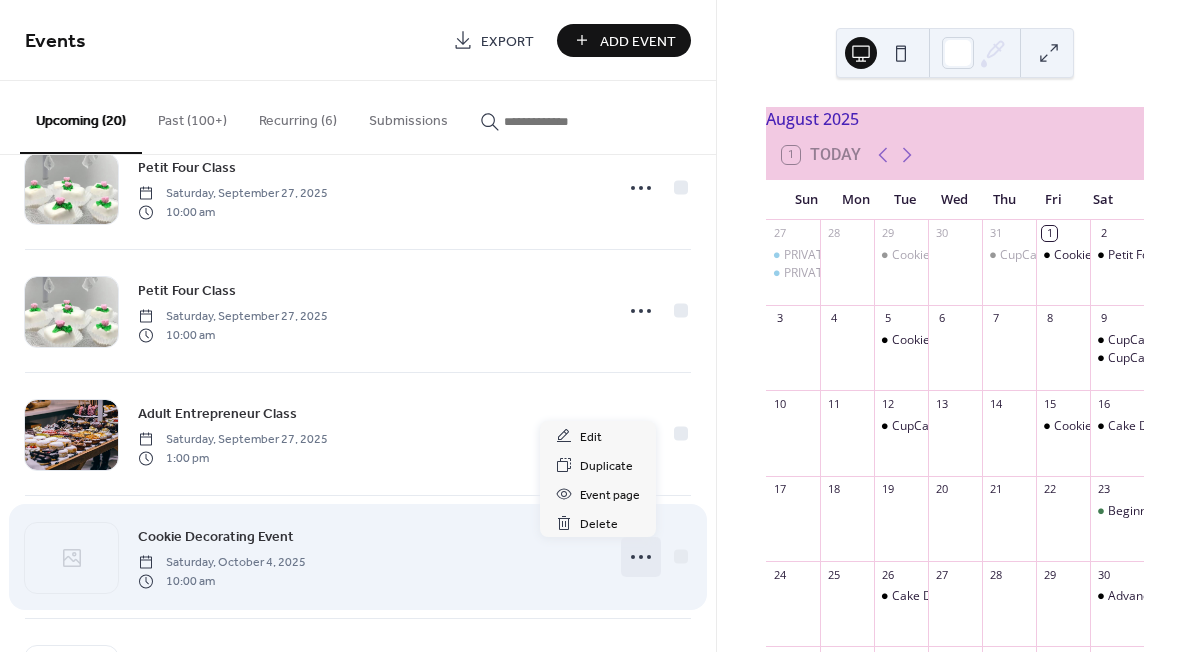 click 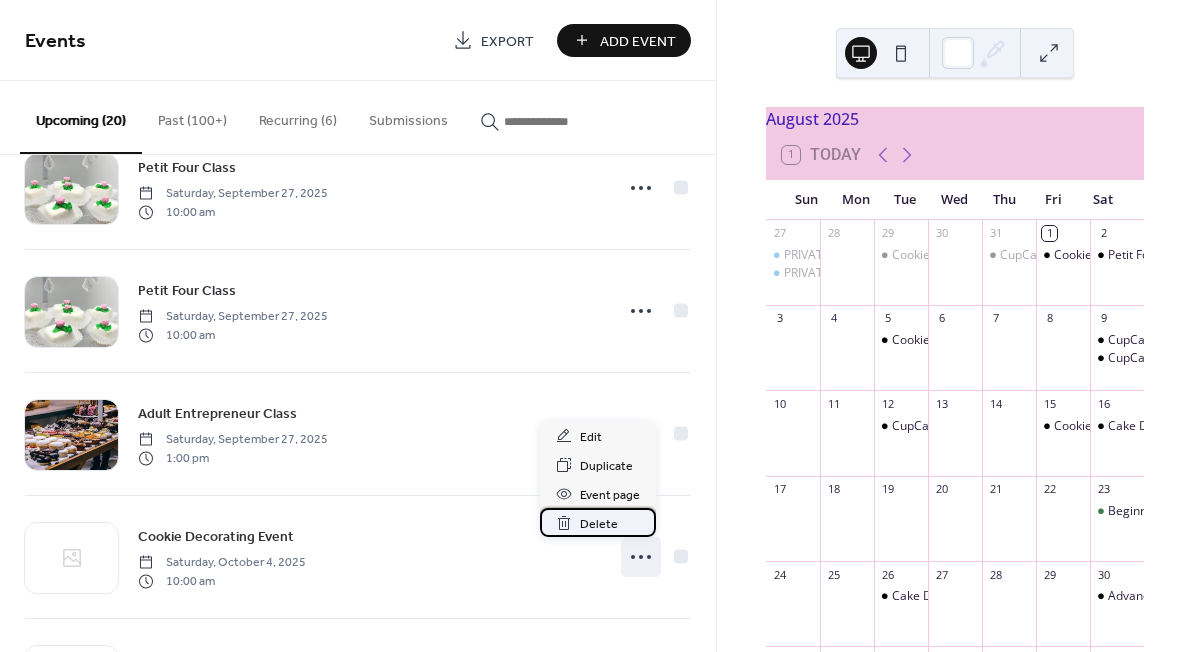 click on "Delete" at bounding box center (598, 522) 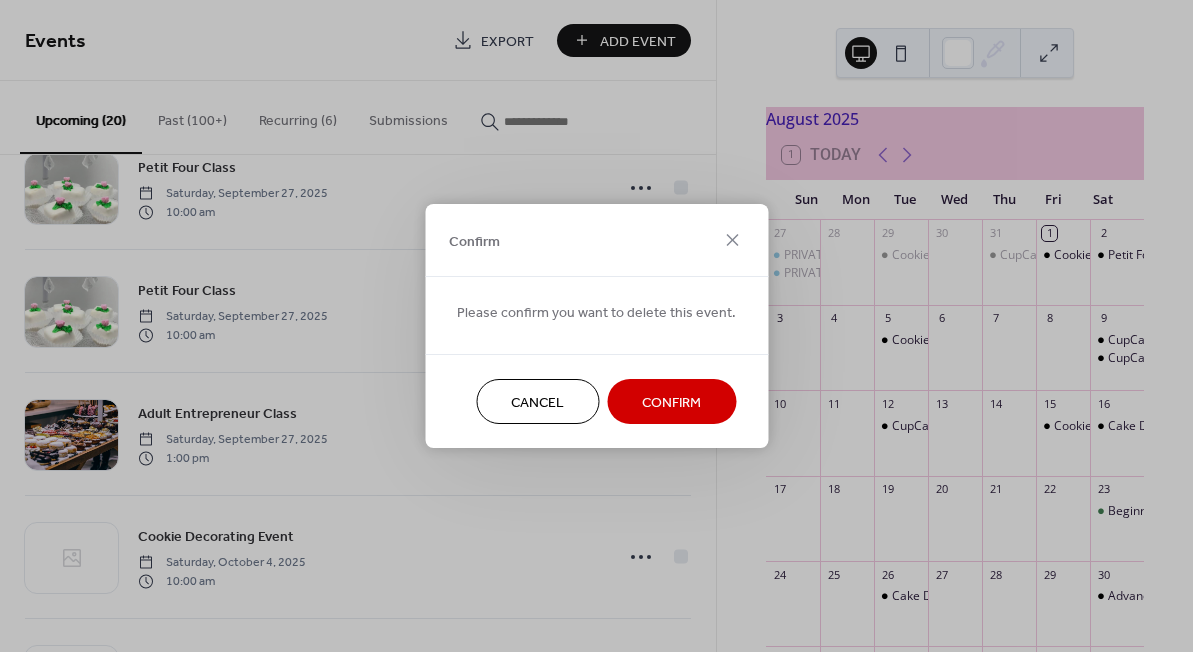 click on "Confirm" at bounding box center (671, 403) 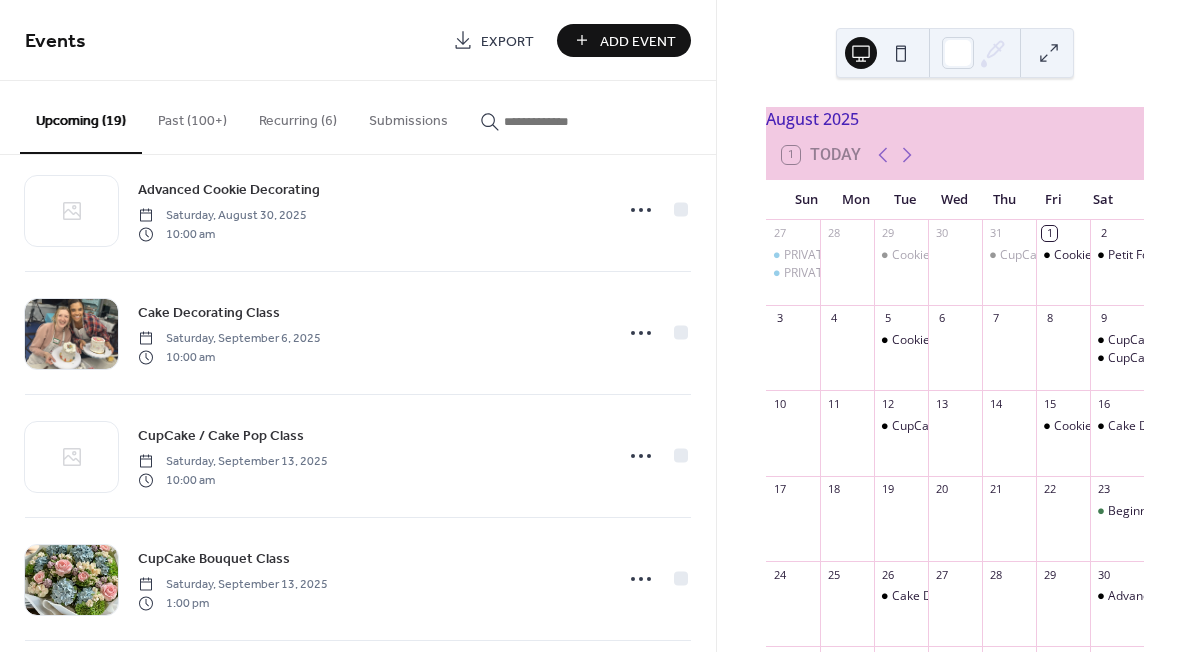 scroll, scrollTop: 1263, scrollLeft: 0, axis: vertical 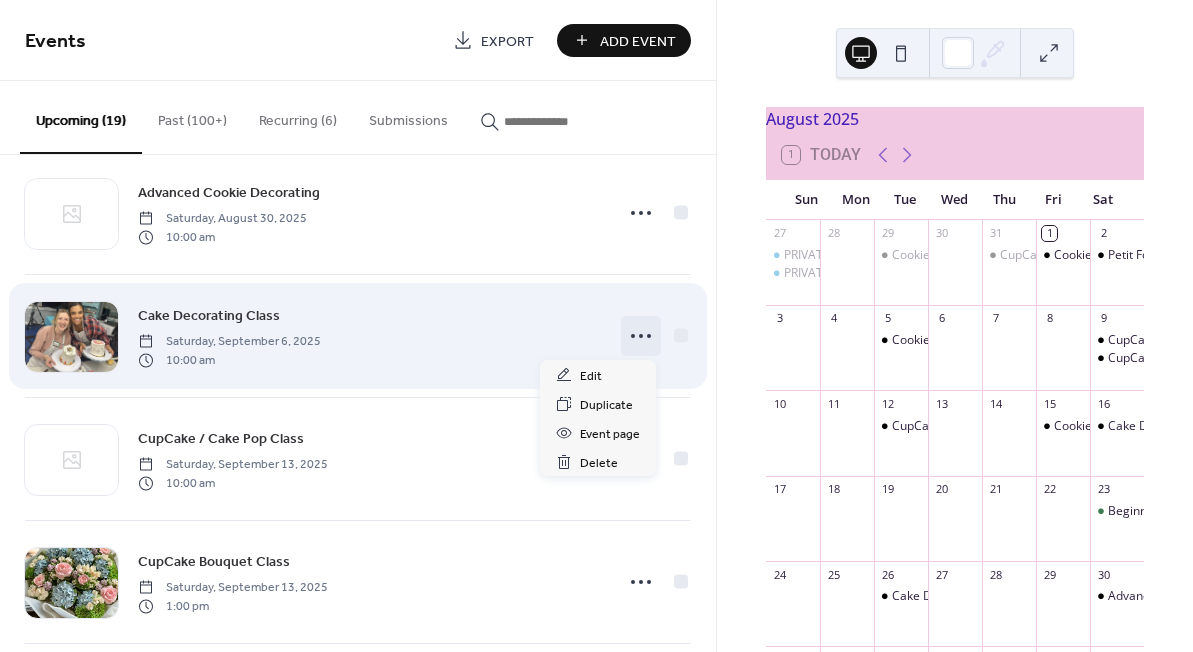 click 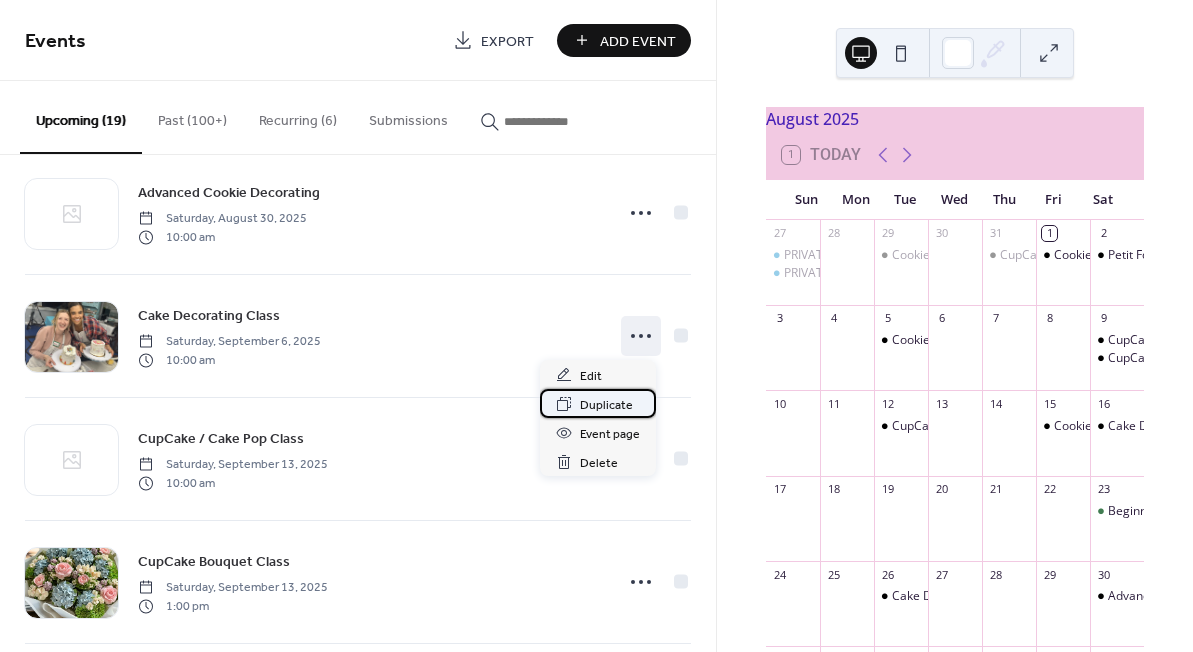 click on "Duplicate" at bounding box center (606, 405) 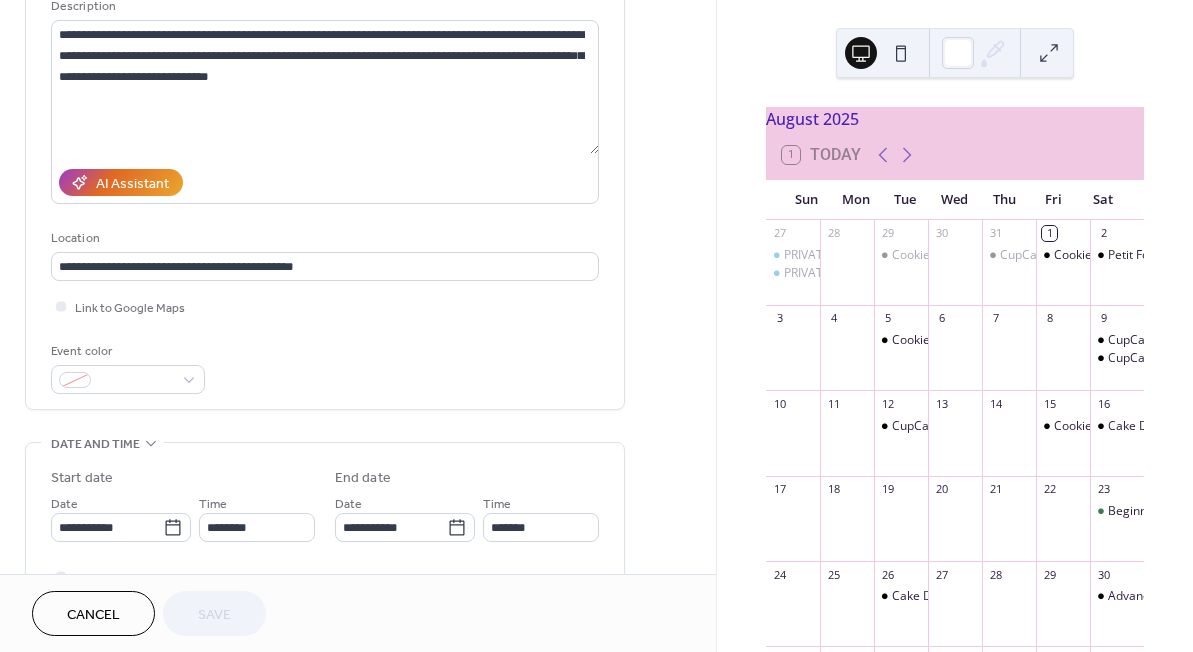 scroll, scrollTop: 210, scrollLeft: 0, axis: vertical 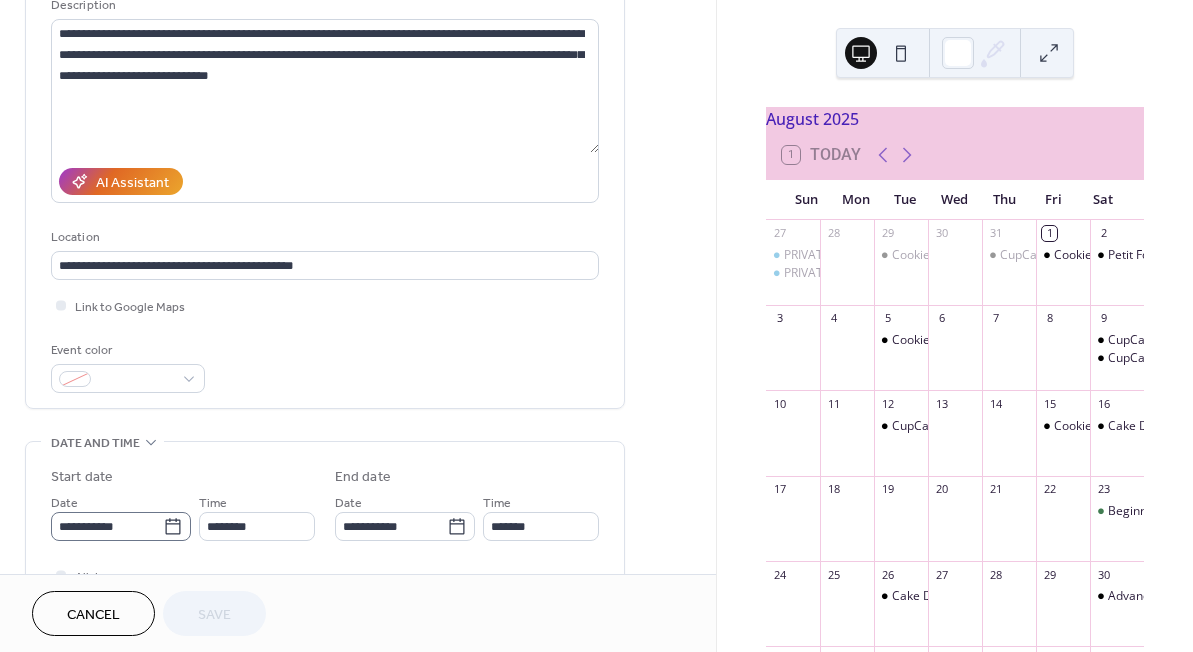 click 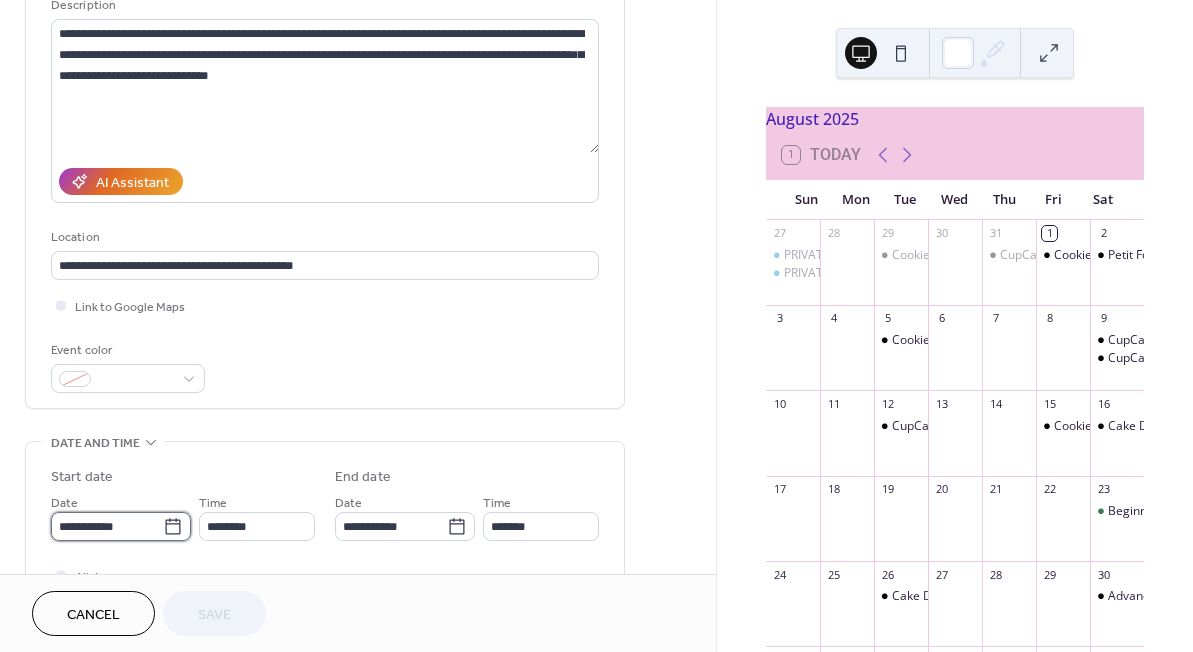 click on "**********" at bounding box center [107, 526] 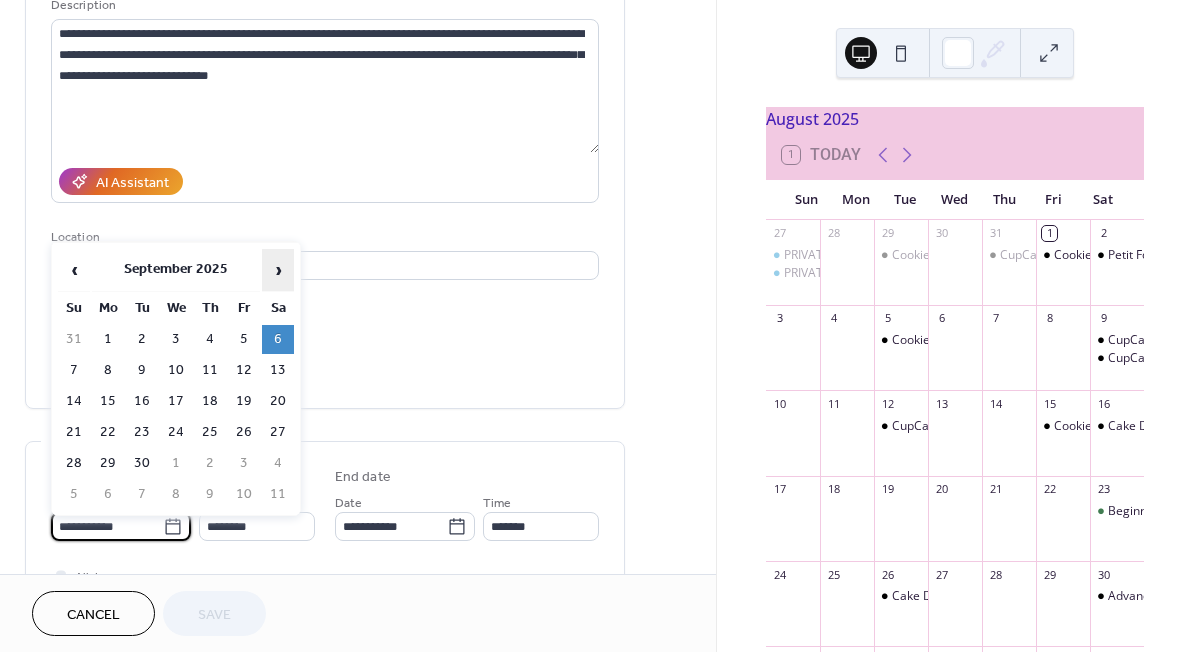 click on "›" at bounding box center (278, 270) 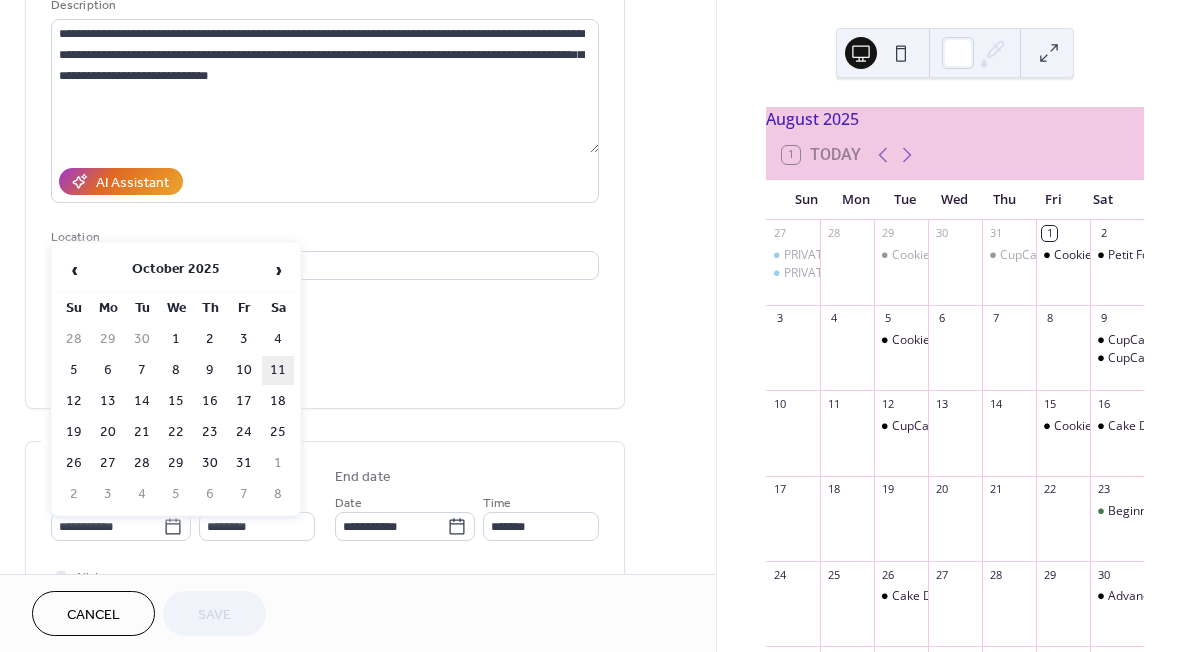 click on "11" at bounding box center (278, 370) 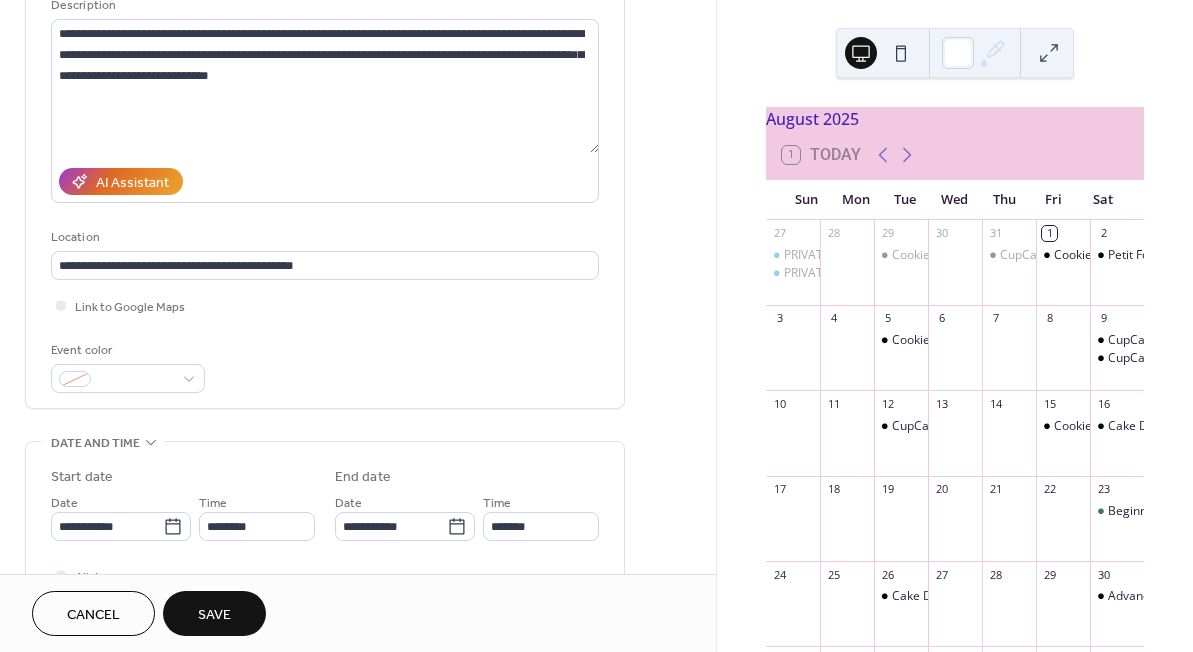 click on "Save" at bounding box center [214, 615] 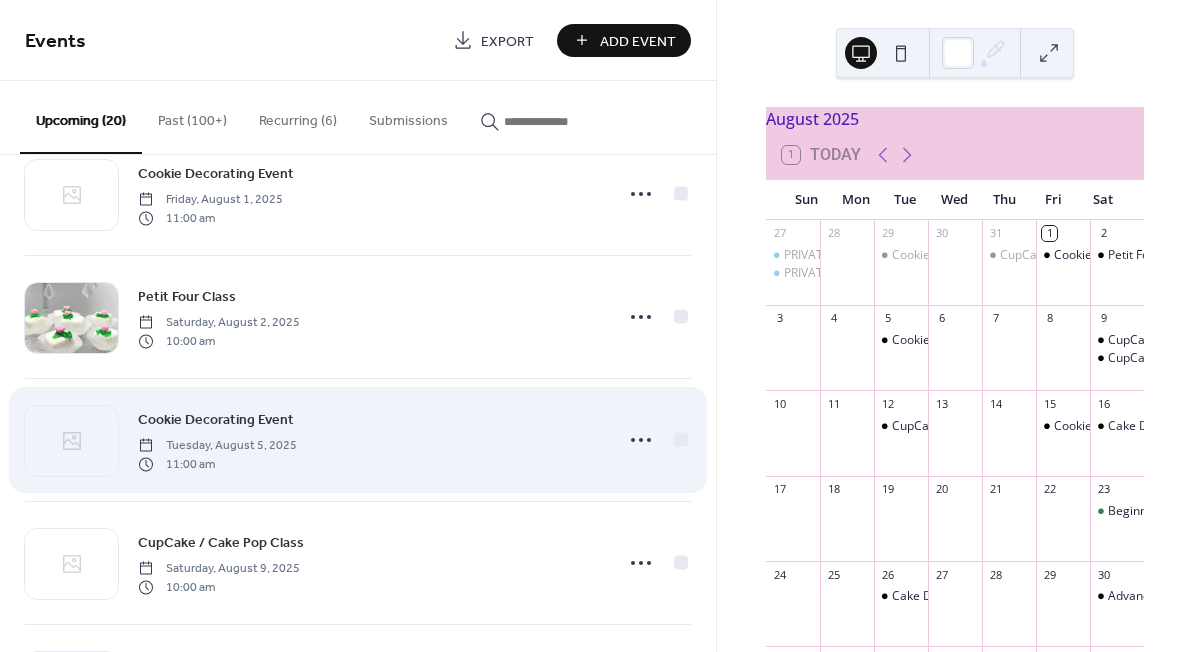scroll, scrollTop: 59, scrollLeft: 0, axis: vertical 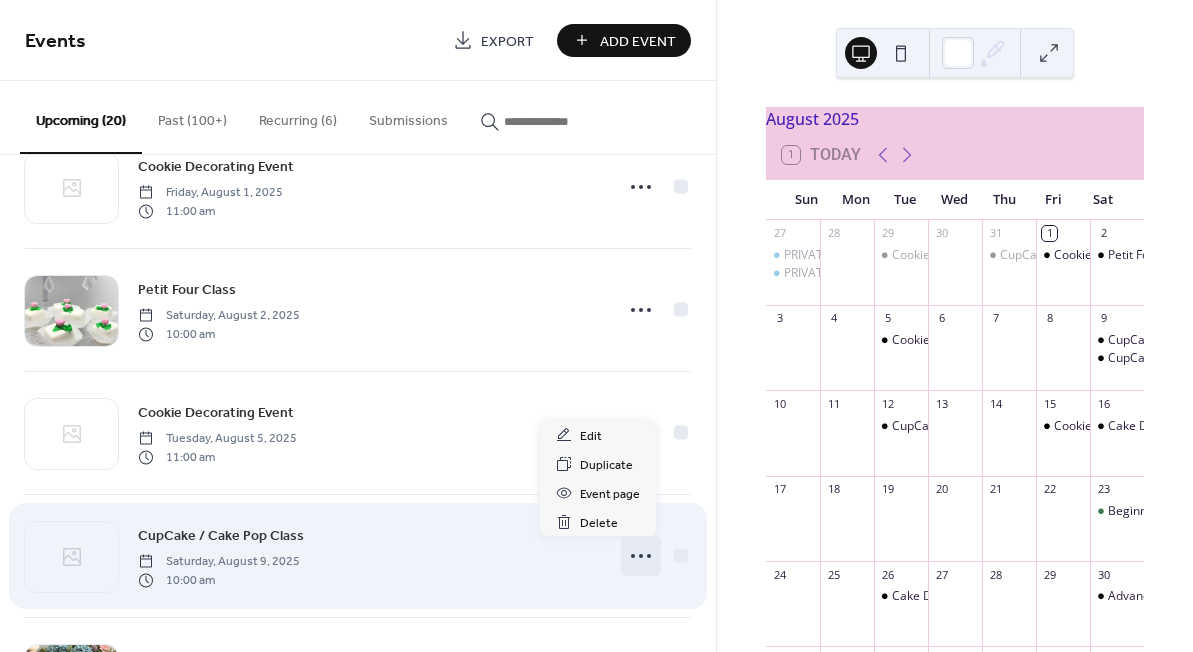 click 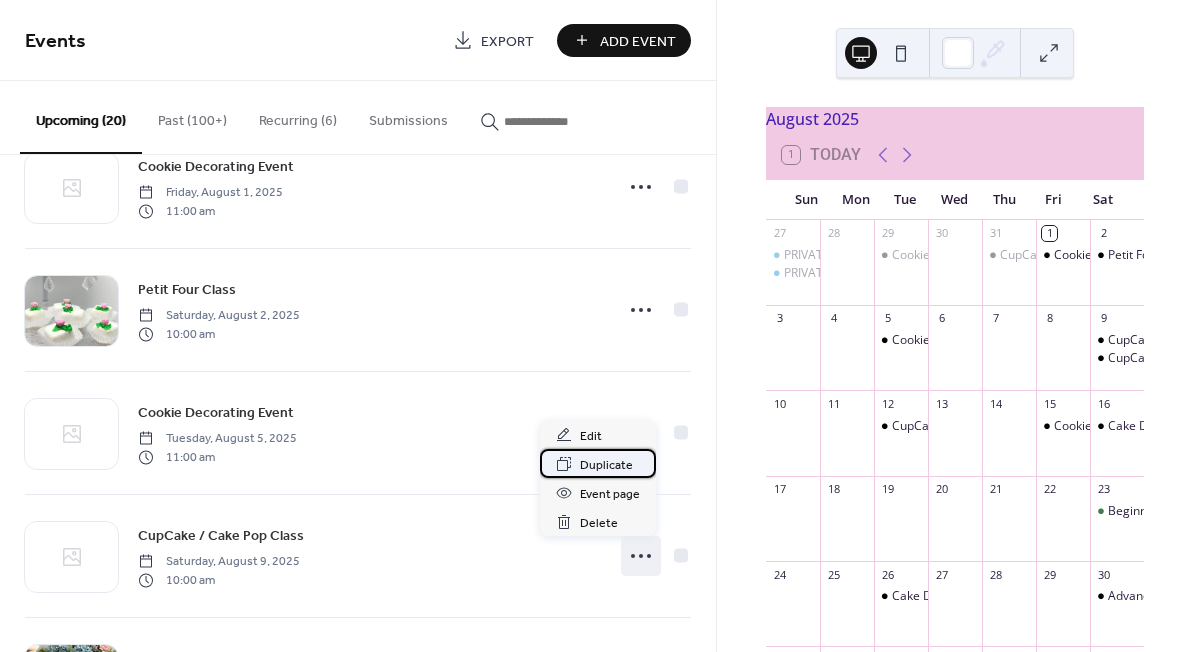 click on "Duplicate" at bounding box center [606, 465] 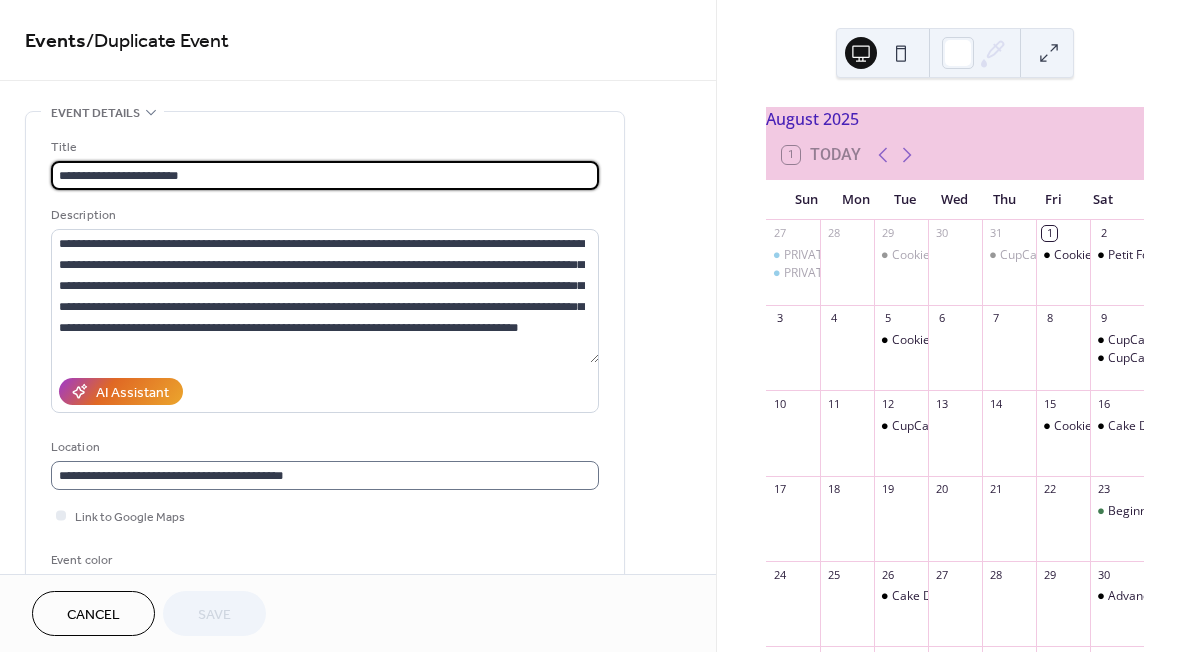 scroll, scrollTop: 1, scrollLeft: 0, axis: vertical 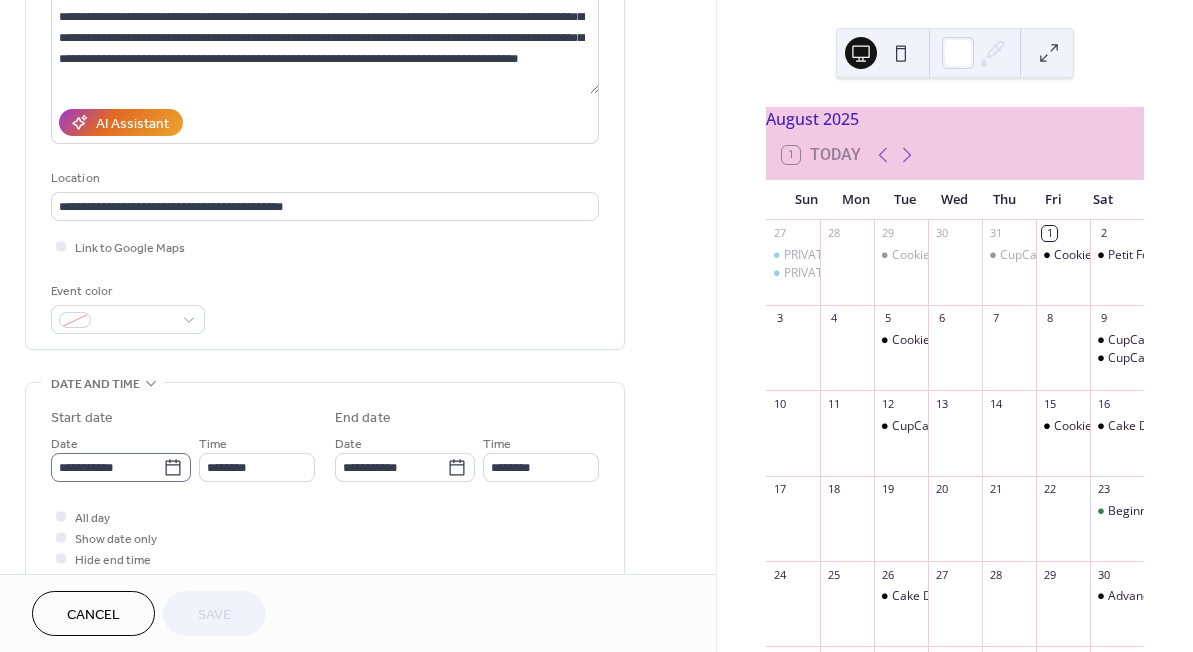 click 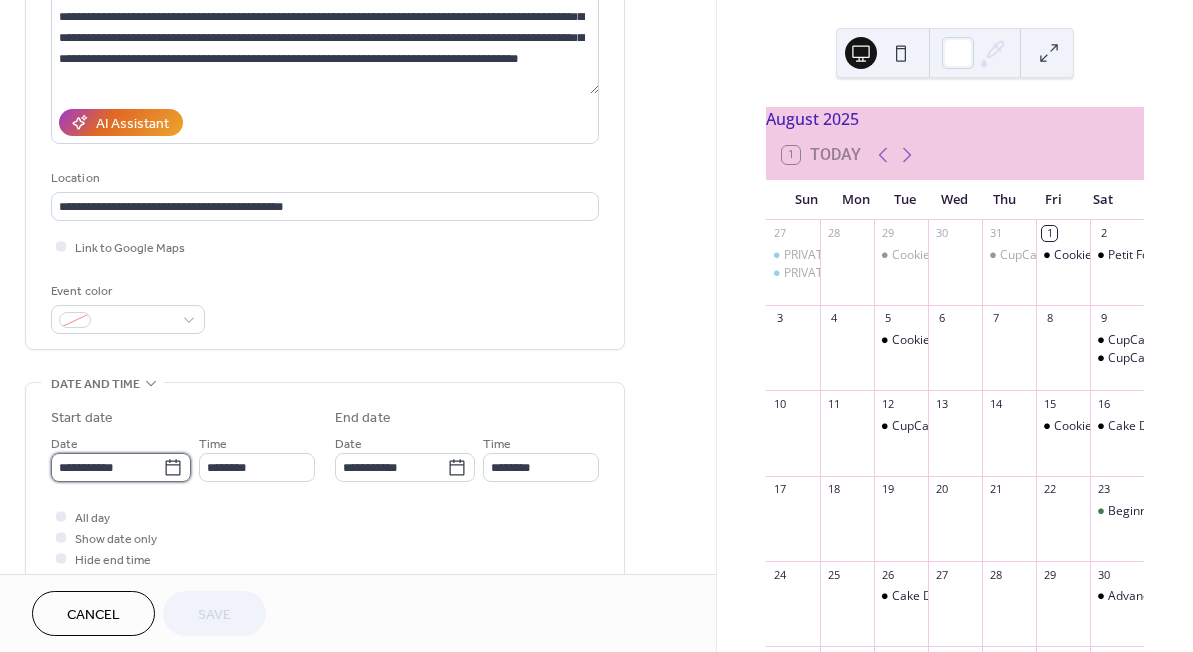 click on "**********" at bounding box center (107, 467) 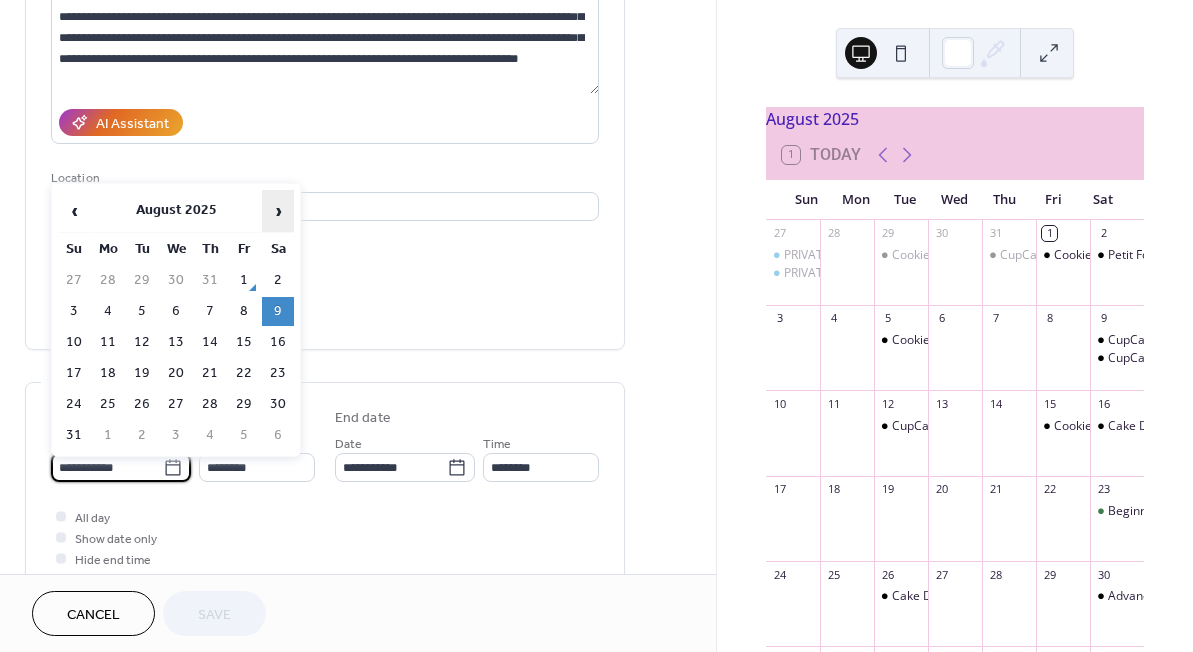 click on "›" at bounding box center [278, 211] 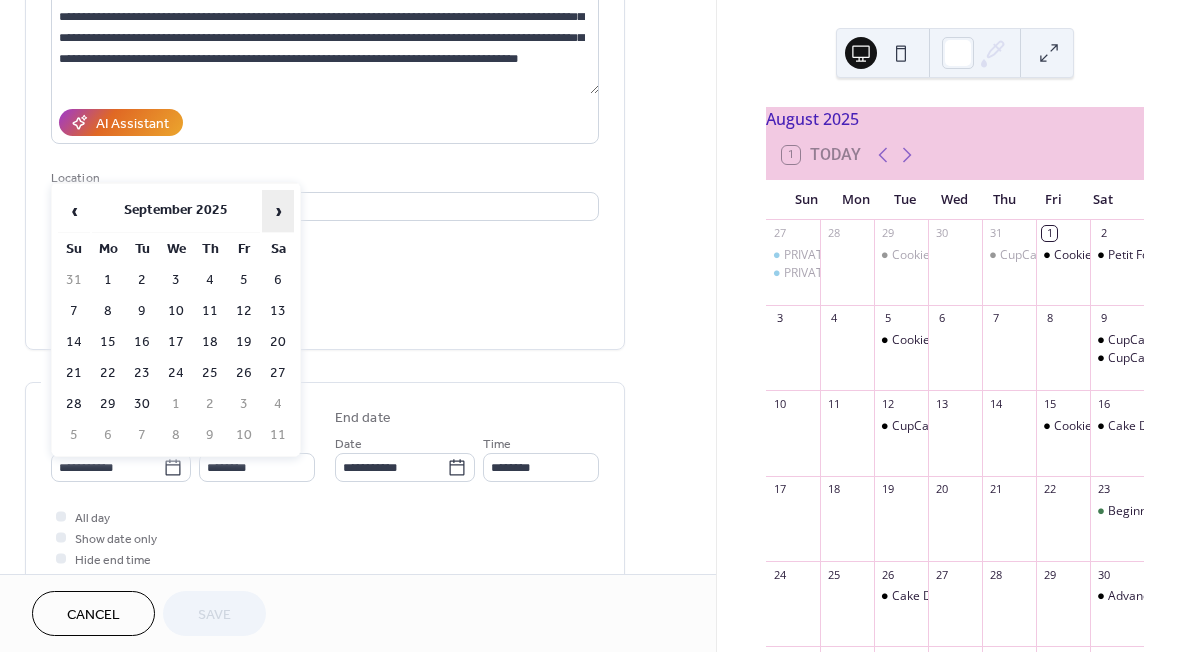 click on "›" at bounding box center (278, 211) 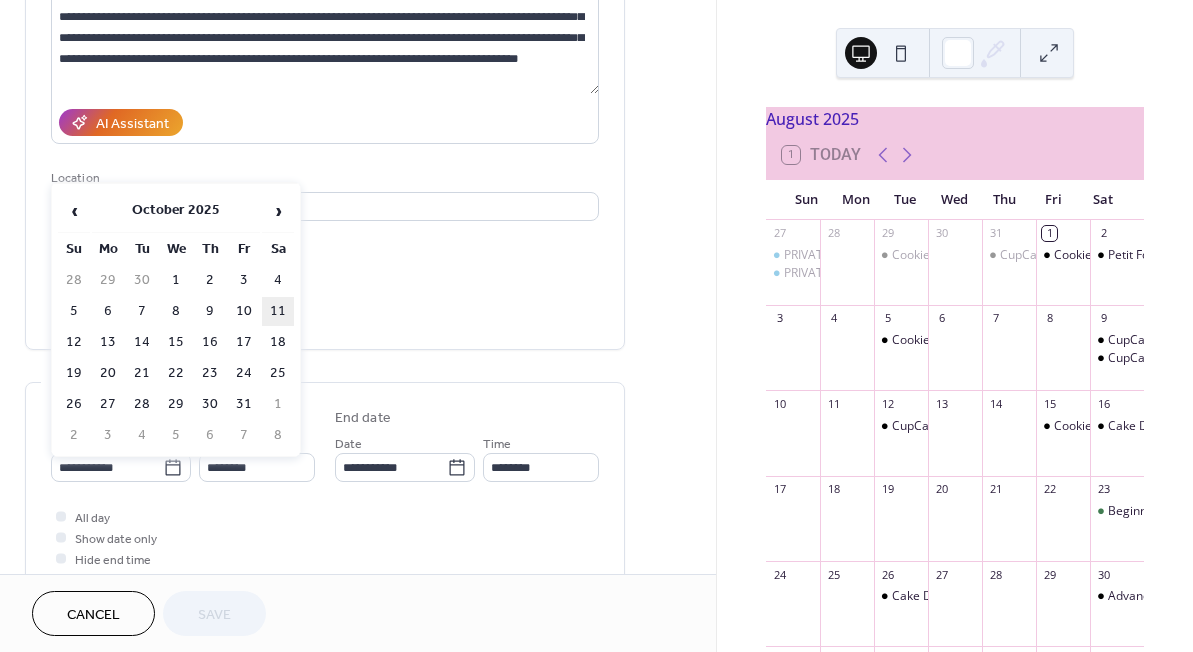 click on "11" at bounding box center [278, 311] 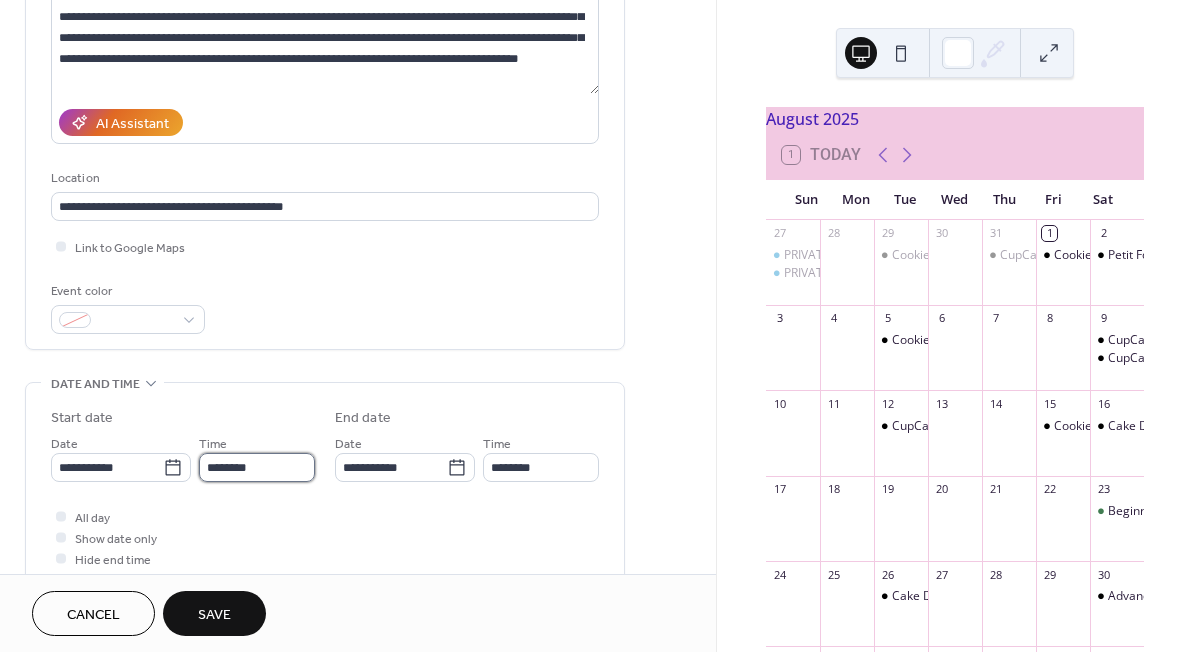 click on "********" at bounding box center (257, 467) 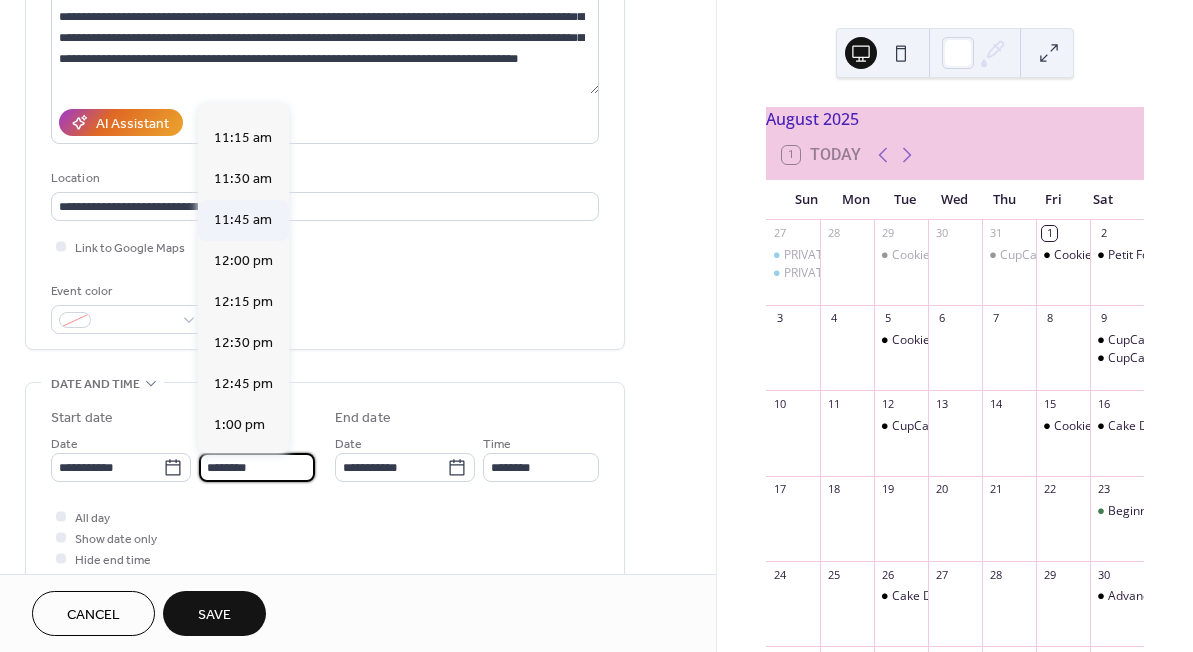 scroll, scrollTop: 1836, scrollLeft: 0, axis: vertical 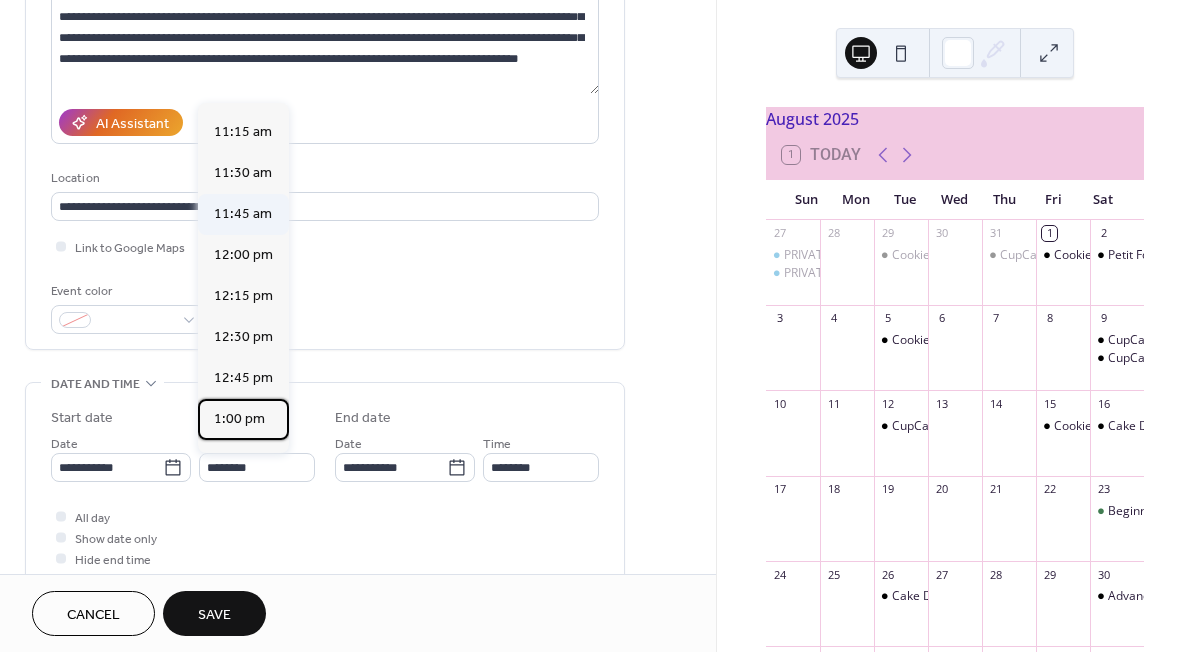 click on "1:00 pm" at bounding box center [239, 419] 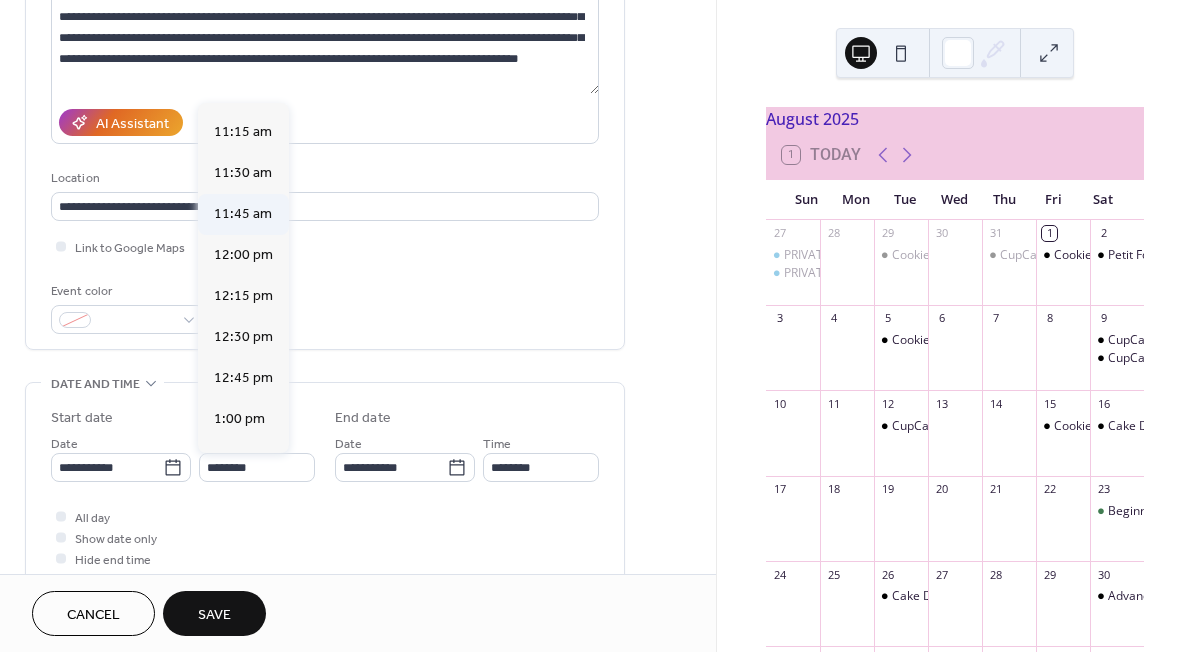 type on "*******" 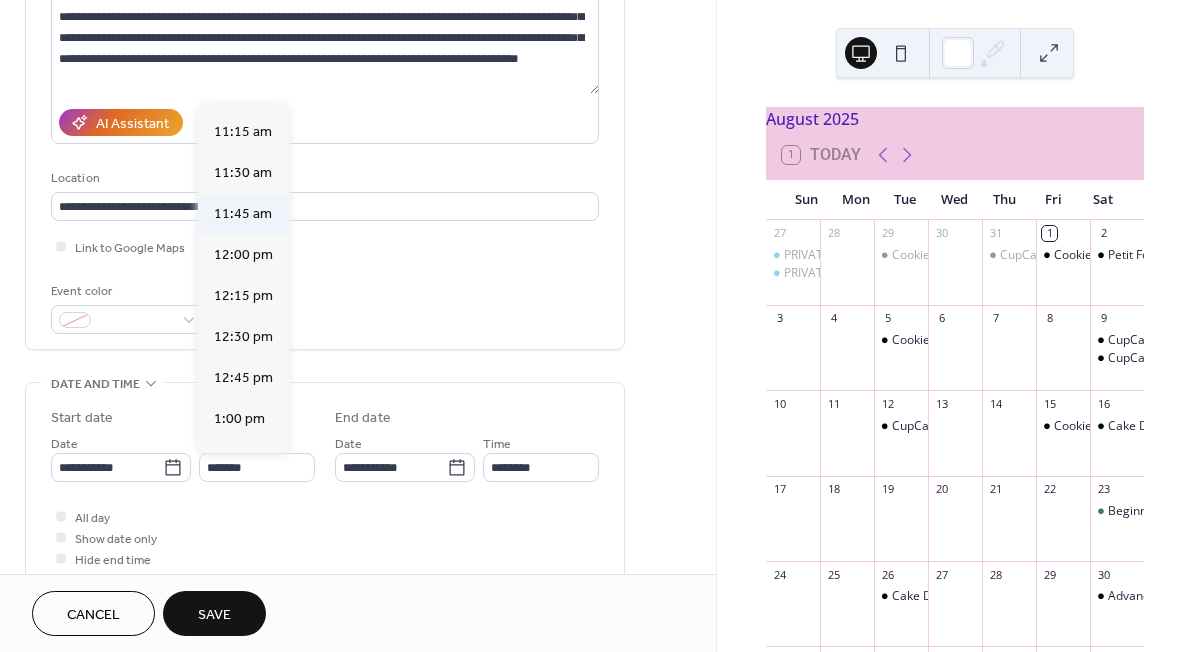 type on "*******" 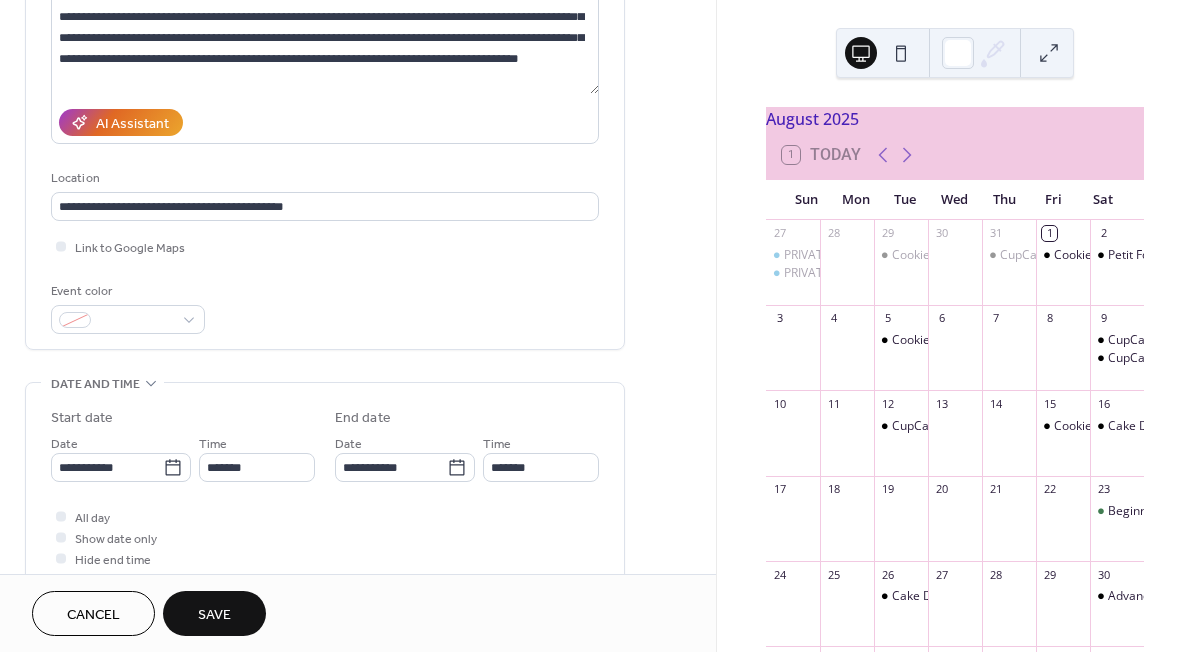 click on "Save" at bounding box center (214, 615) 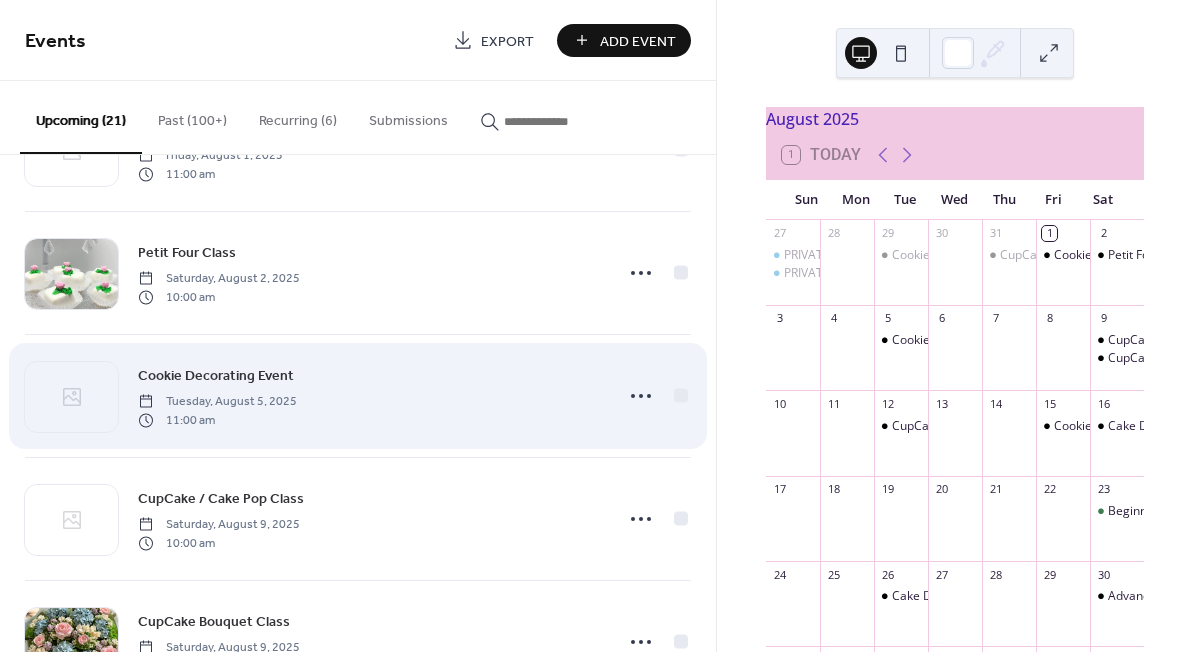 scroll, scrollTop: 95, scrollLeft: 0, axis: vertical 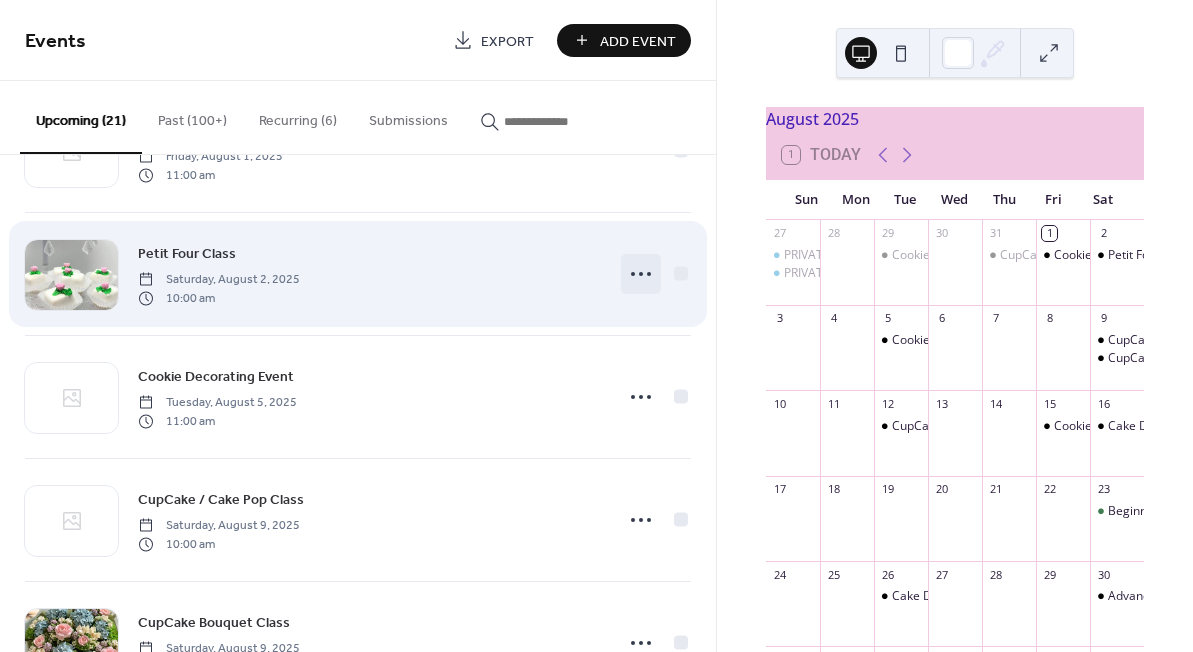 click 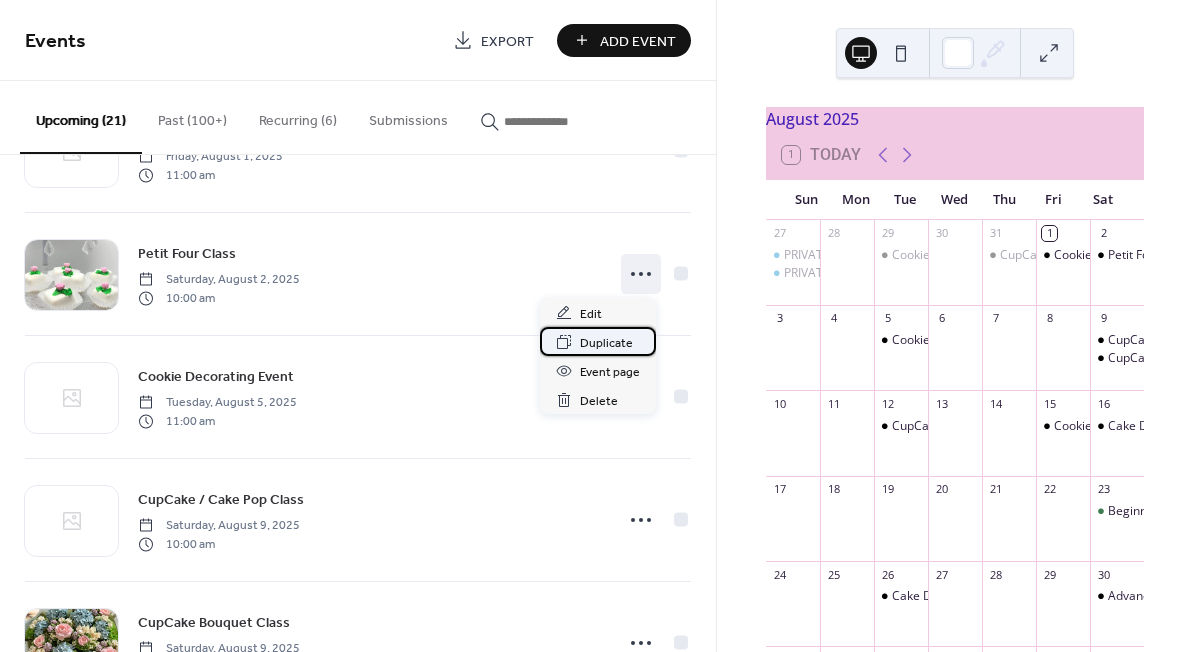 click on "Duplicate" at bounding box center (606, 343) 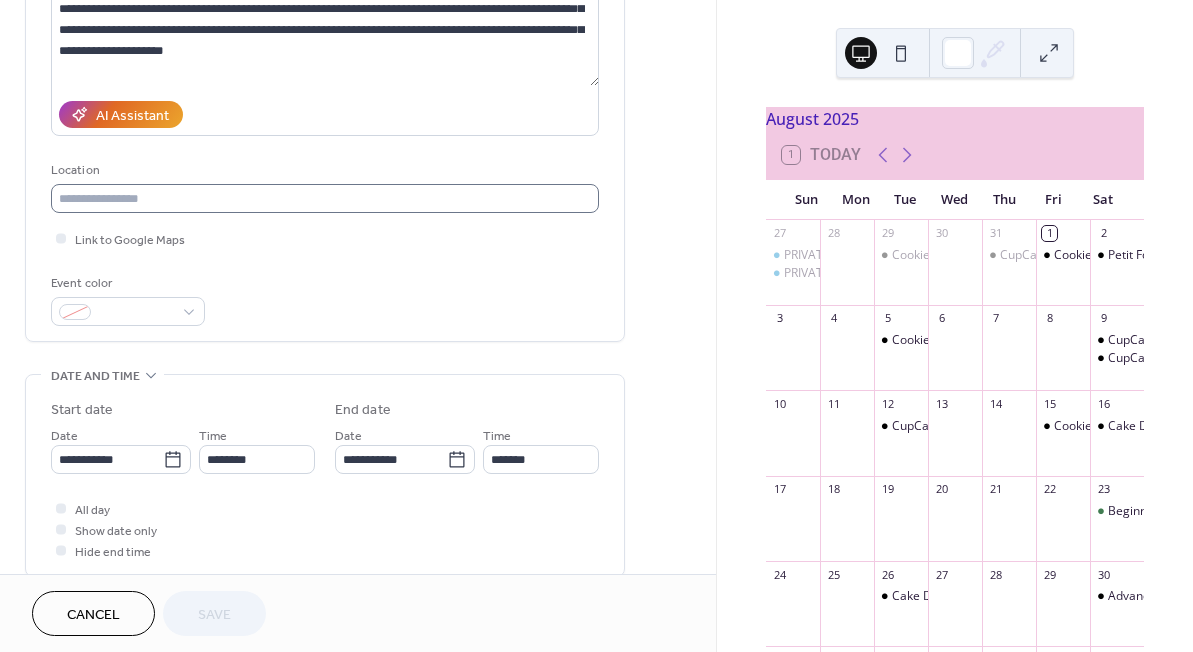 scroll, scrollTop: 280, scrollLeft: 0, axis: vertical 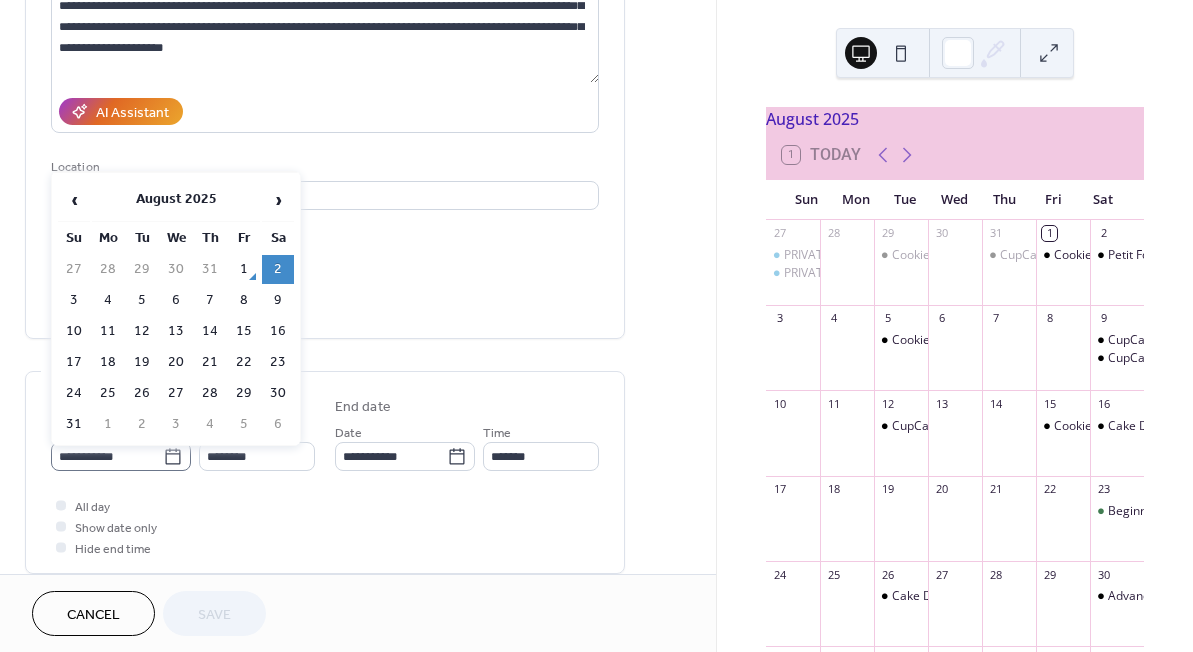 click 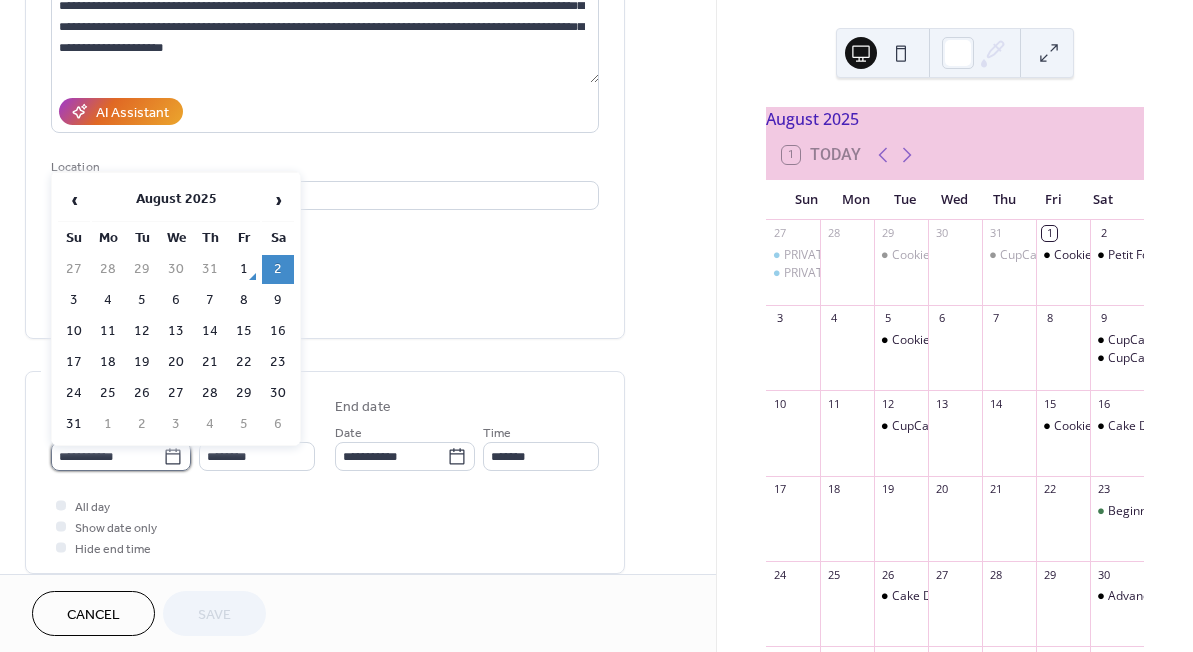 click on "**********" at bounding box center [107, 456] 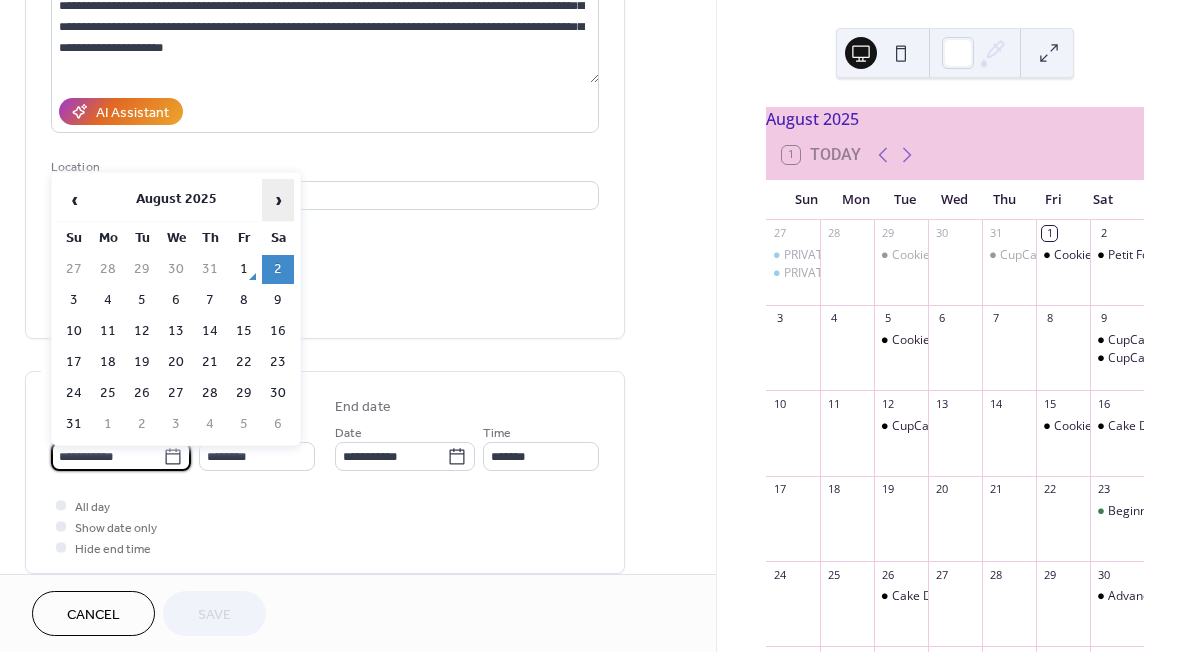 click on "›" at bounding box center (278, 200) 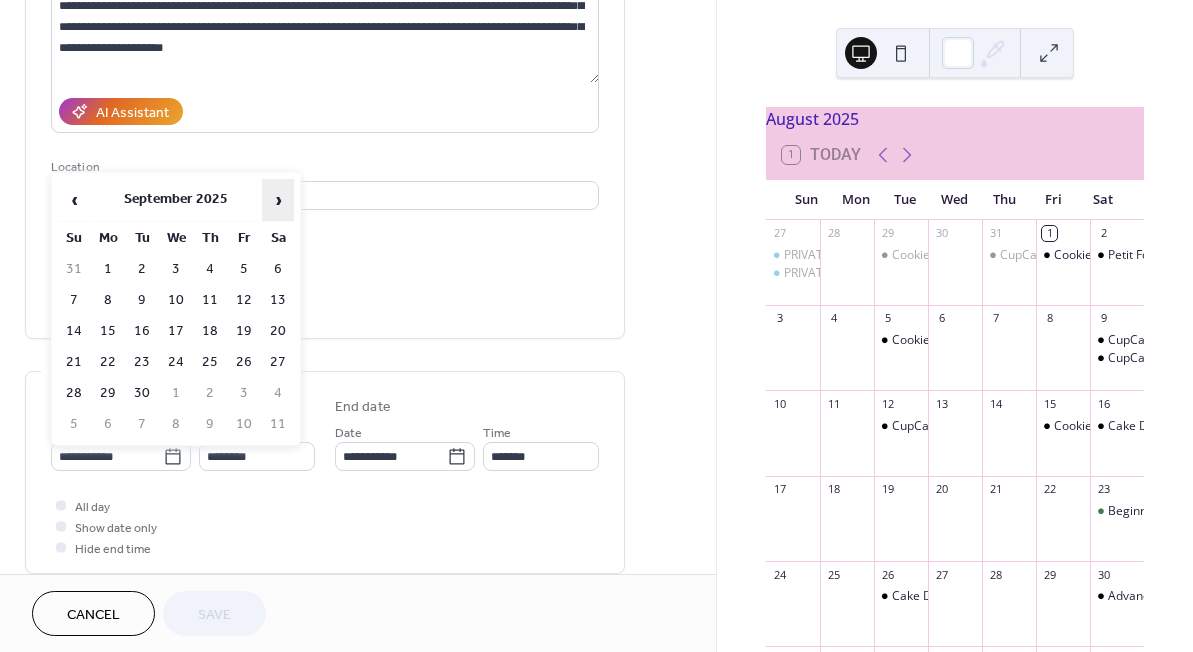 click on "›" at bounding box center [278, 200] 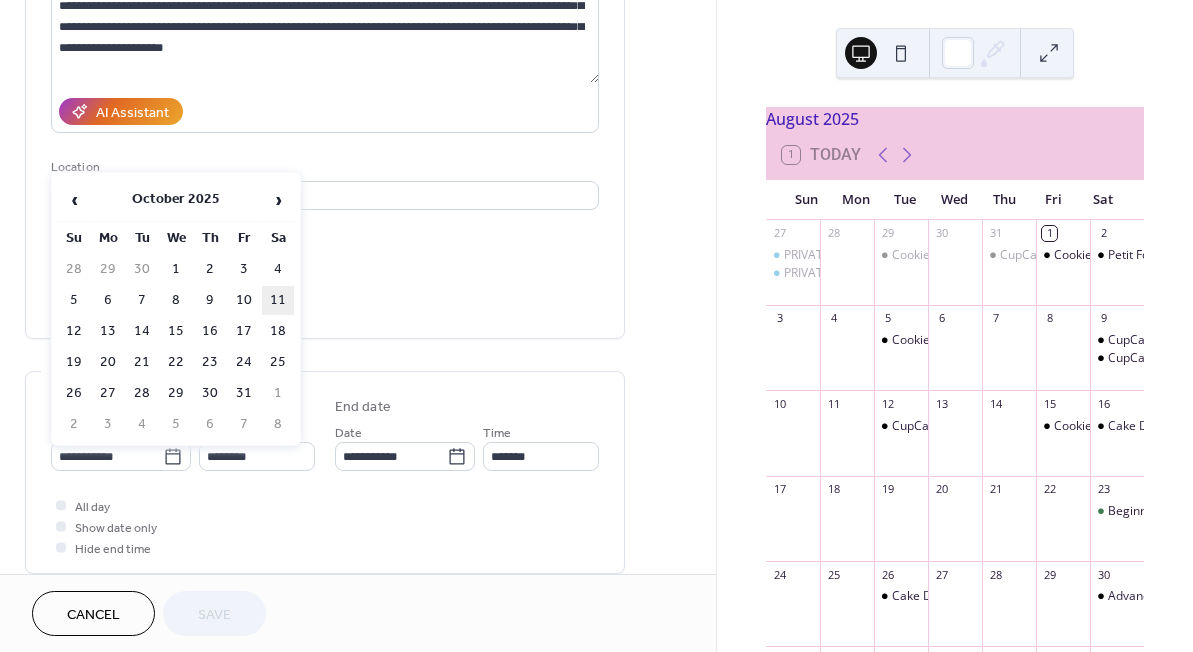 click on "11" at bounding box center (278, 300) 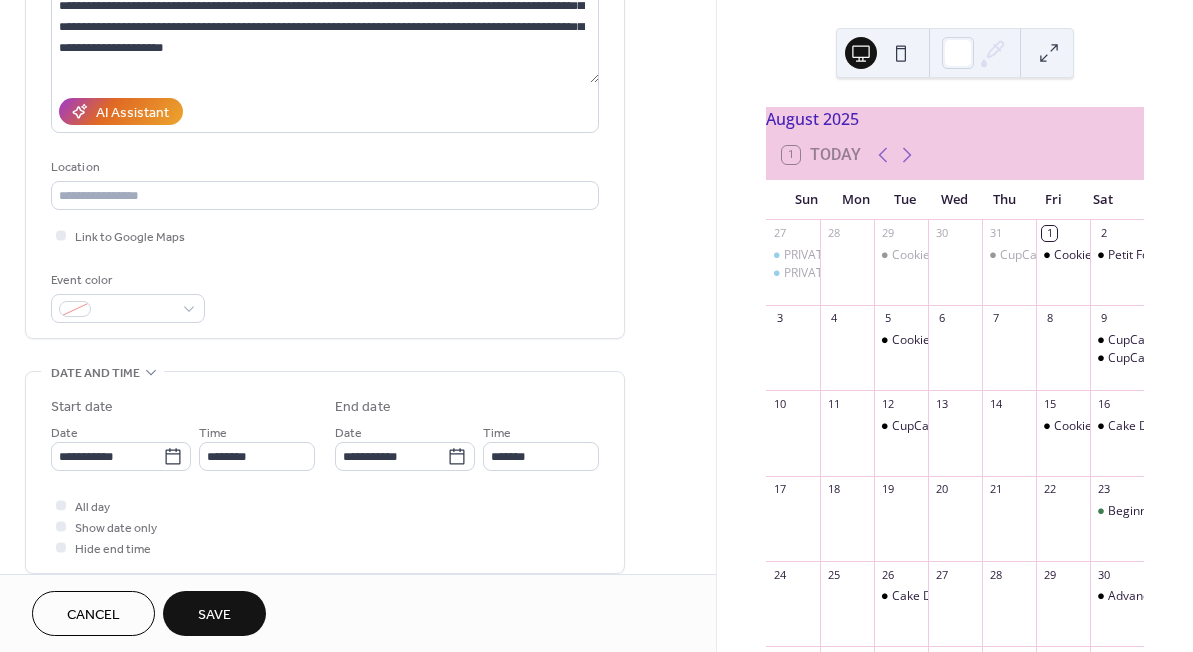 click on "Save" at bounding box center (214, 615) 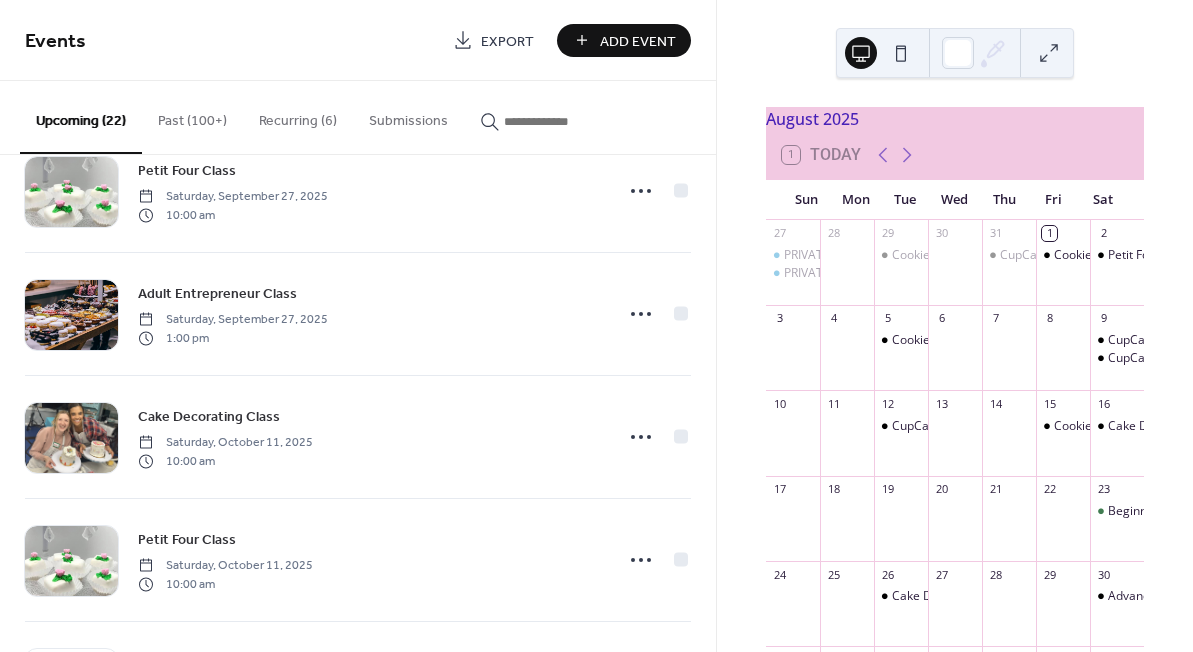 scroll, scrollTop: 2024, scrollLeft: 0, axis: vertical 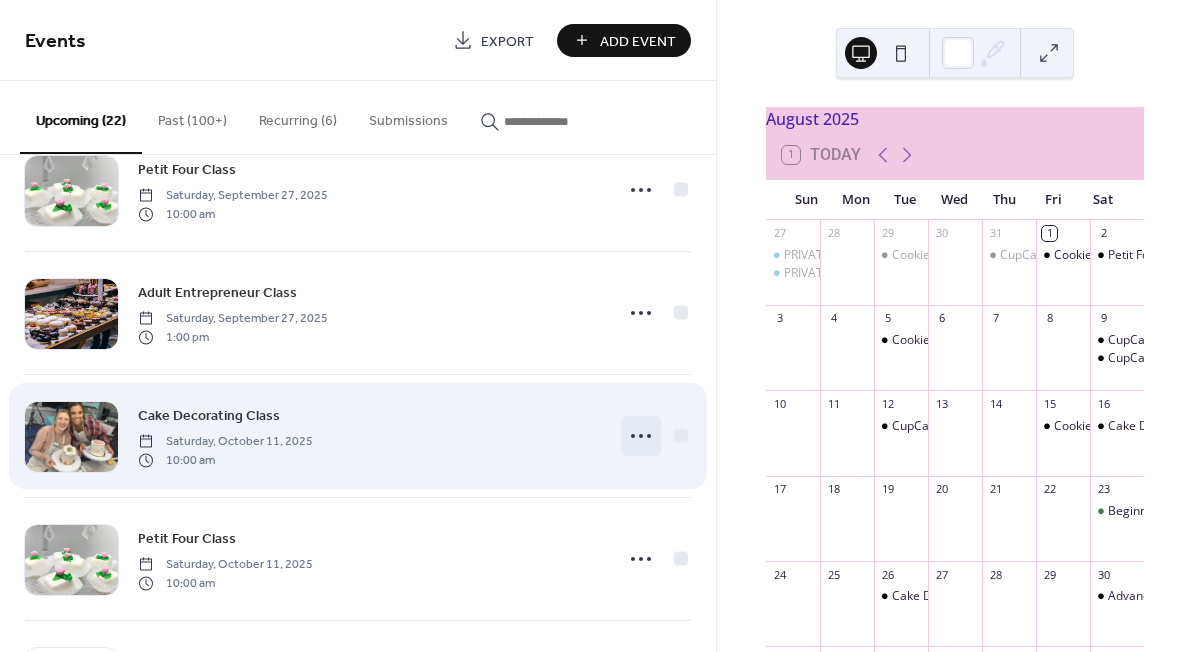click 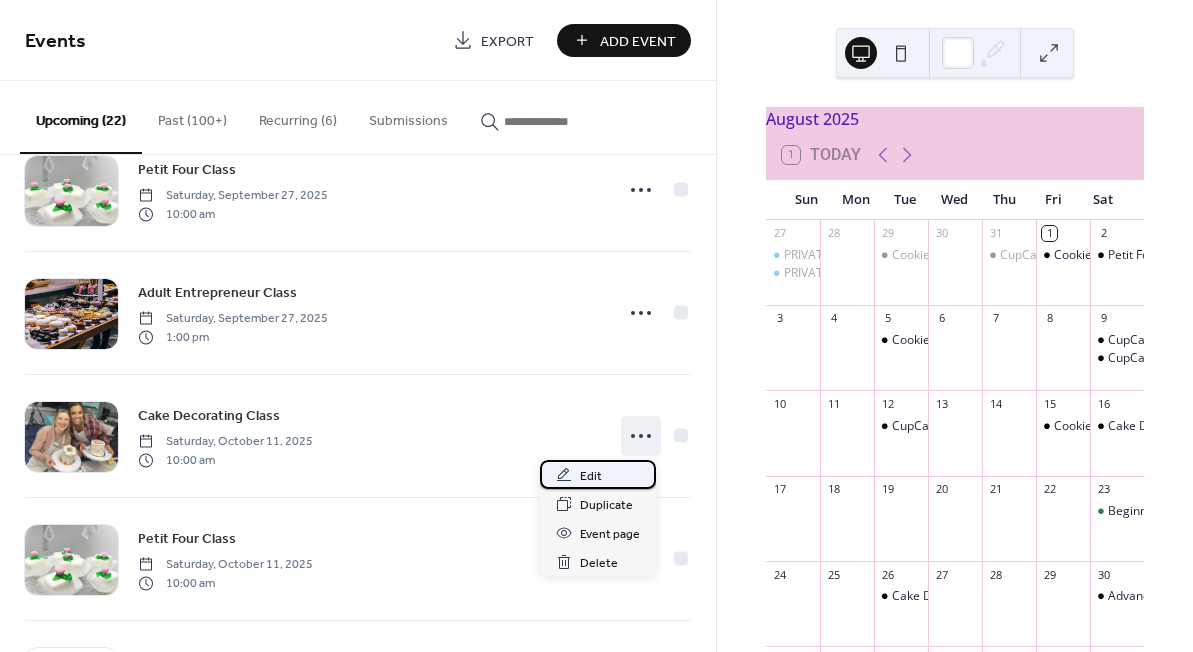 click on "Edit" at bounding box center (598, 474) 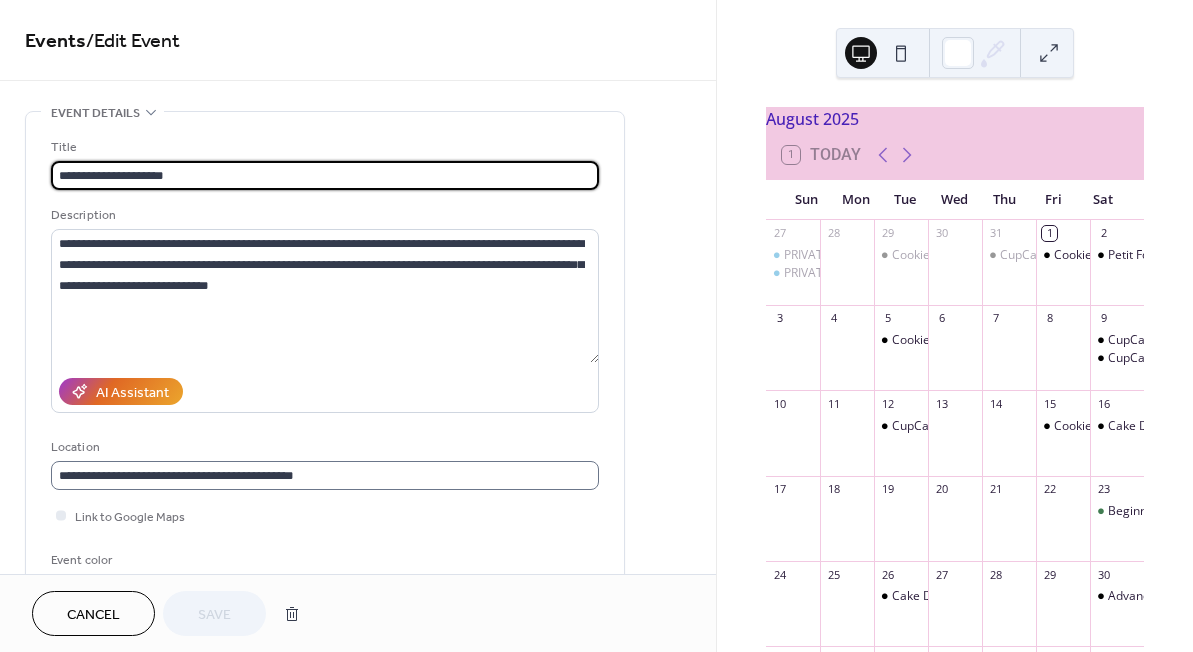scroll, scrollTop: 1, scrollLeft: 0, axis: vertical 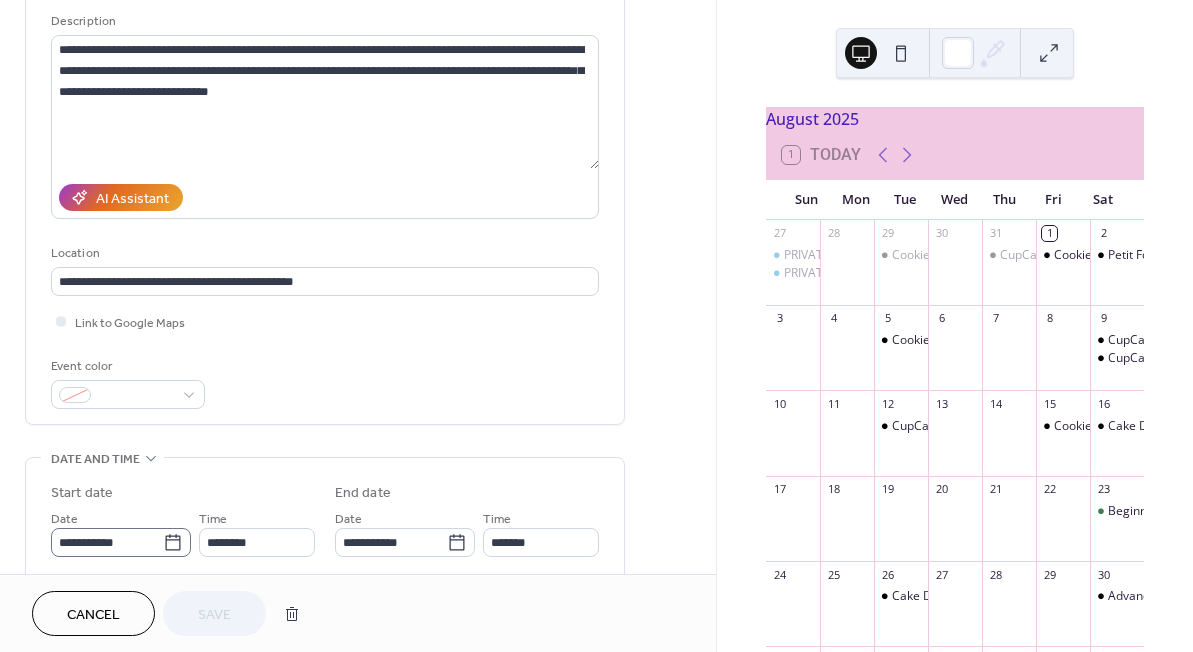 click 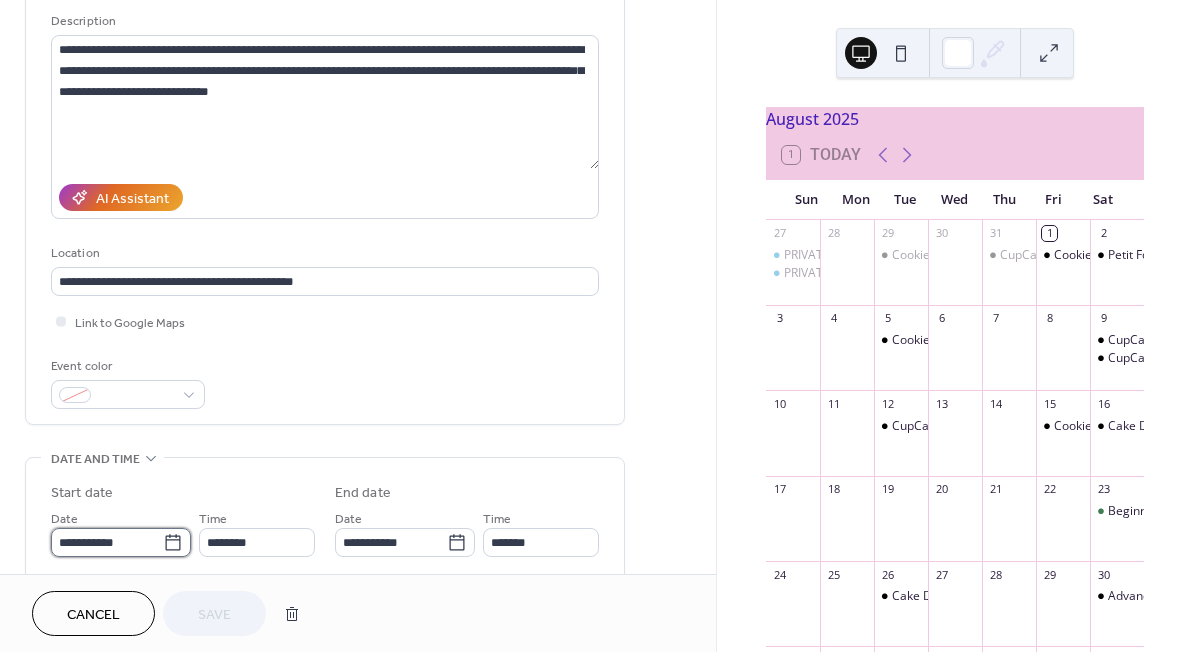 click on "**********" at bounding box center [107, 542] 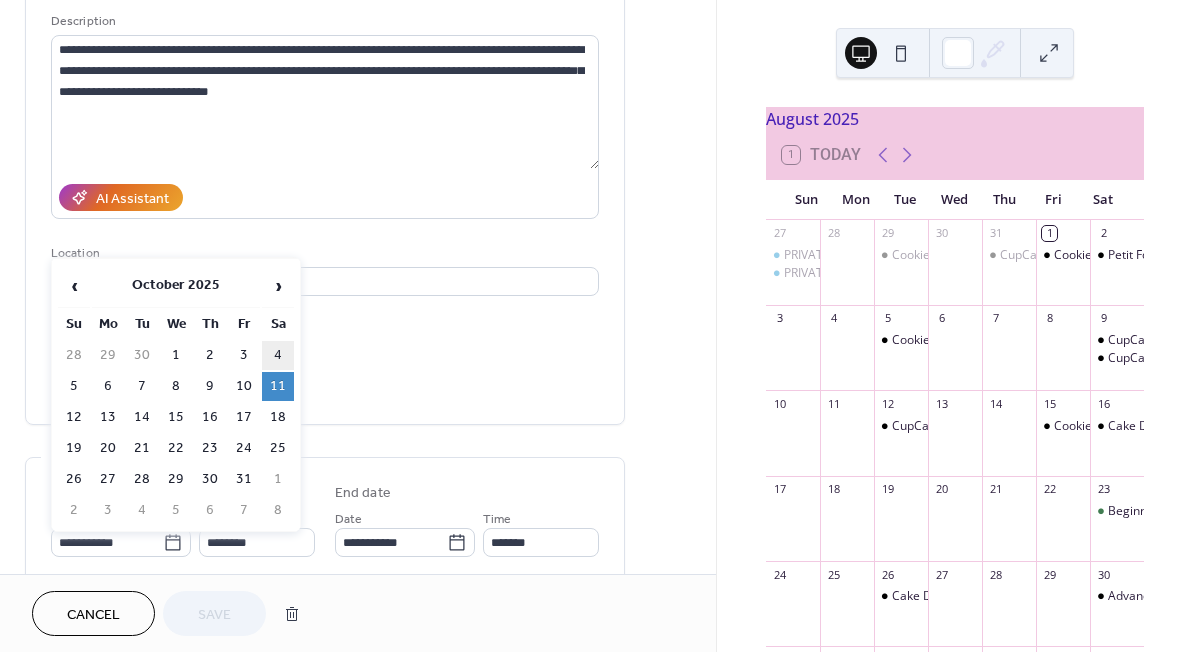 click on "4" at bounding box center (278, 355) 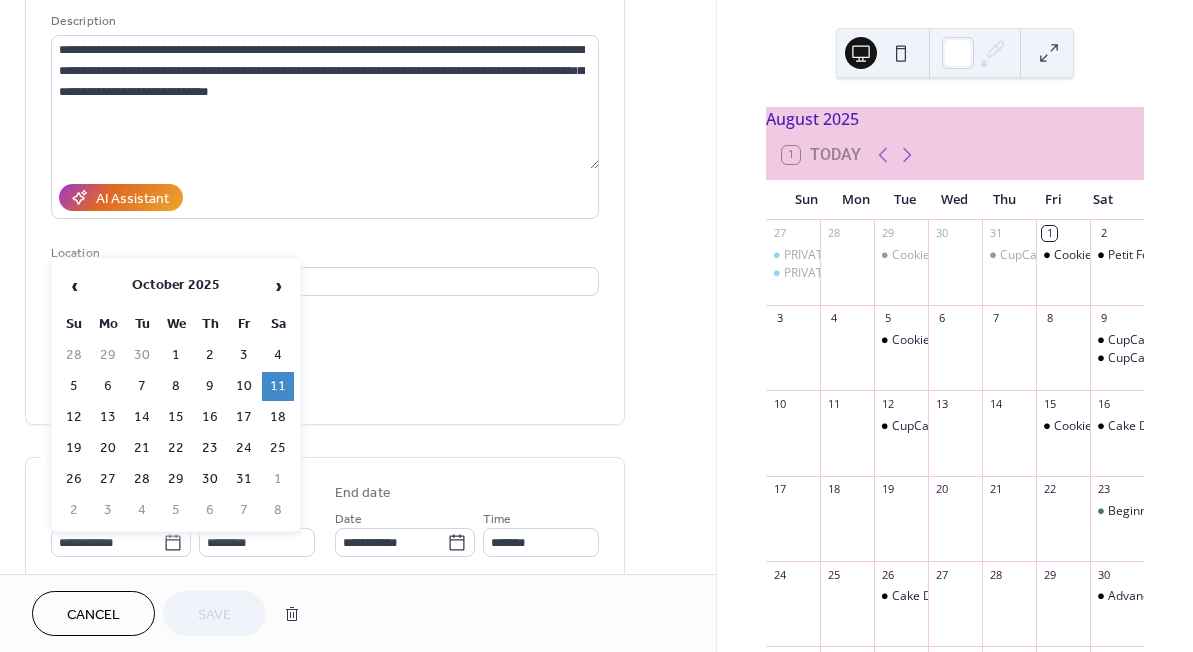 type on "**********" 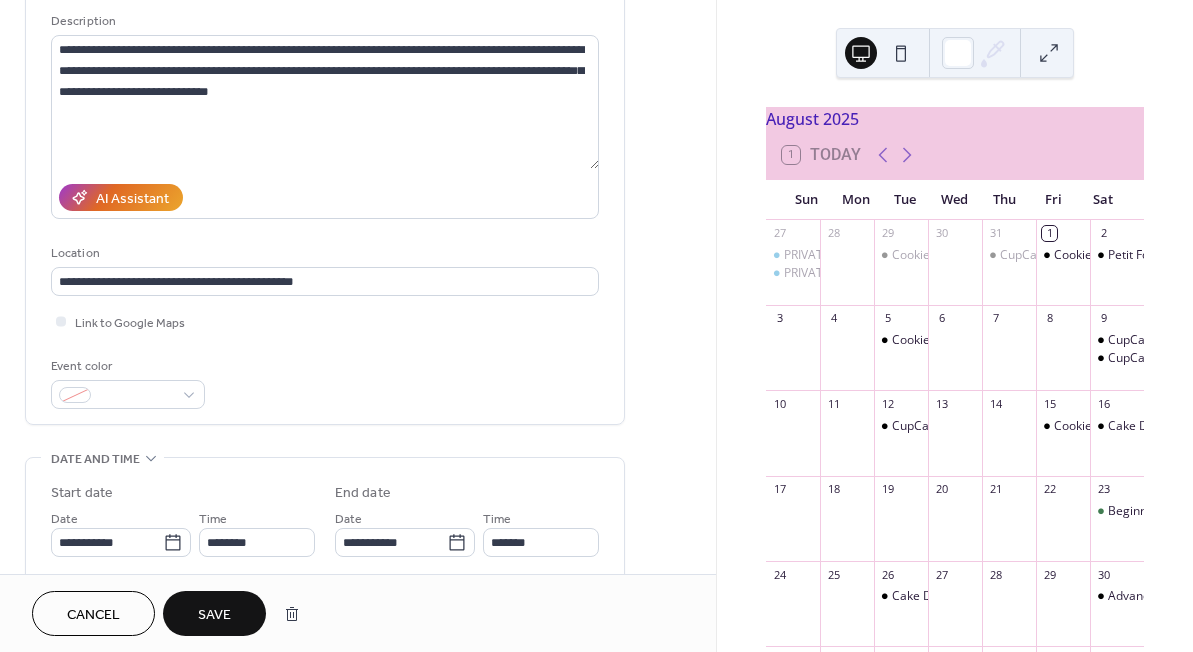 click on "Save" at bounding box center [214, 613] 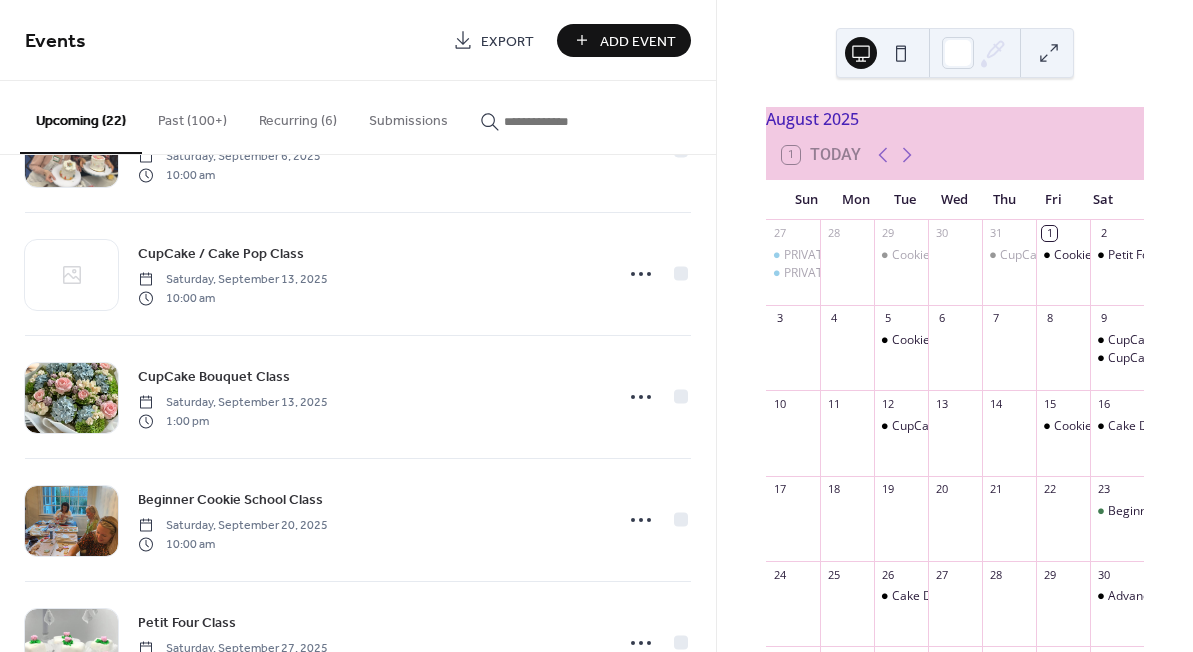 scroll, scrollTop: 1435, scrollLeft: 0, axis: vertical 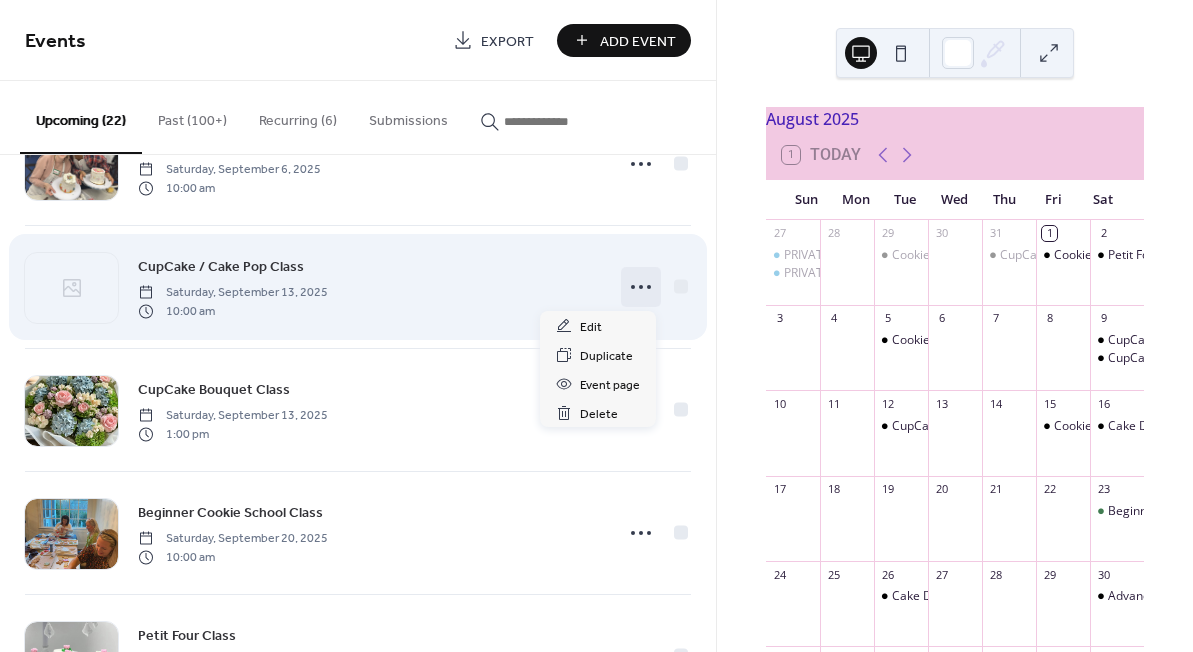click 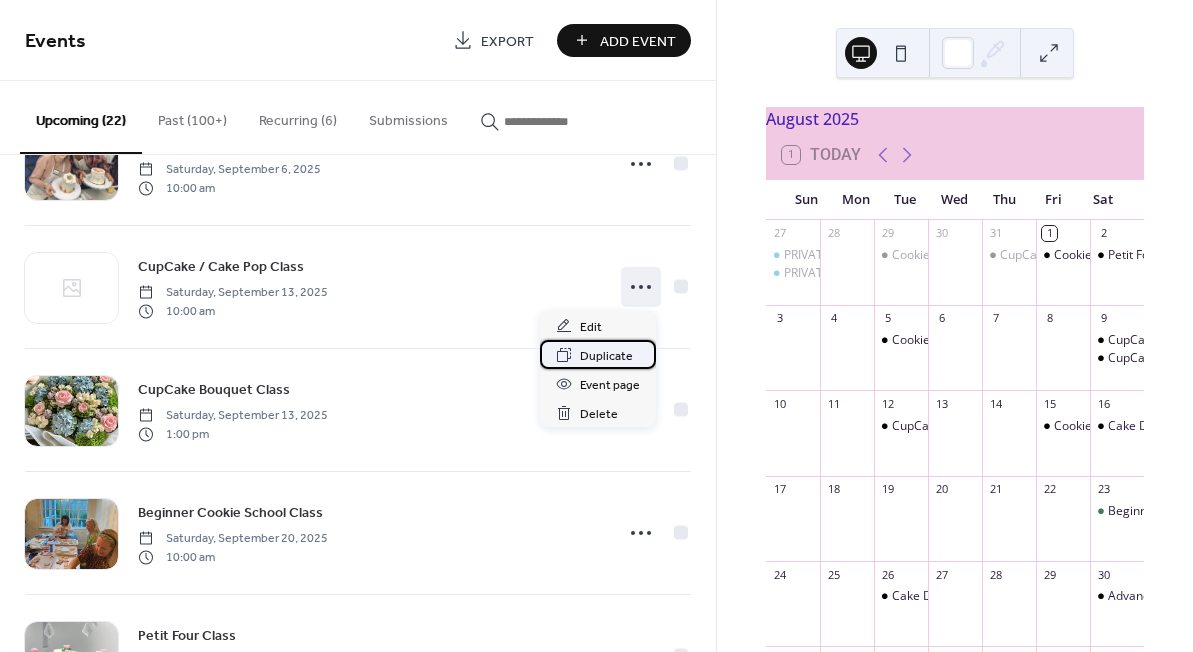 click on "Duplicate" at bounding box center [606, 356] 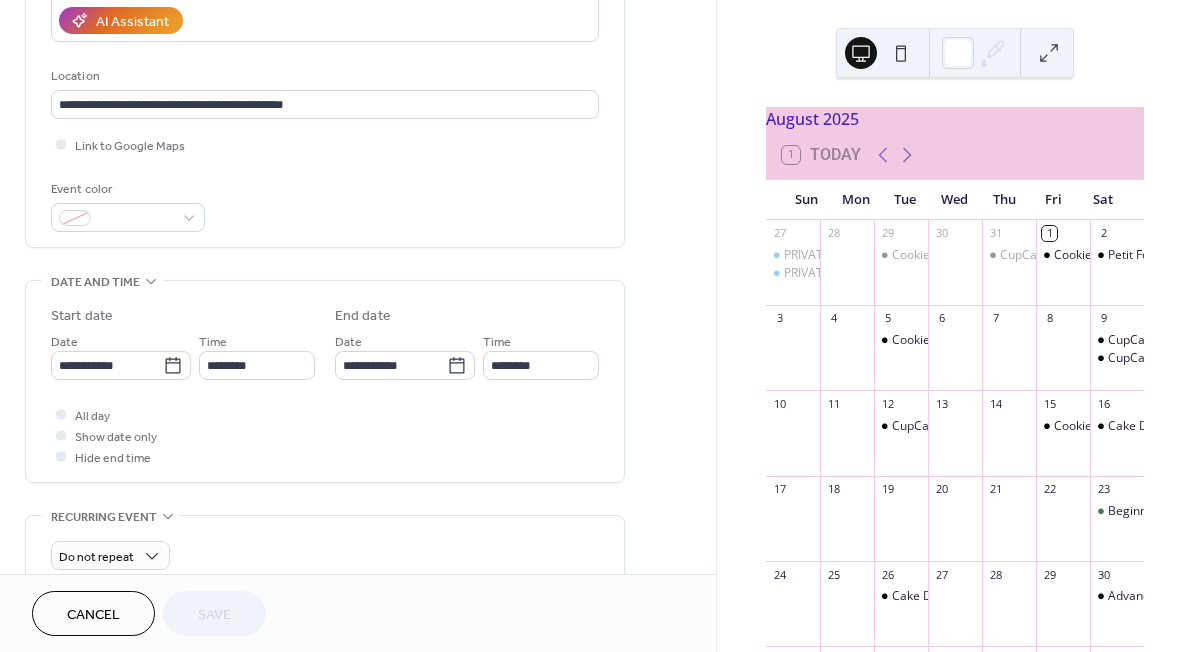 scroll, scrollTop: 379, scrollLeft: 0, axis: vertical 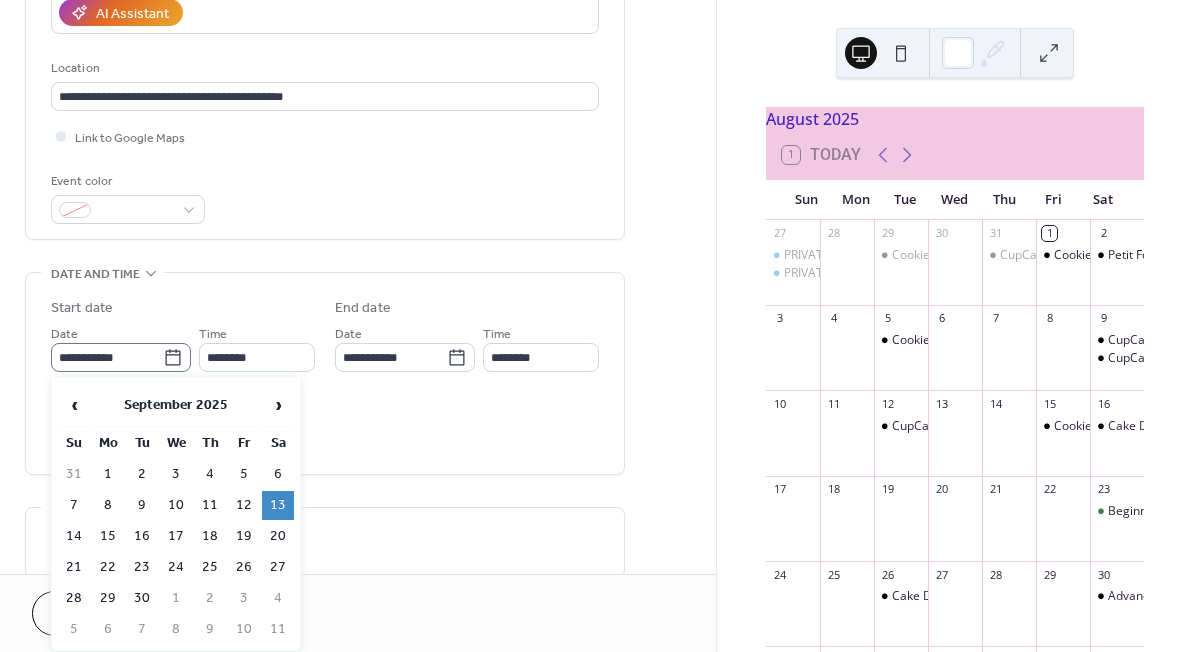 click 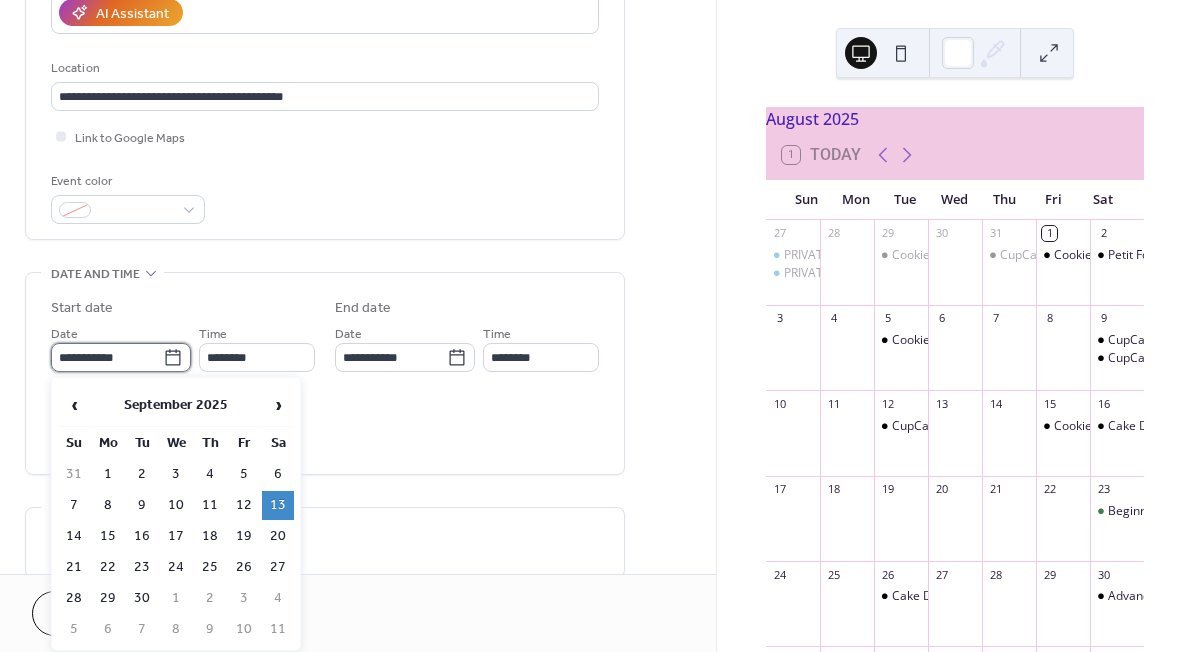 click on "**********" at bounding box center (107, 357) 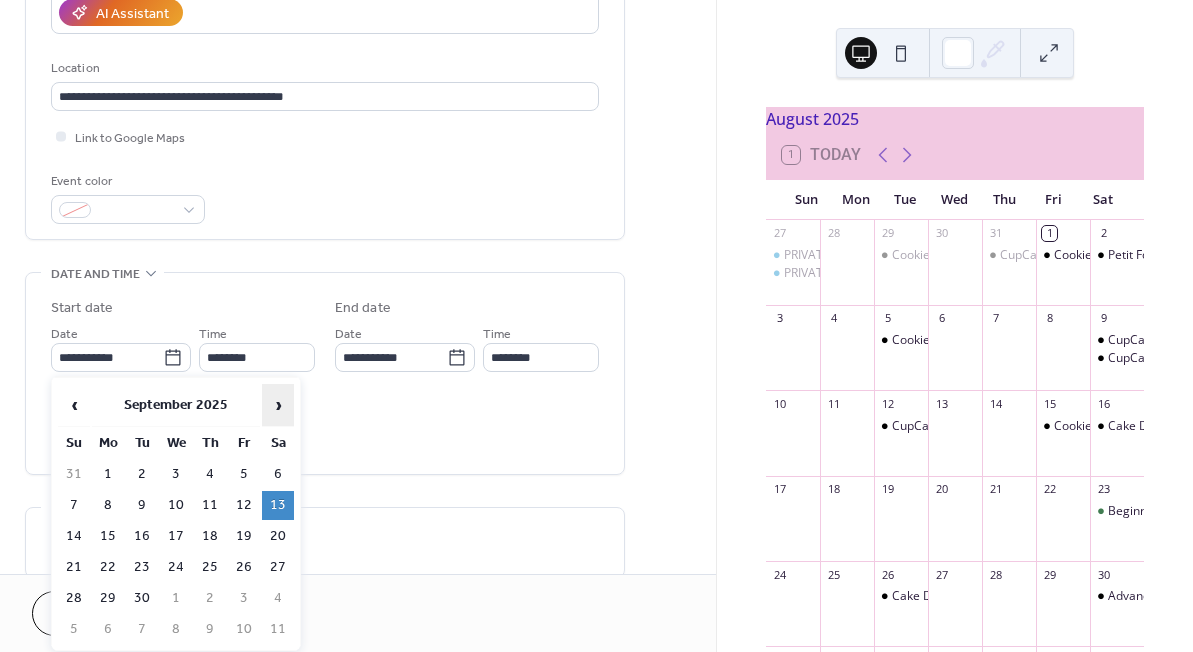 click on "›" at bounding box center [278, 405] 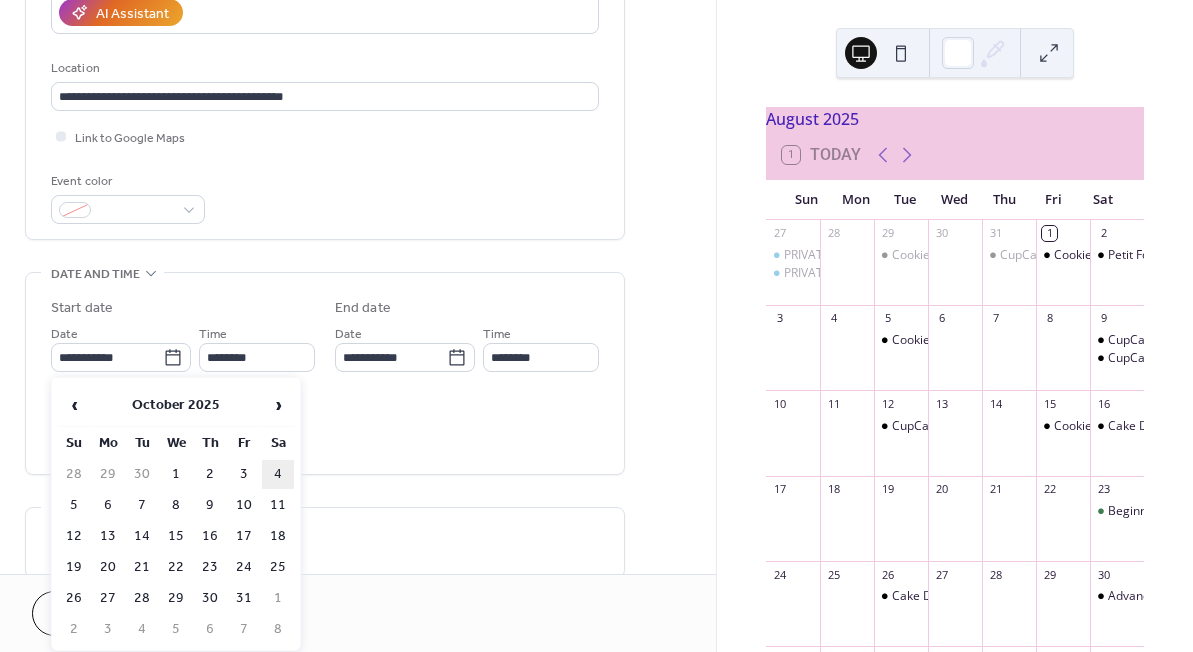 click on "4" at bounding box center (278, 474) 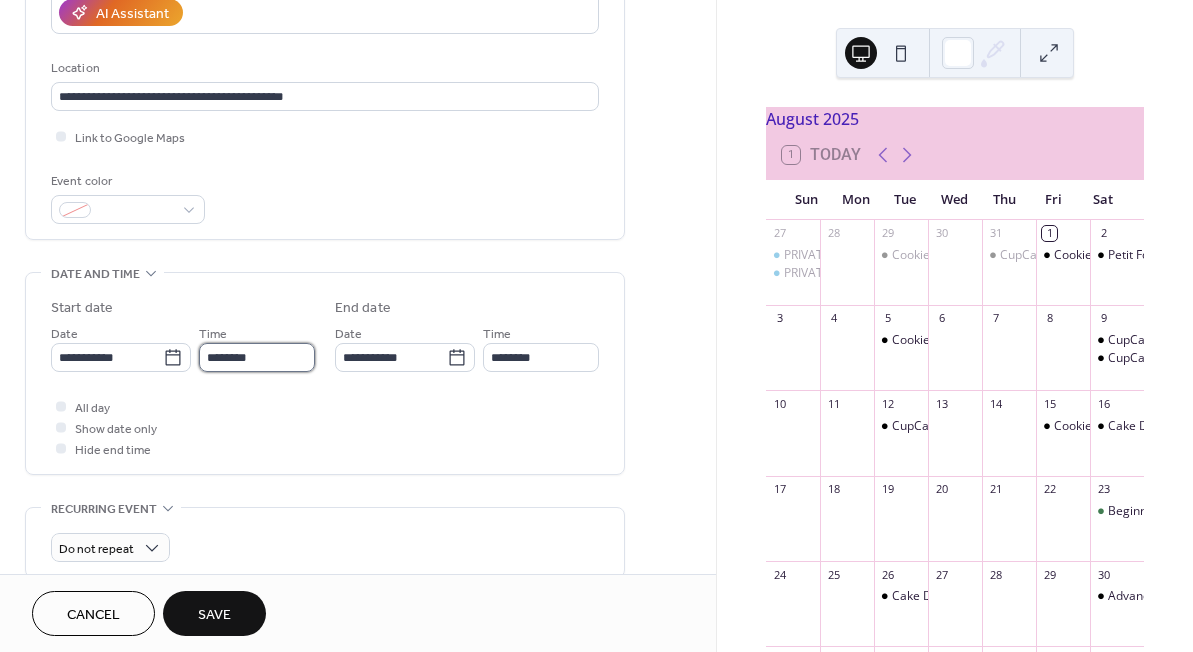 click on "********" at bounding box center [257, 357] 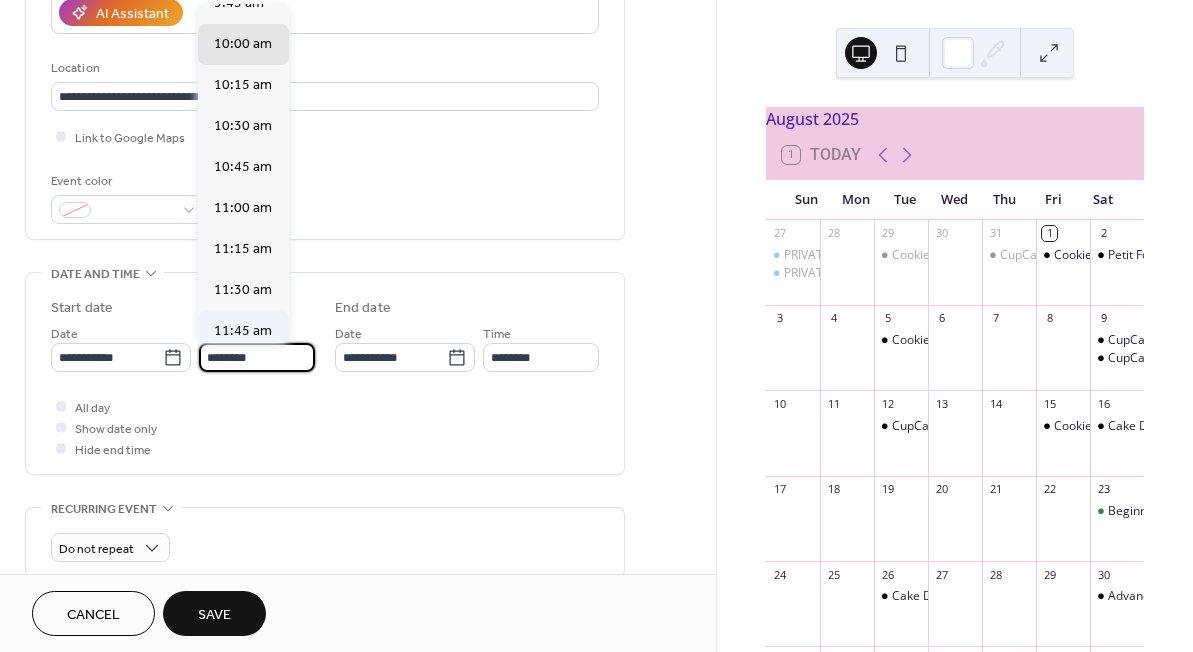 scroll, scrollTop: 2024, scrollLeft: 0, axis: vertical 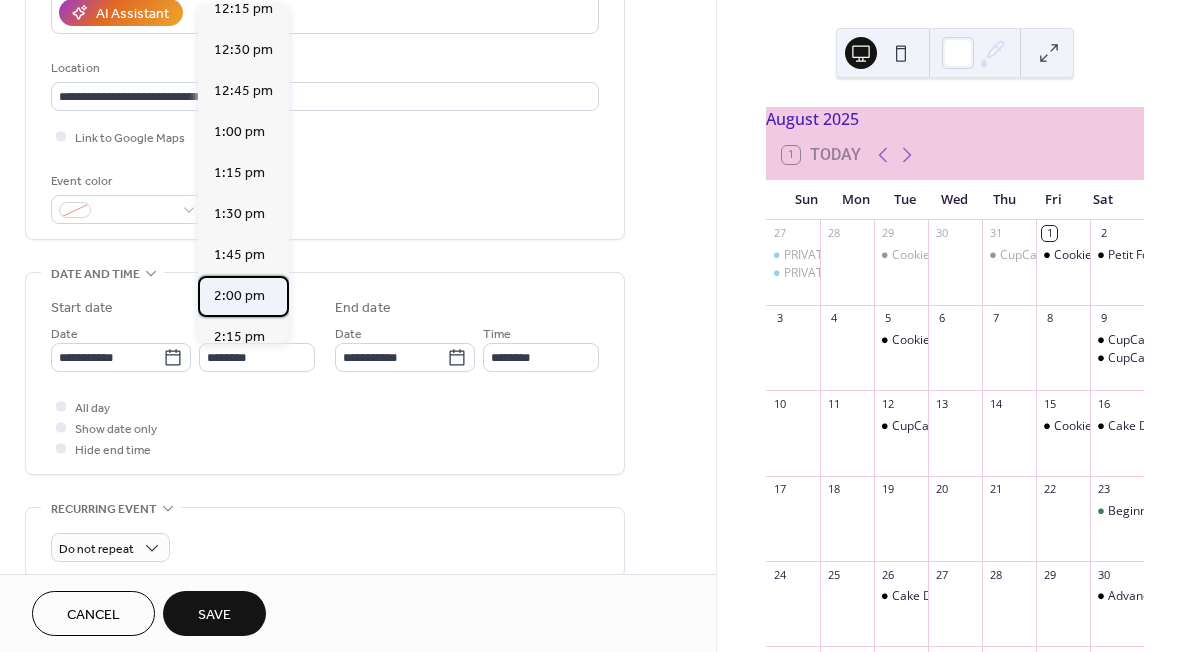 click on "2:00 pm" at bounding box center (243, 296) 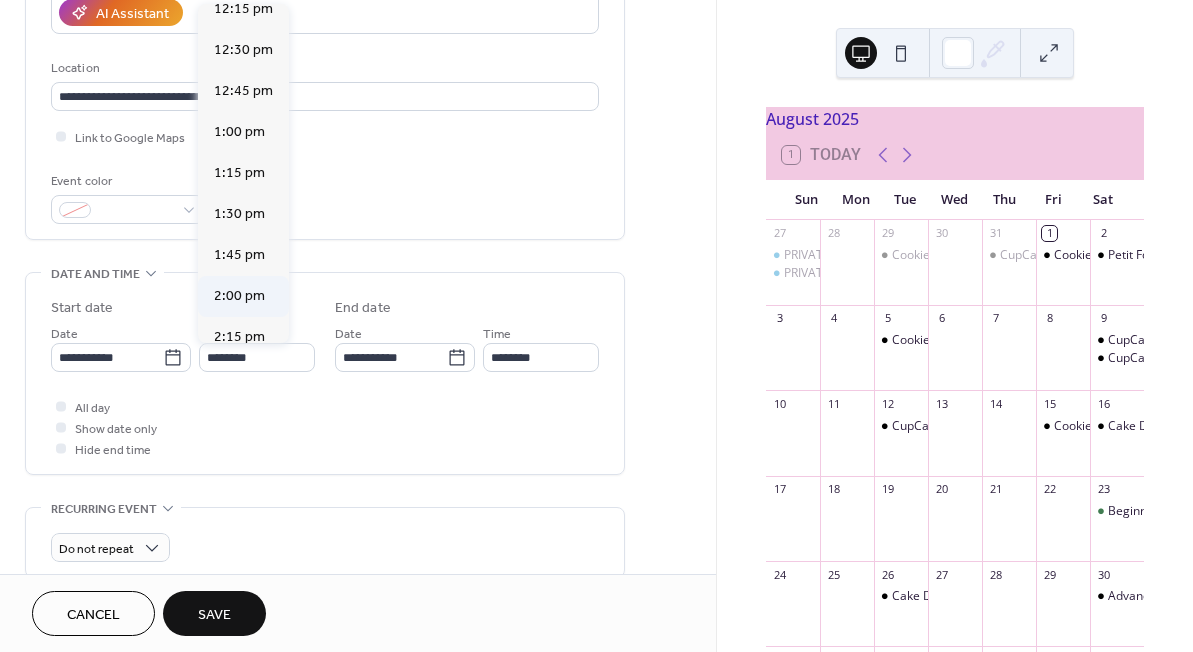 type on "*******" 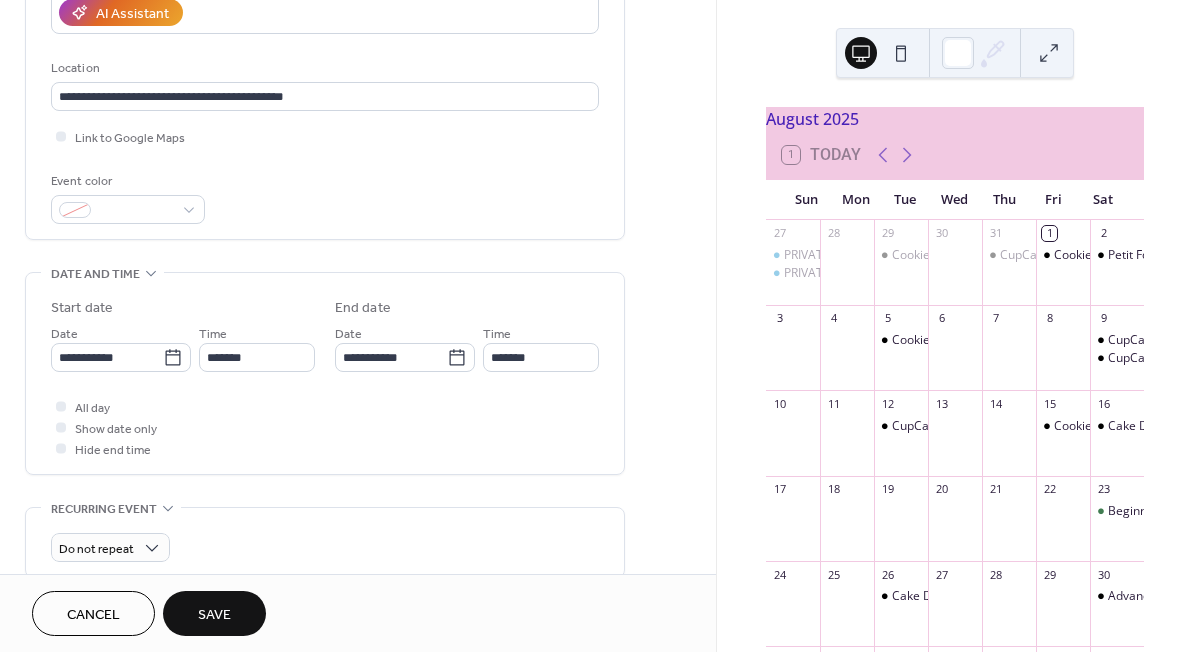 click on "Save" at bounding box center (214, 615) 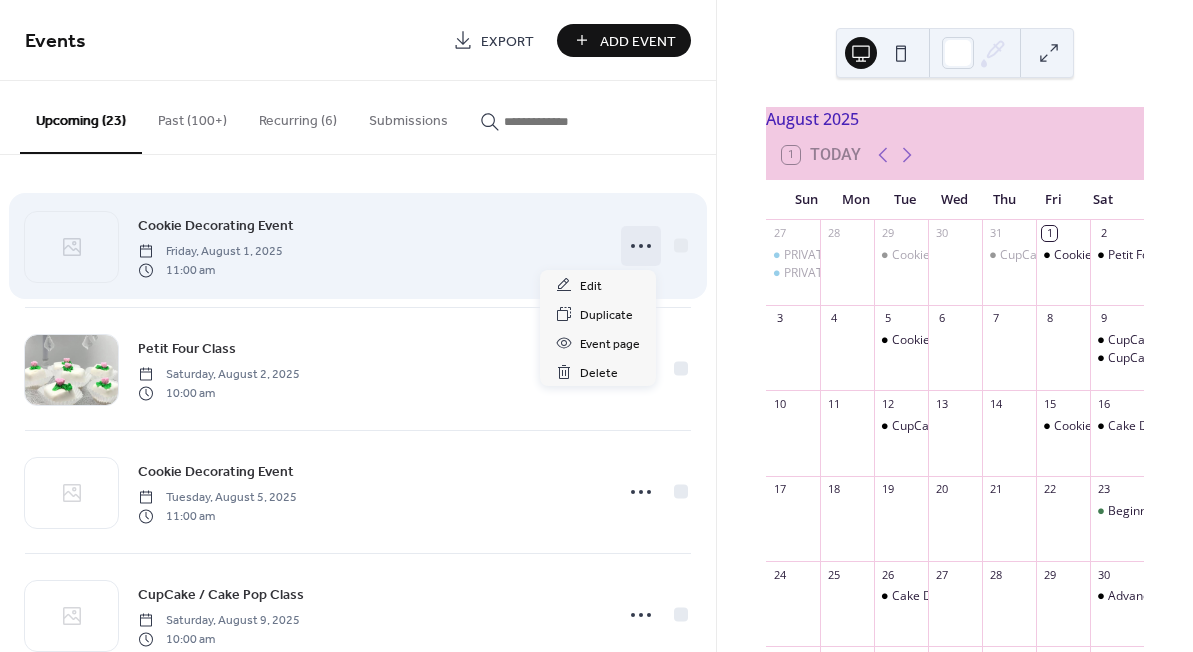 click 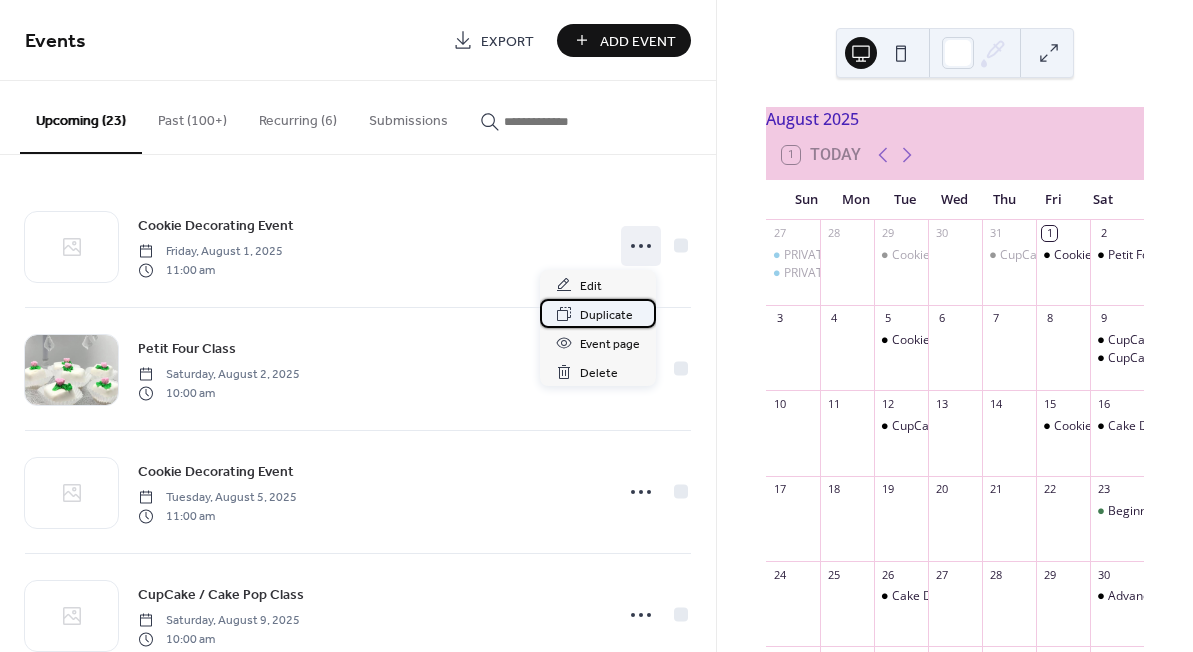 click on "Duplicate" at bounding box center [606, 315] 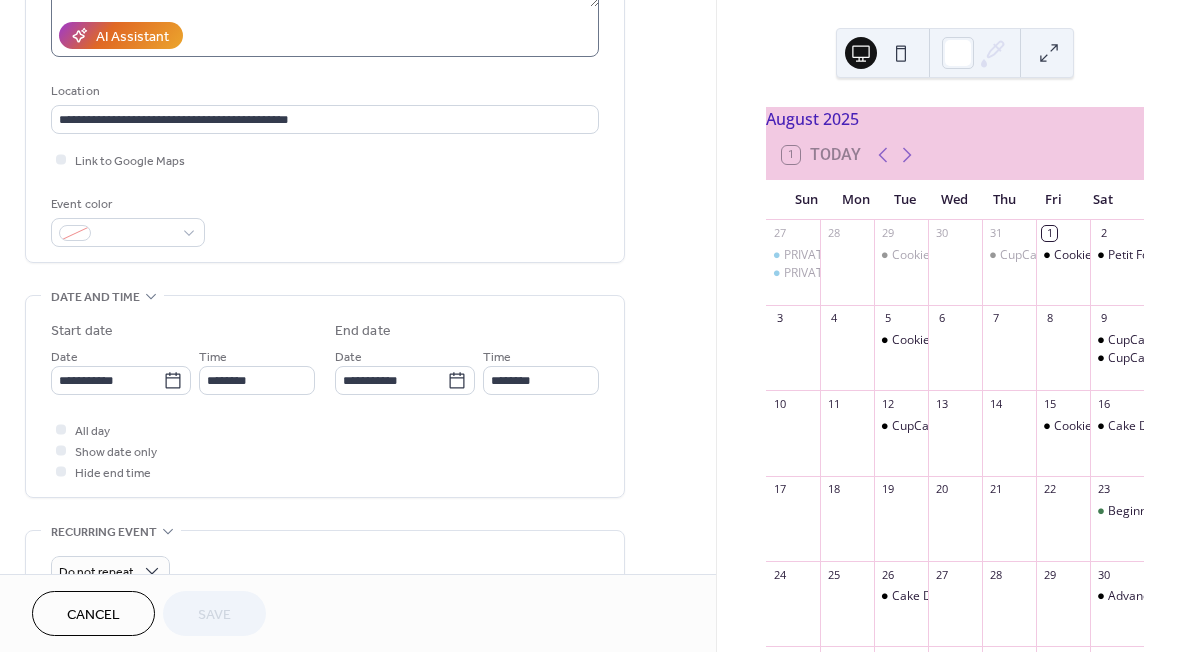scroll, scrollTop: 355, scrollLeft: 0, axis: vertical 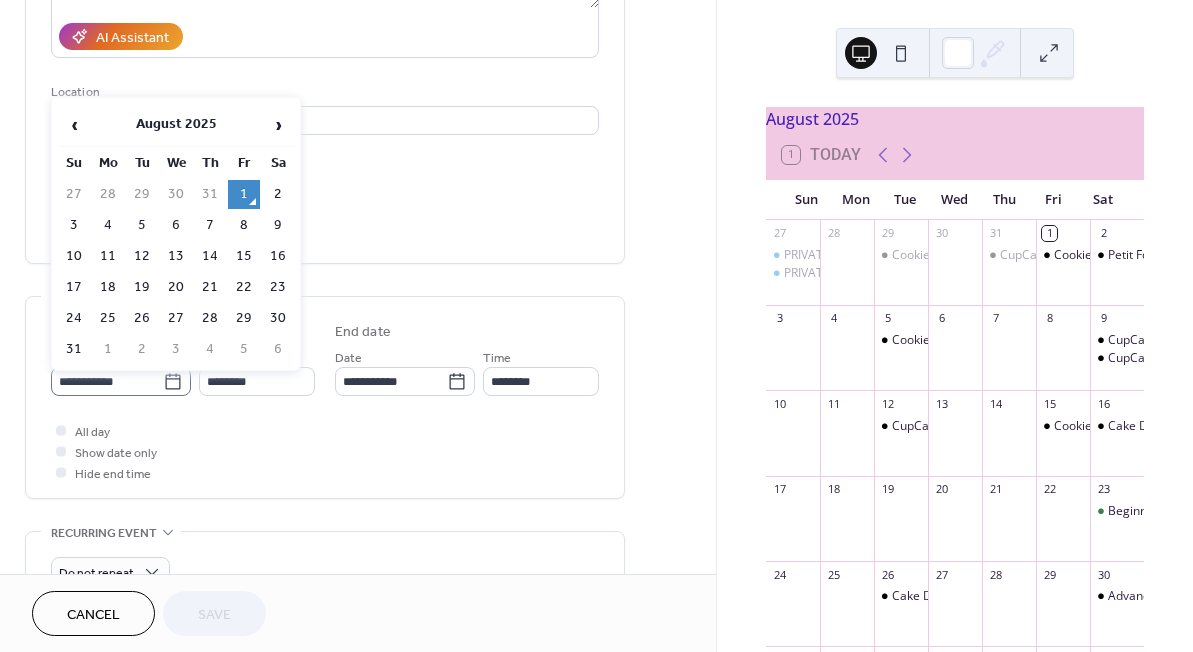 click 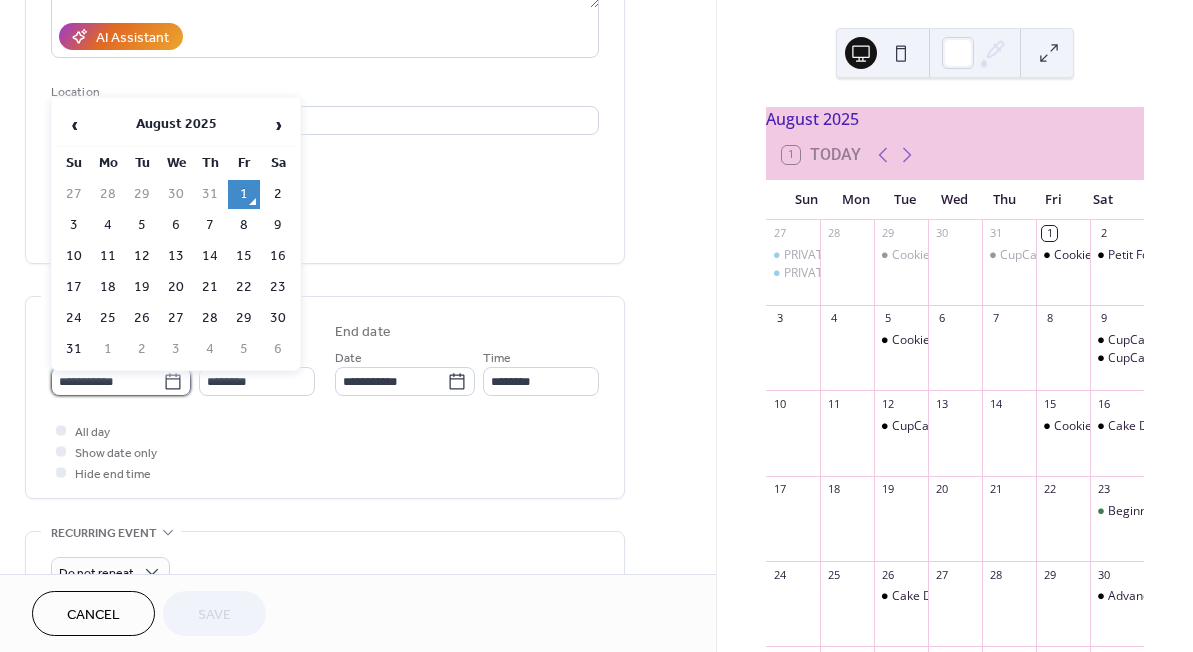 click on "**********" at bounding box center [107, 381] 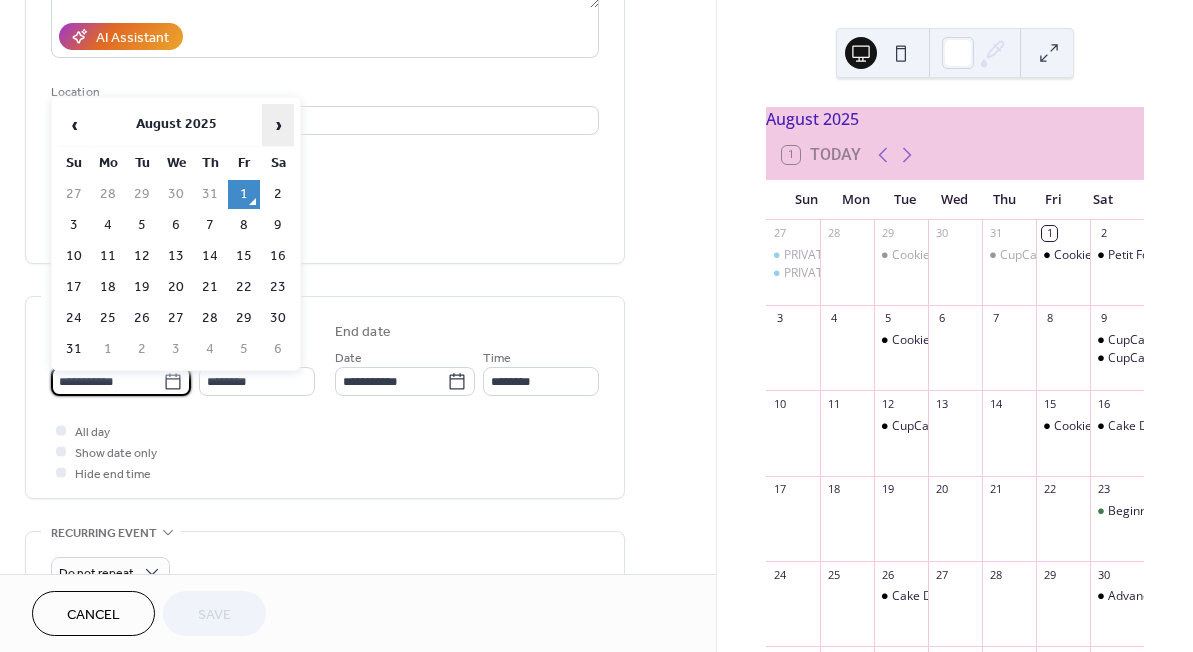 click on "›" at bounding box center [278, 125] 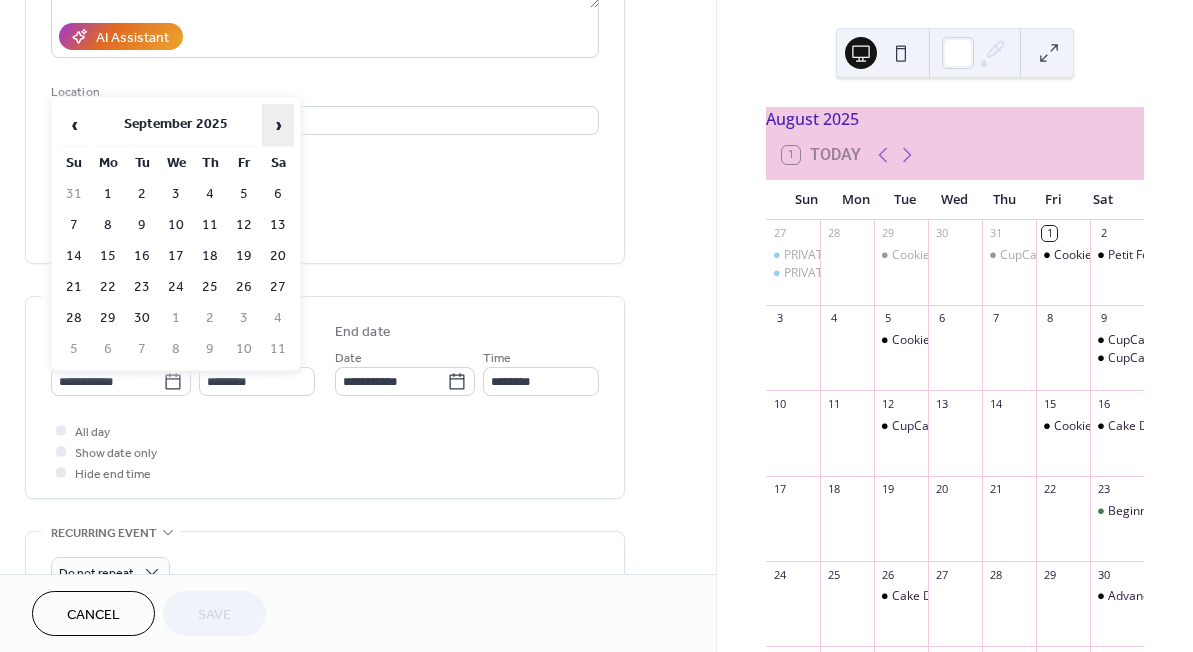 click on "›" at bounding box center (278, 125) 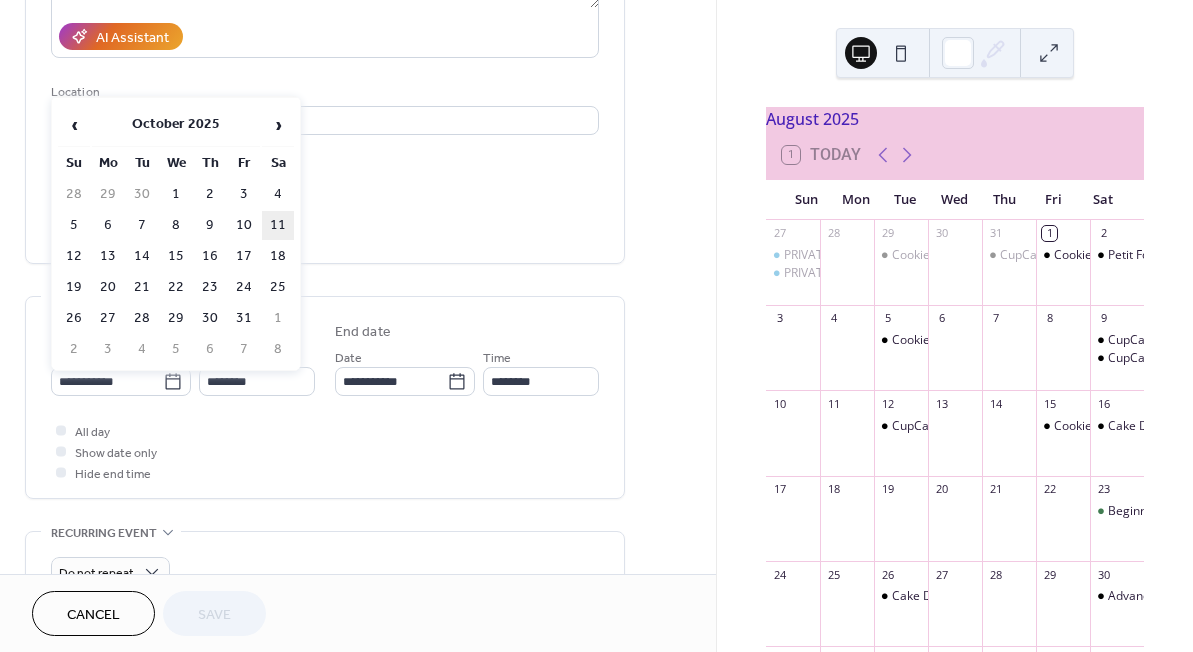 click on "11" at bounding box center [278, 225] 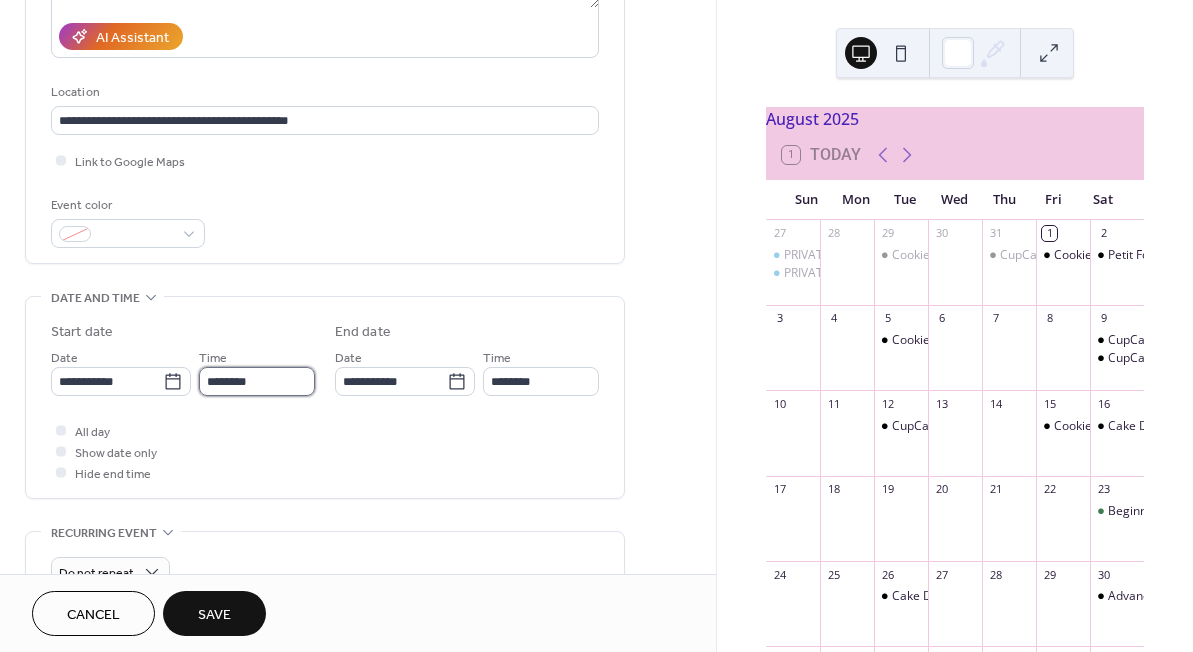 click on "********" at bounding box center [257, 381] 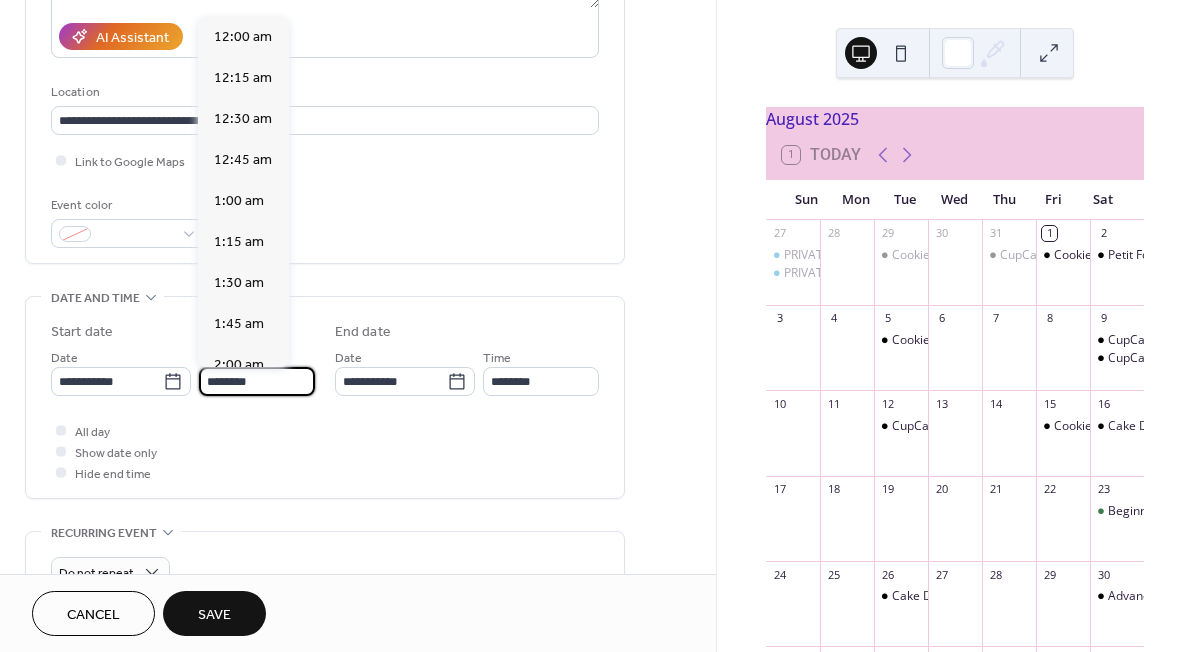scroll, scrollTop: 1782, scrollLeft: 0, axis: vertical 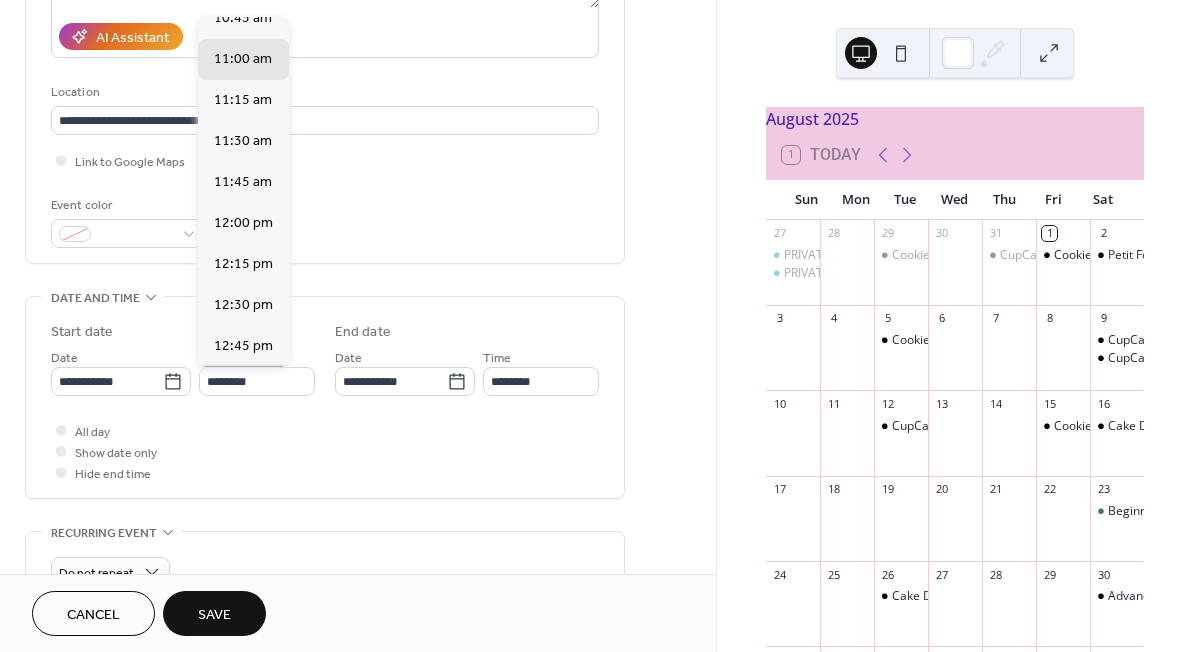 click on "1:00 pm" at bounding box center (239, 387) 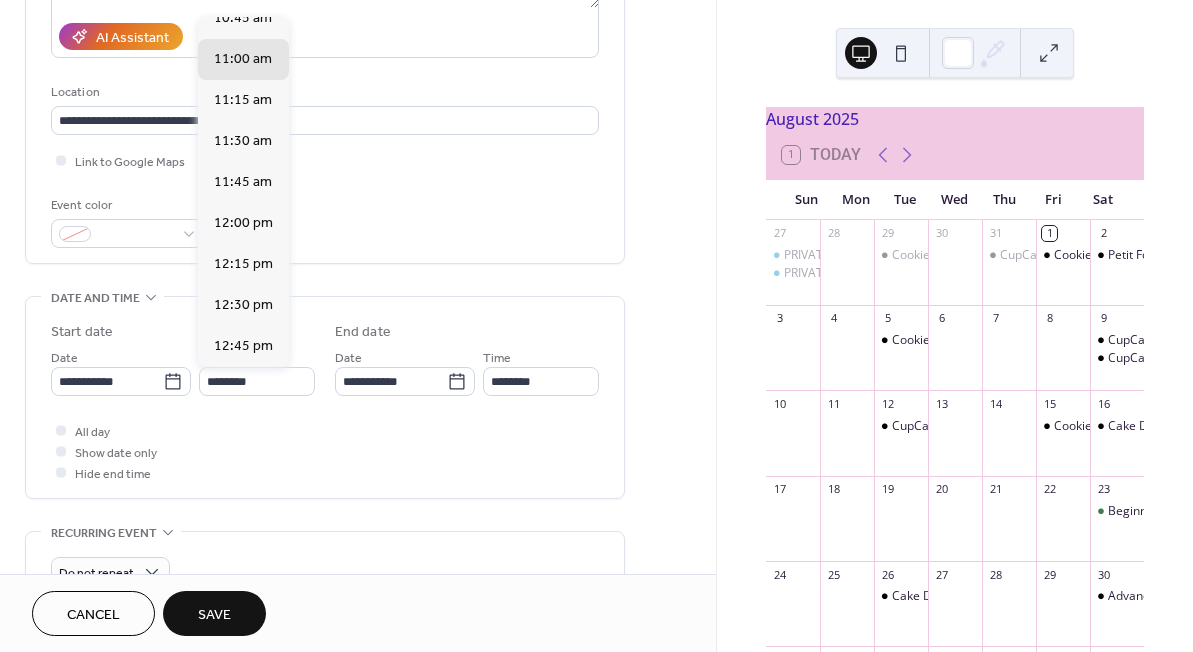 type on "*******" 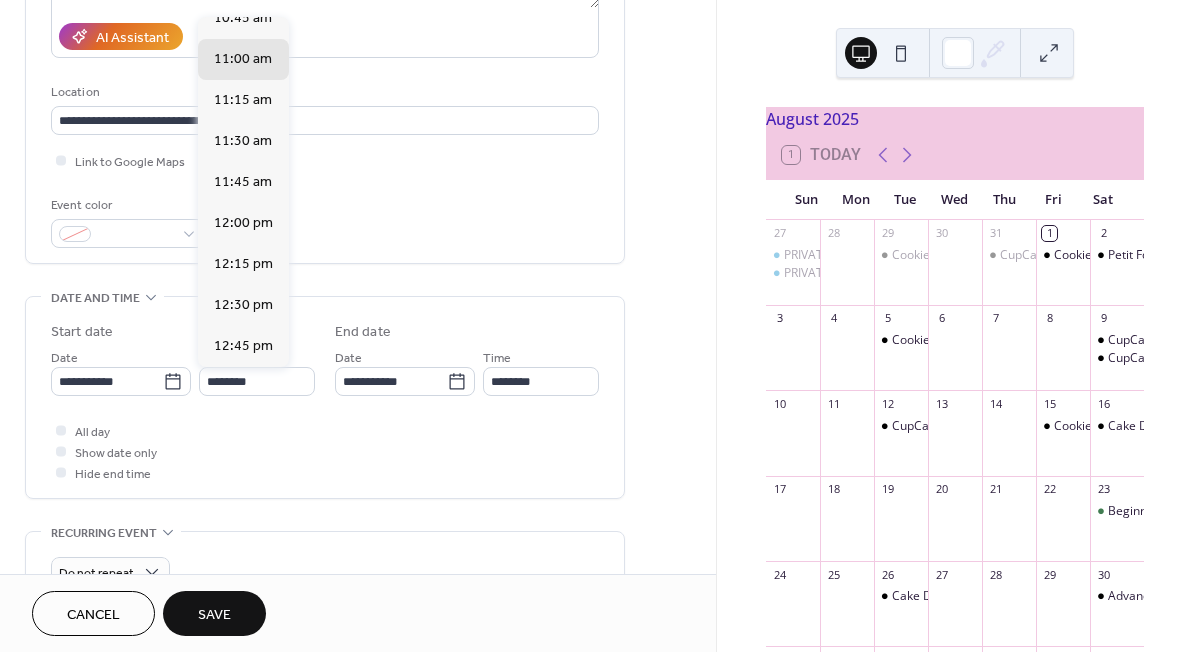 type on "*******" 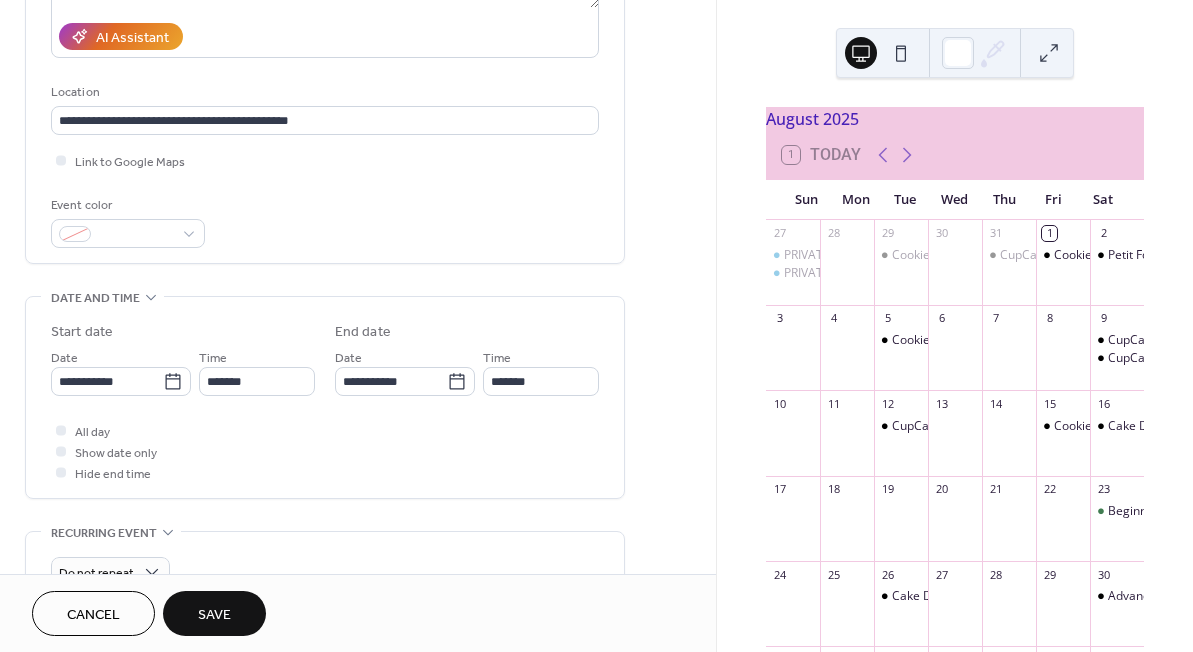 click on "Save" at bounding box center [214, 615] 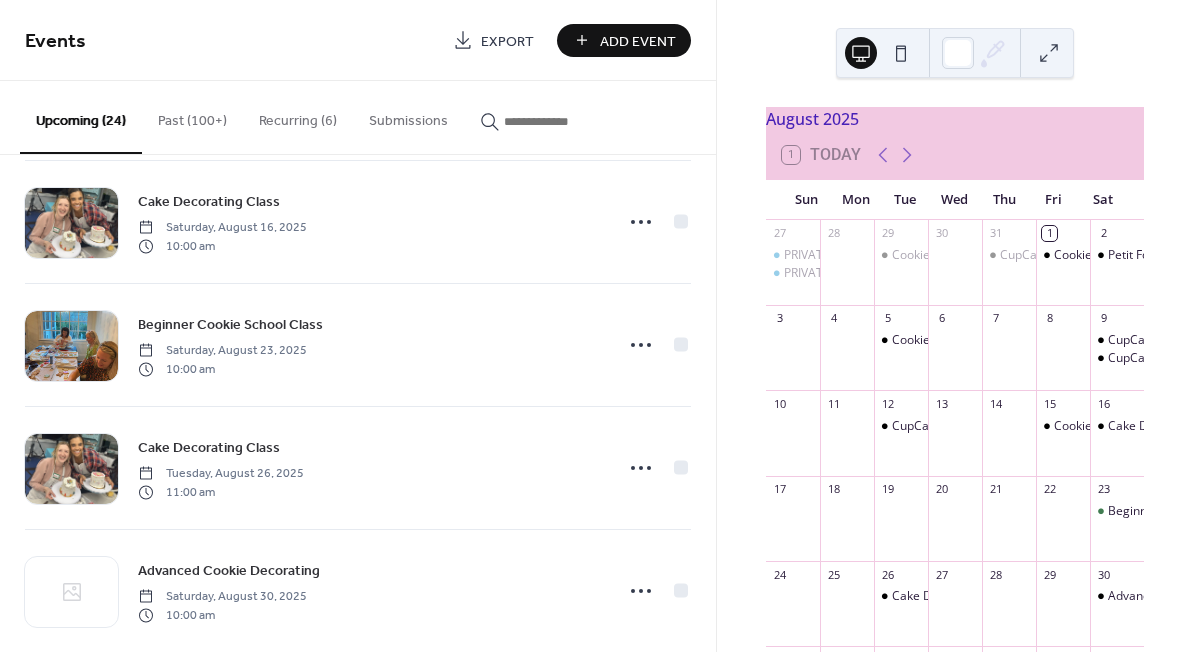 scroll, scrollTop: 886, scrollLeft: 0, axis: vertical 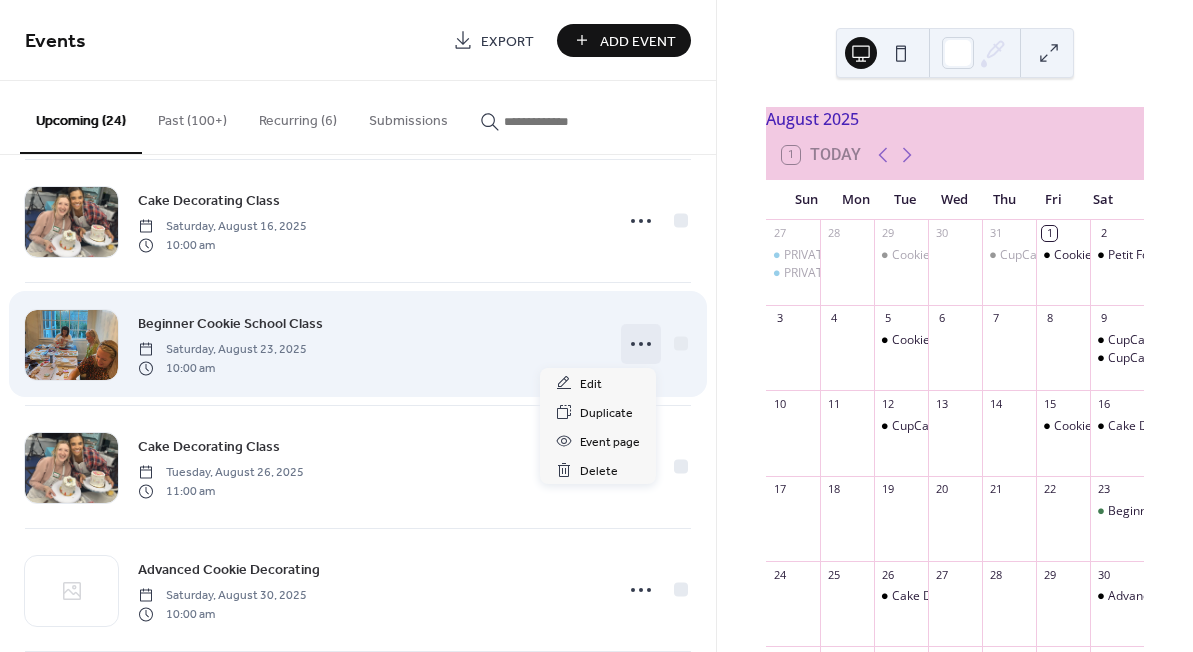 click 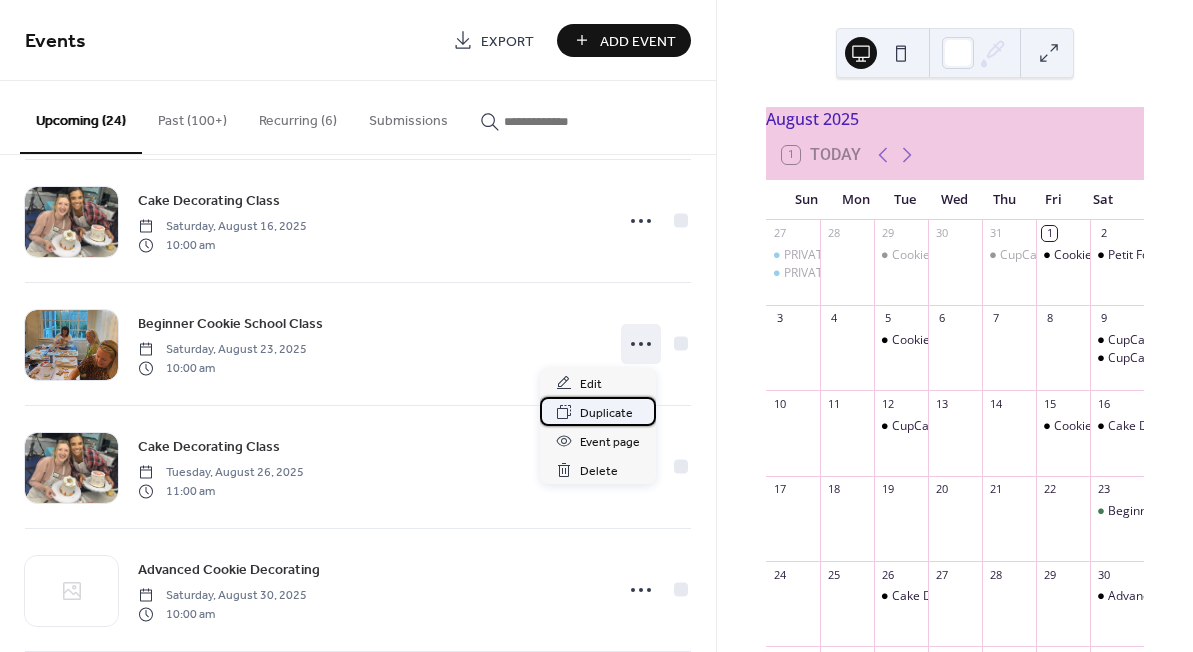 click on "Duplicate" at bounding box center (606, 413) 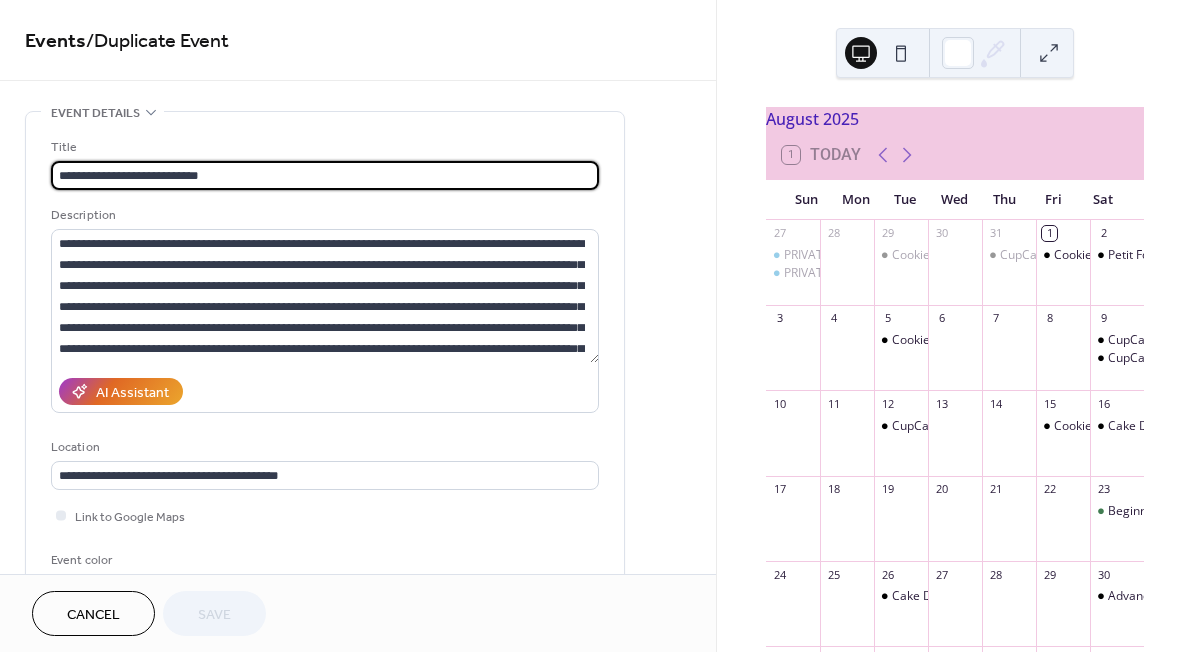 scroll, scrollTop: 272, scrollLeft: 0, axis: vertical 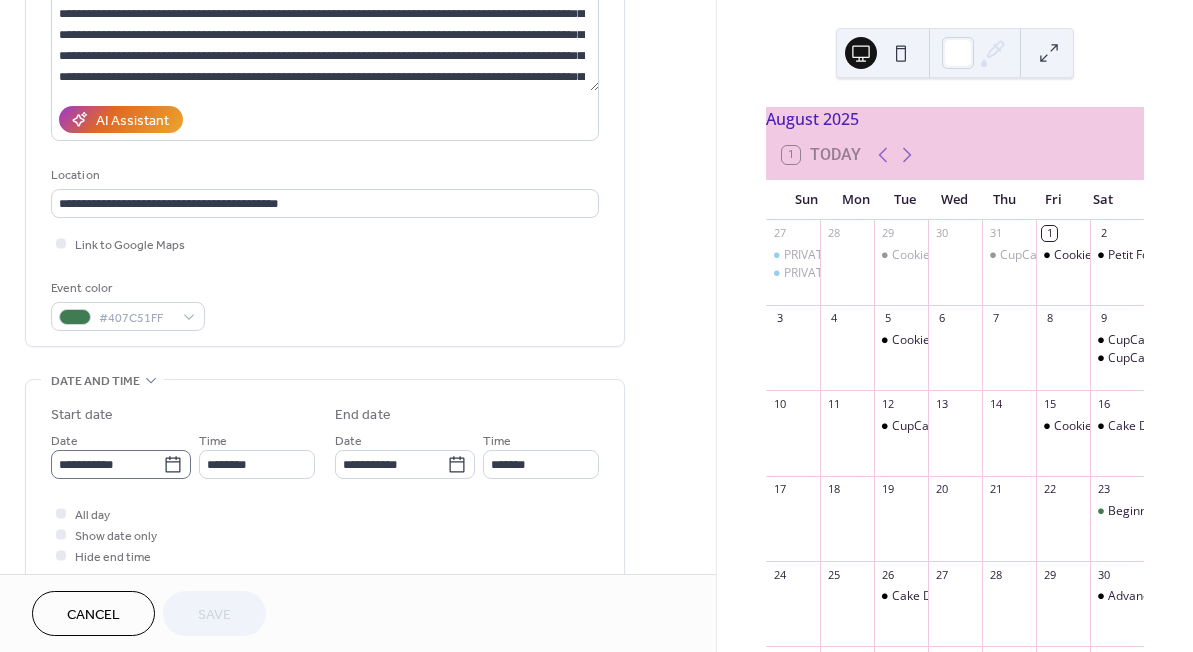 click 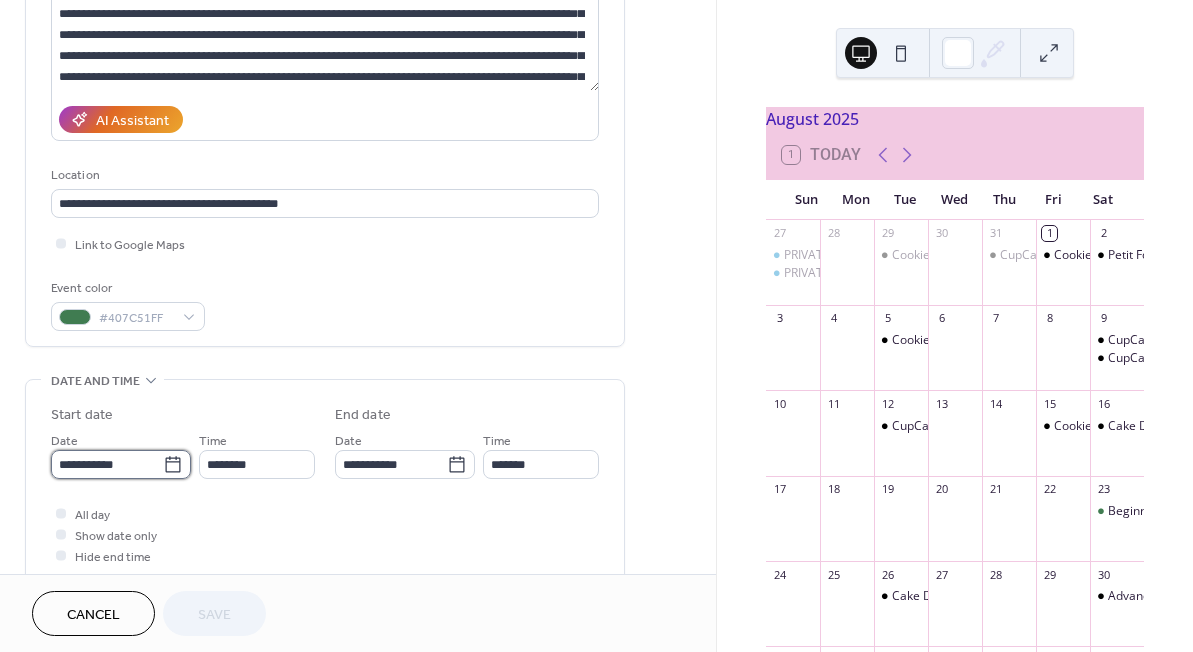 click on "**********" at bounding box center [107, 464] 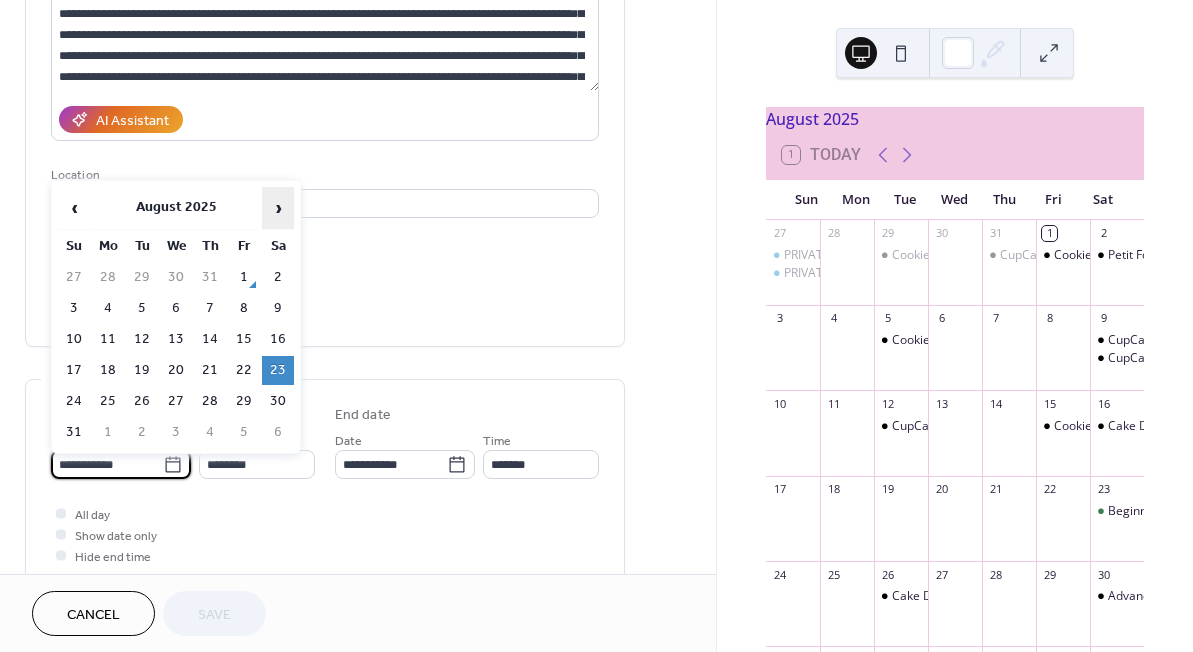 click on "›" at bounding box center (278, 208) 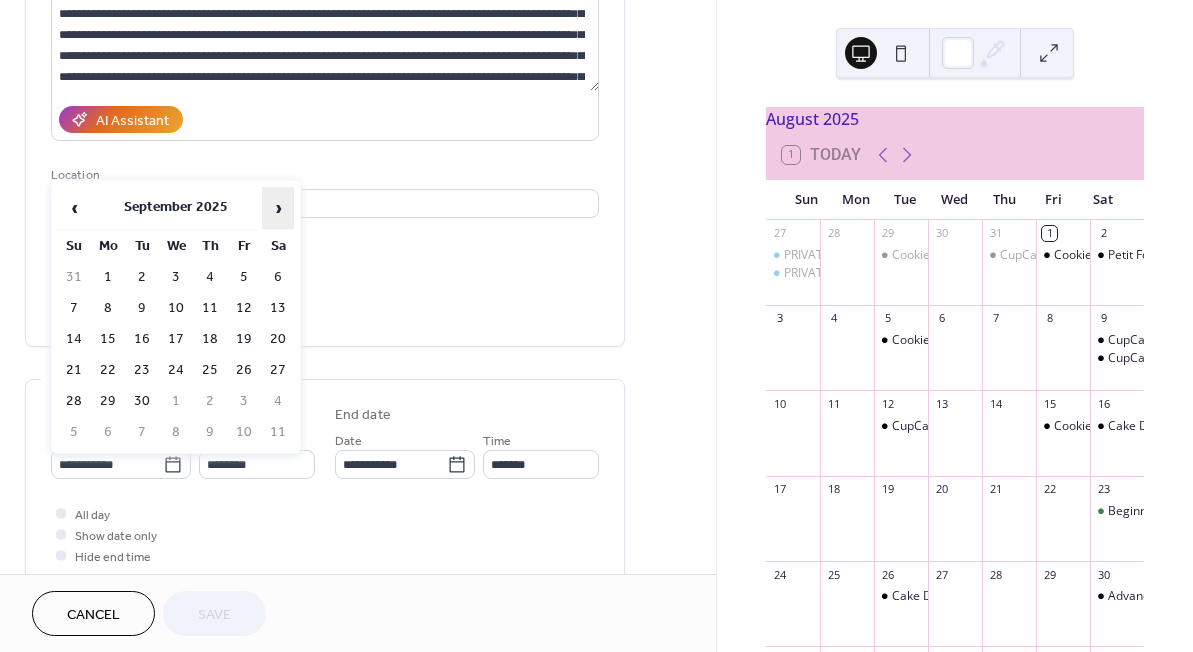 click on "›" at bounding box center [278, 208] 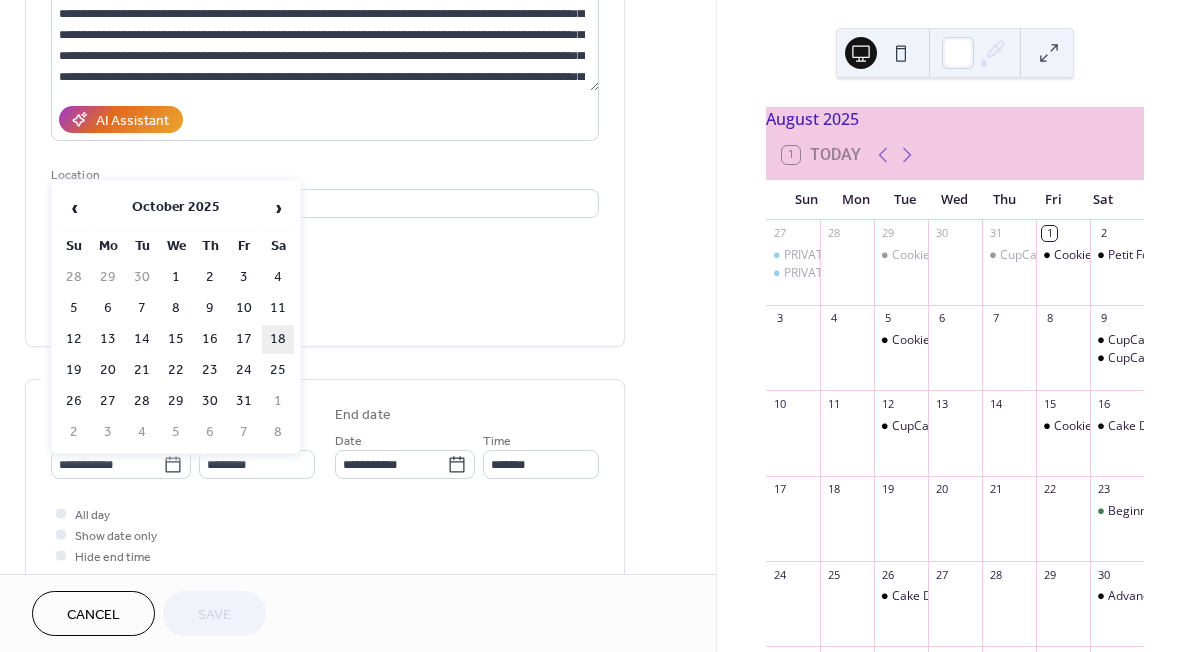click on "18" at bounding box center [278, 339] 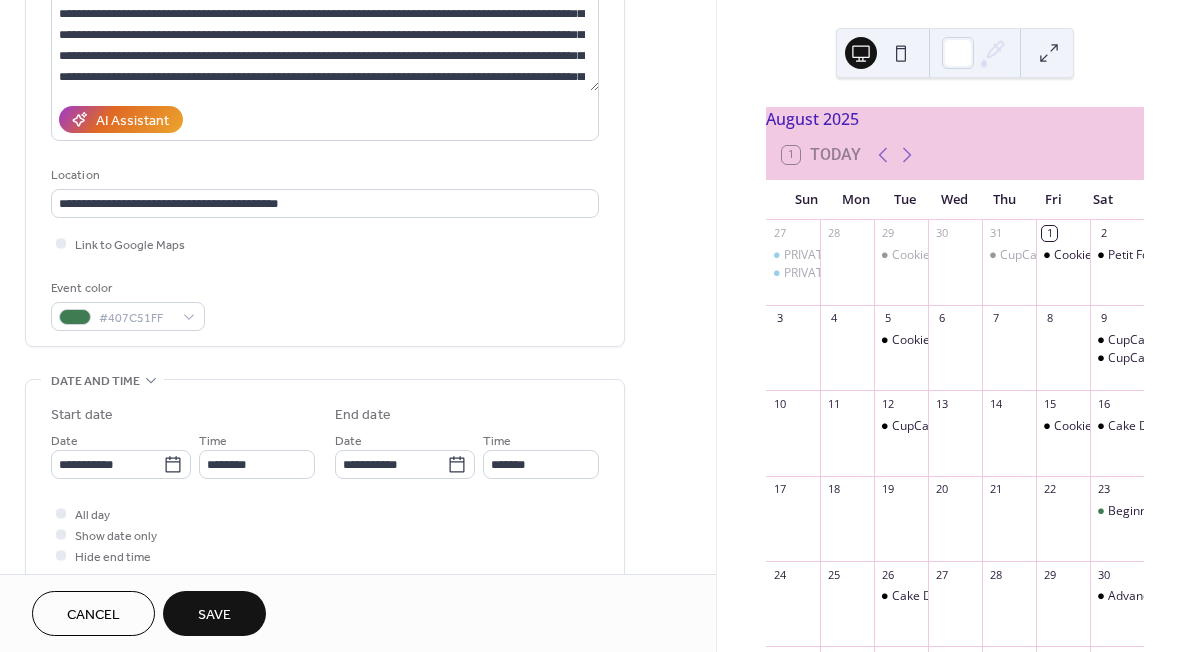 click on "Save" at bounding box center (214, 613) 